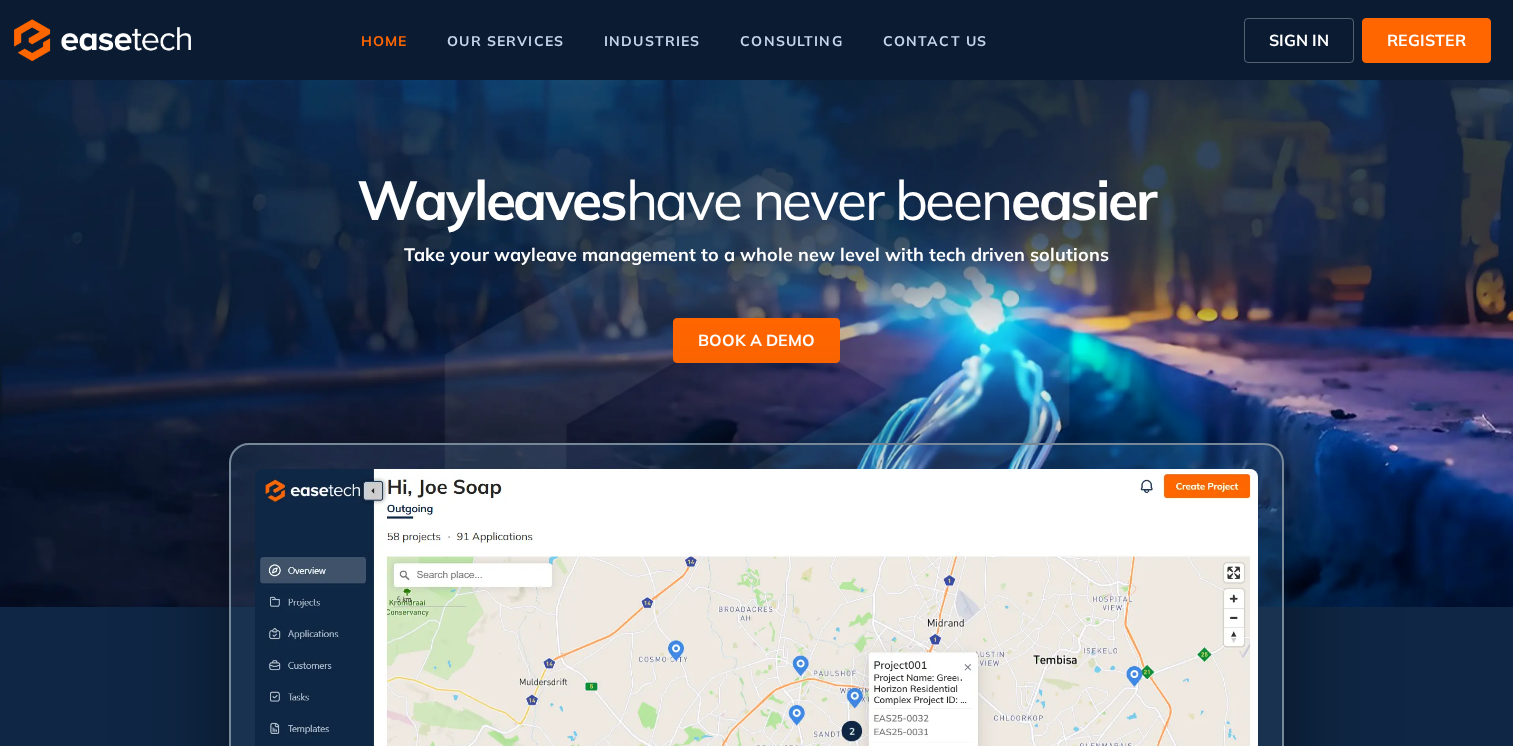 scroll, scrollTop: 0, scrollLeft: 0, axis: both 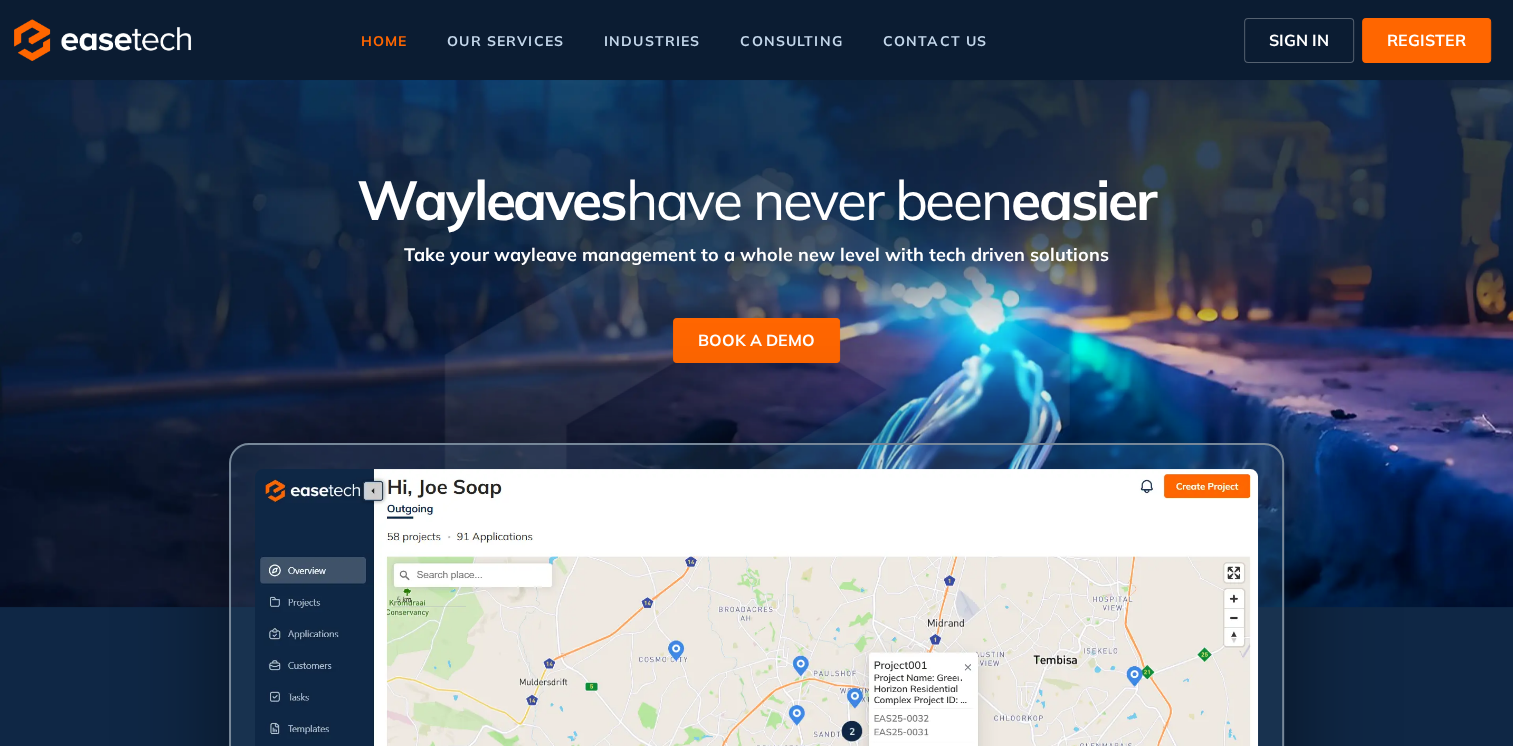 click on "SIGN IN" at bounding box center [1299, 40] 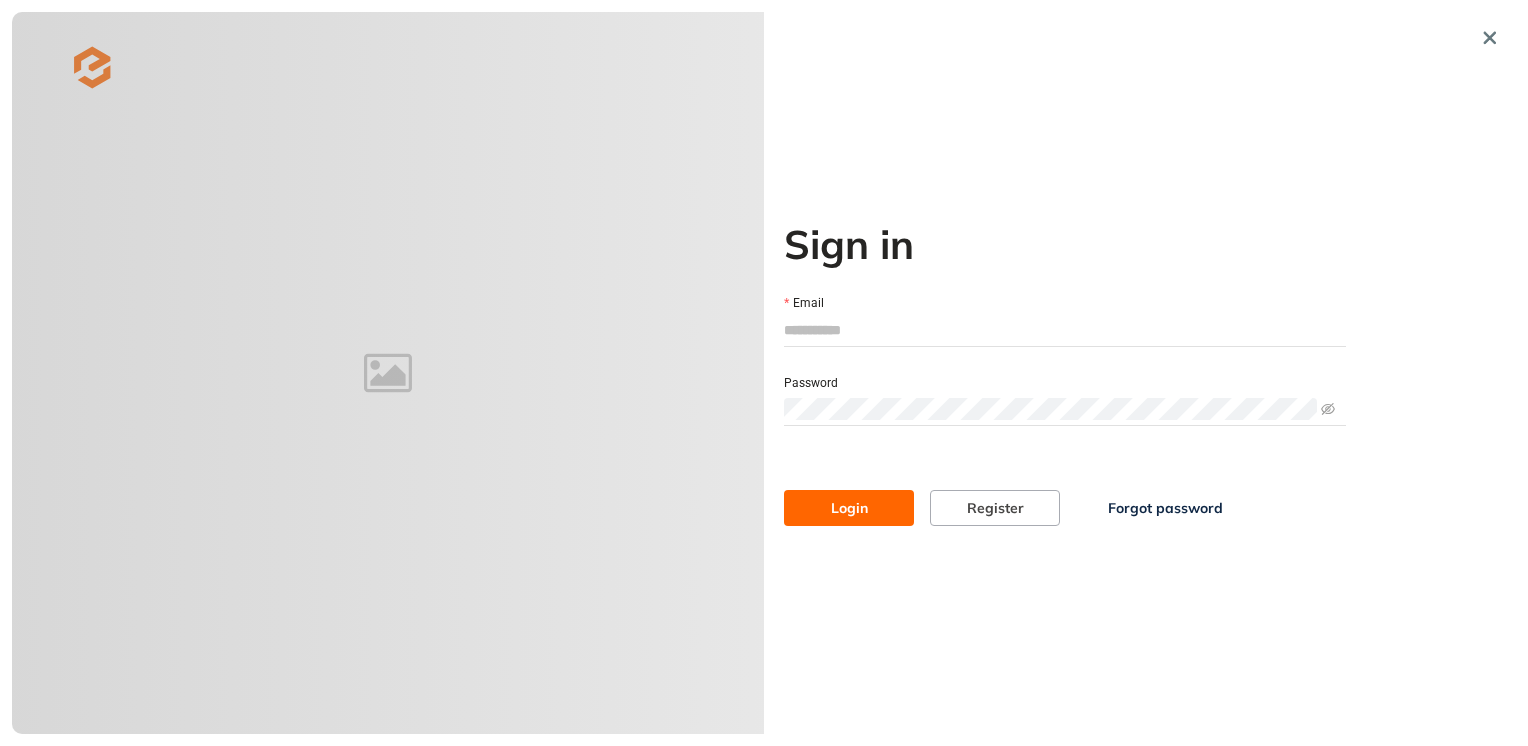 type on "**********" 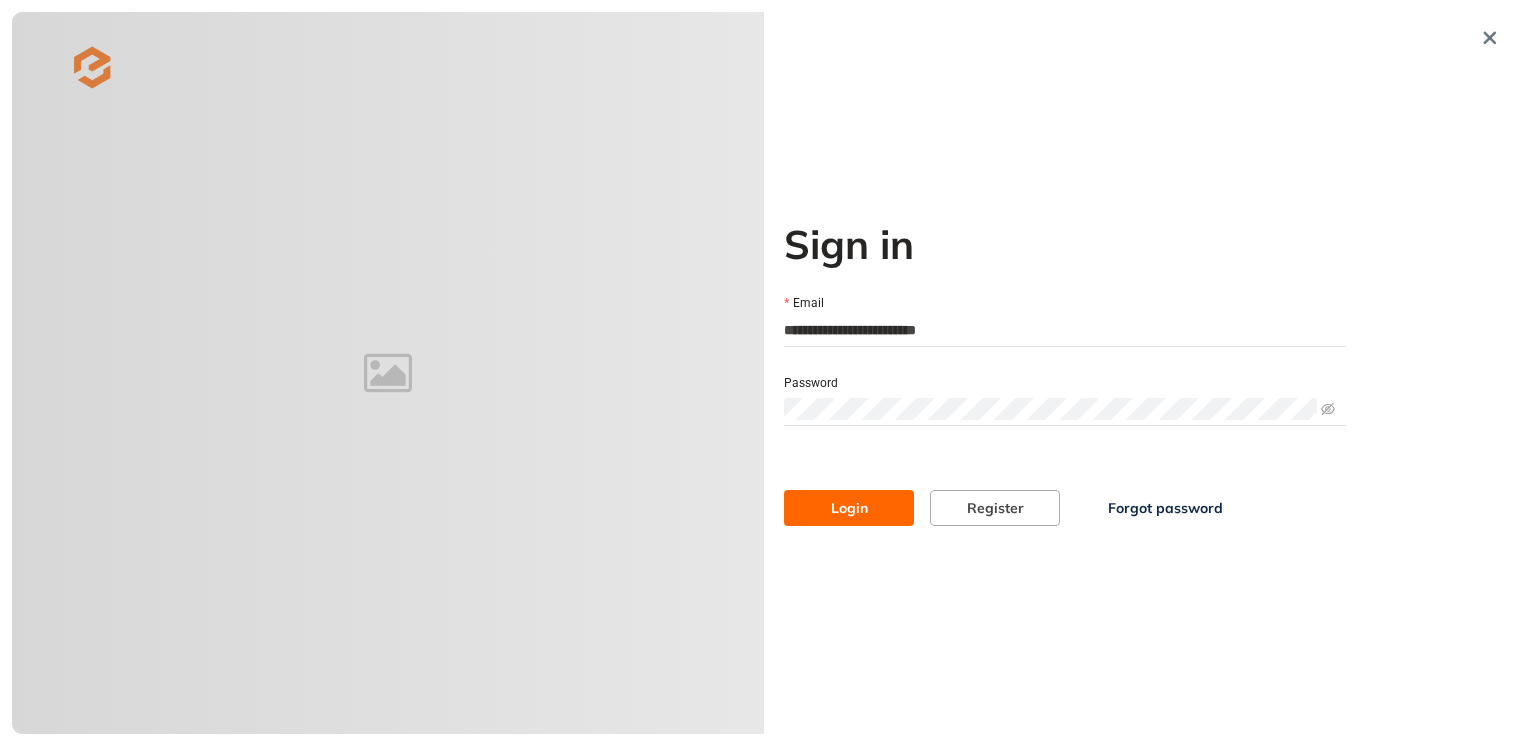 click on "Login" at bounding box center (849, 508) 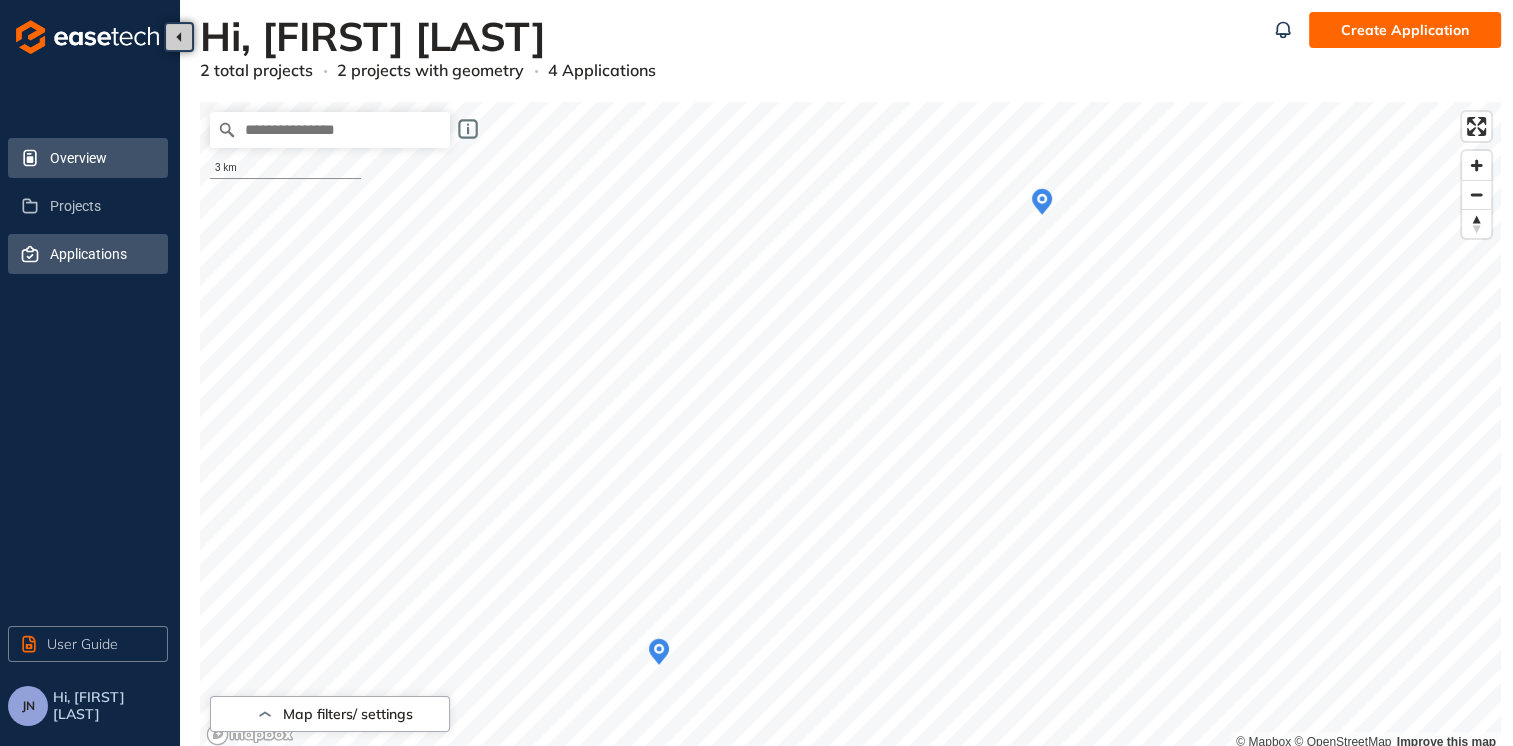 click on "Applications" at bounding box center [101, 254] 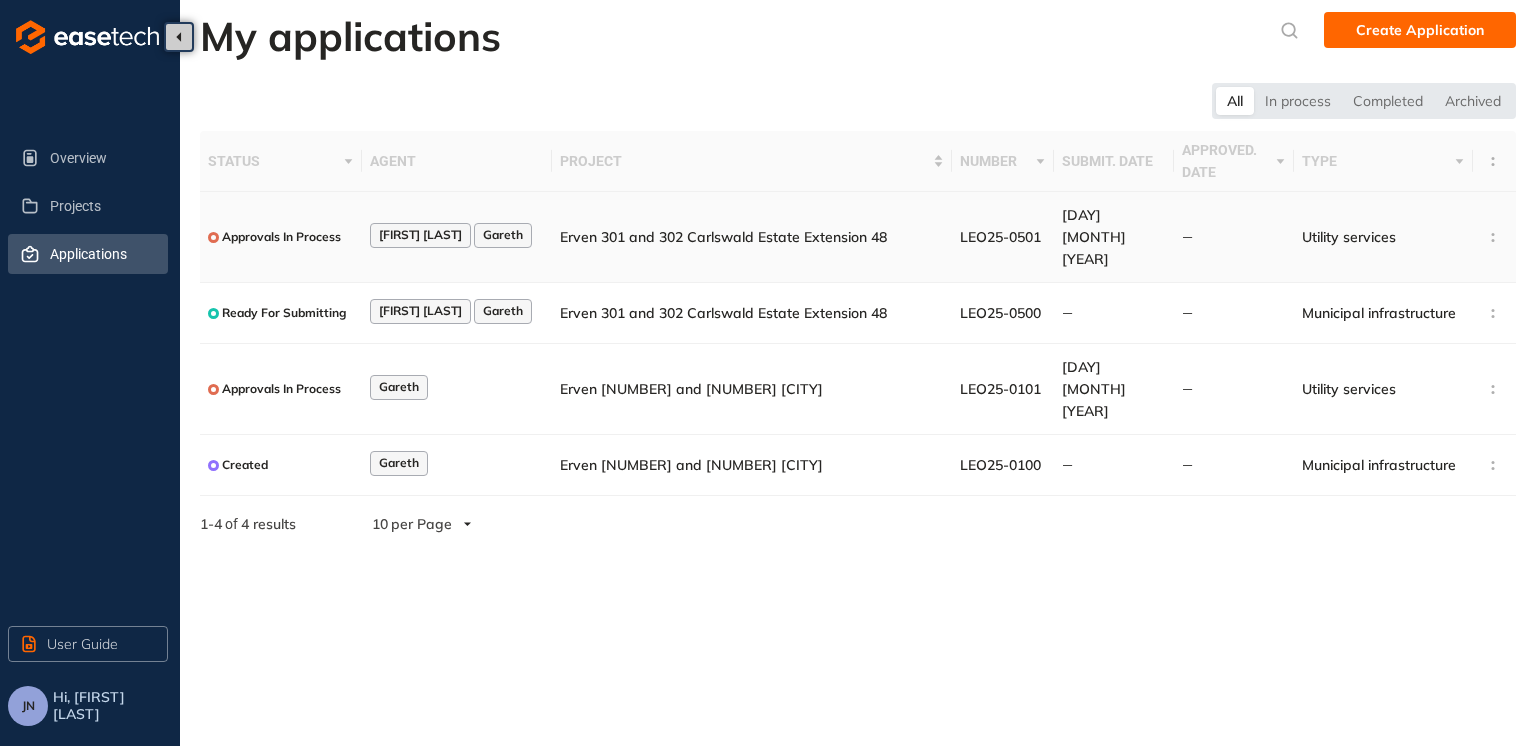 click on "Erven 301 and 302 Carlswald Estate Extension 48" at bounding box center [752, 237] 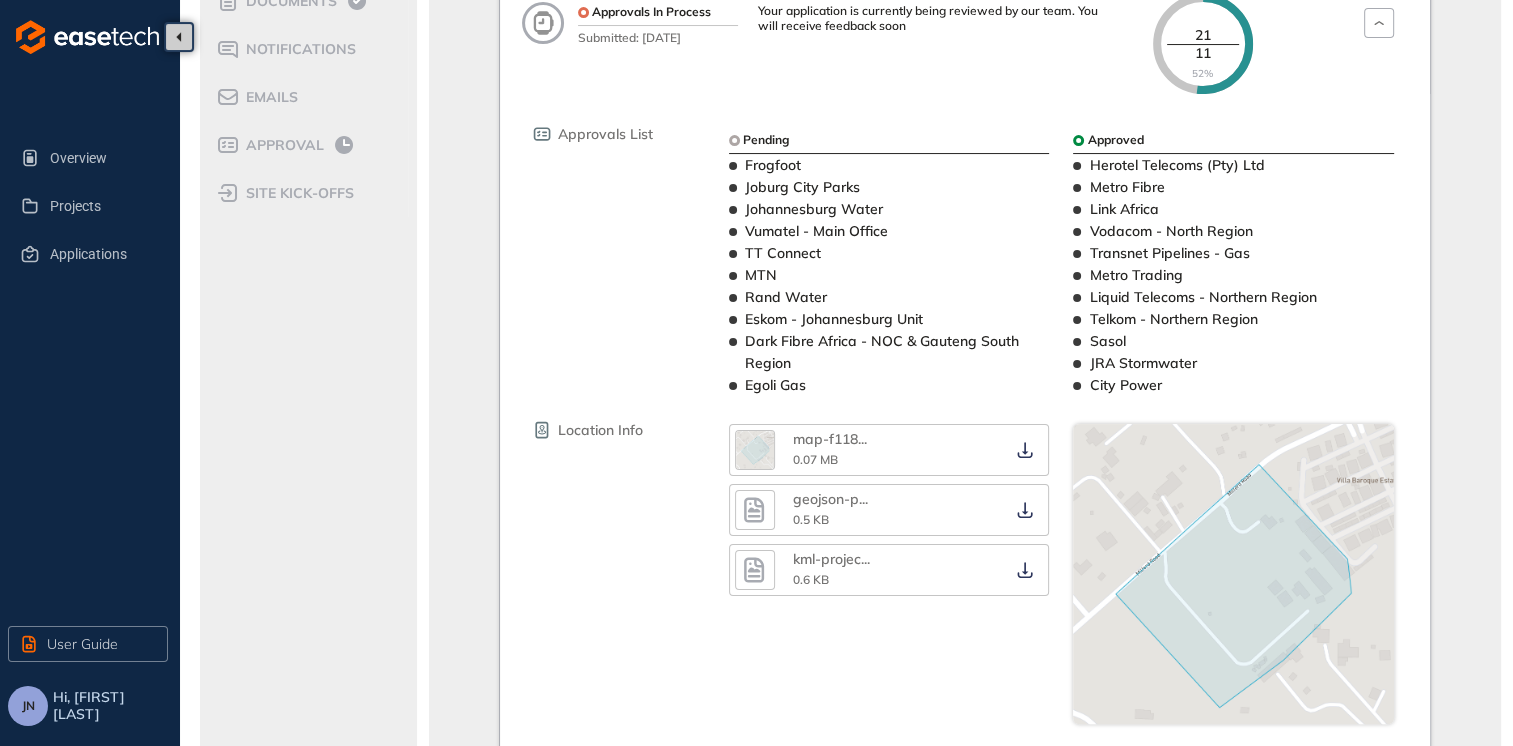 scroll, scrollTop: 200, scrollLeft: 0, axis: vertical 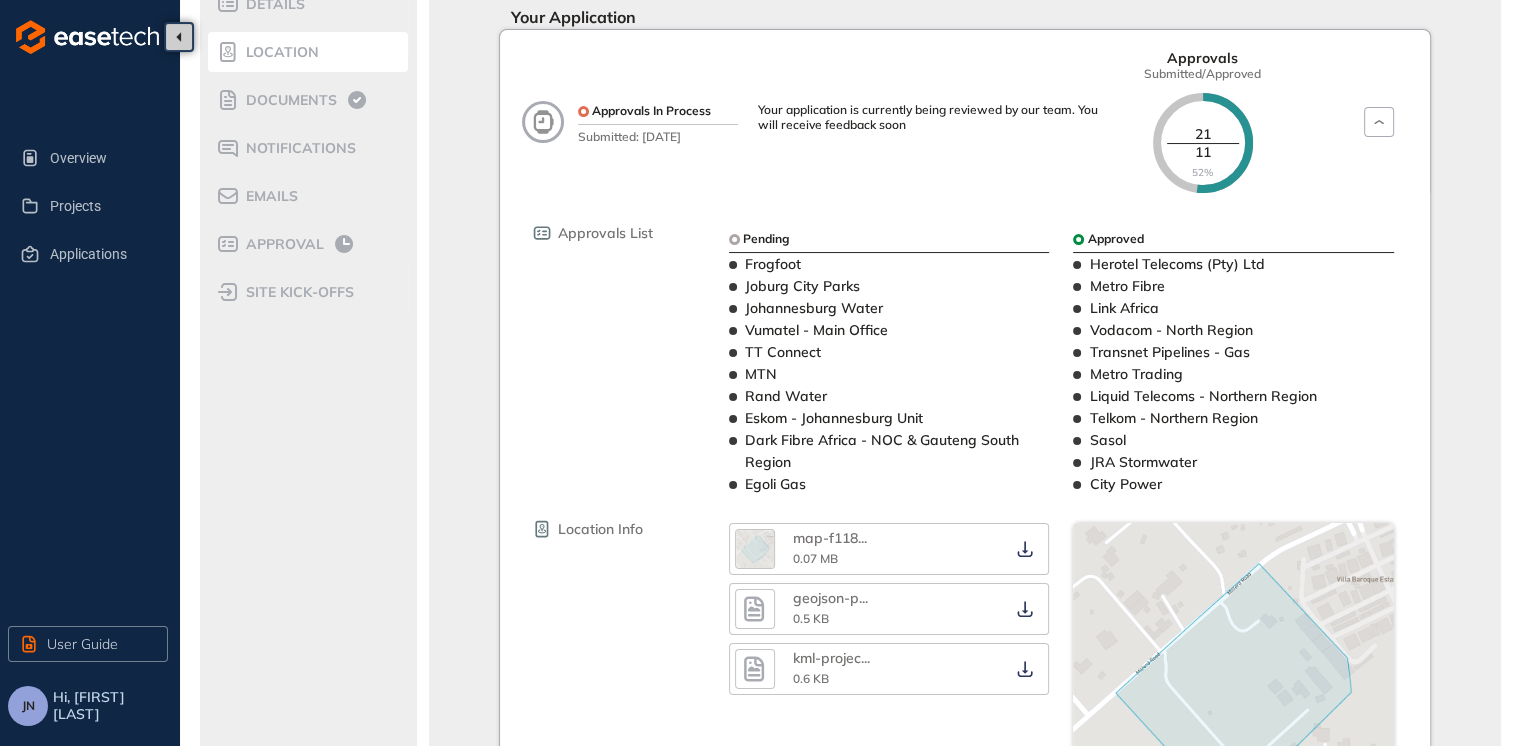 click on "Approval" at bounding box center [282, 244] 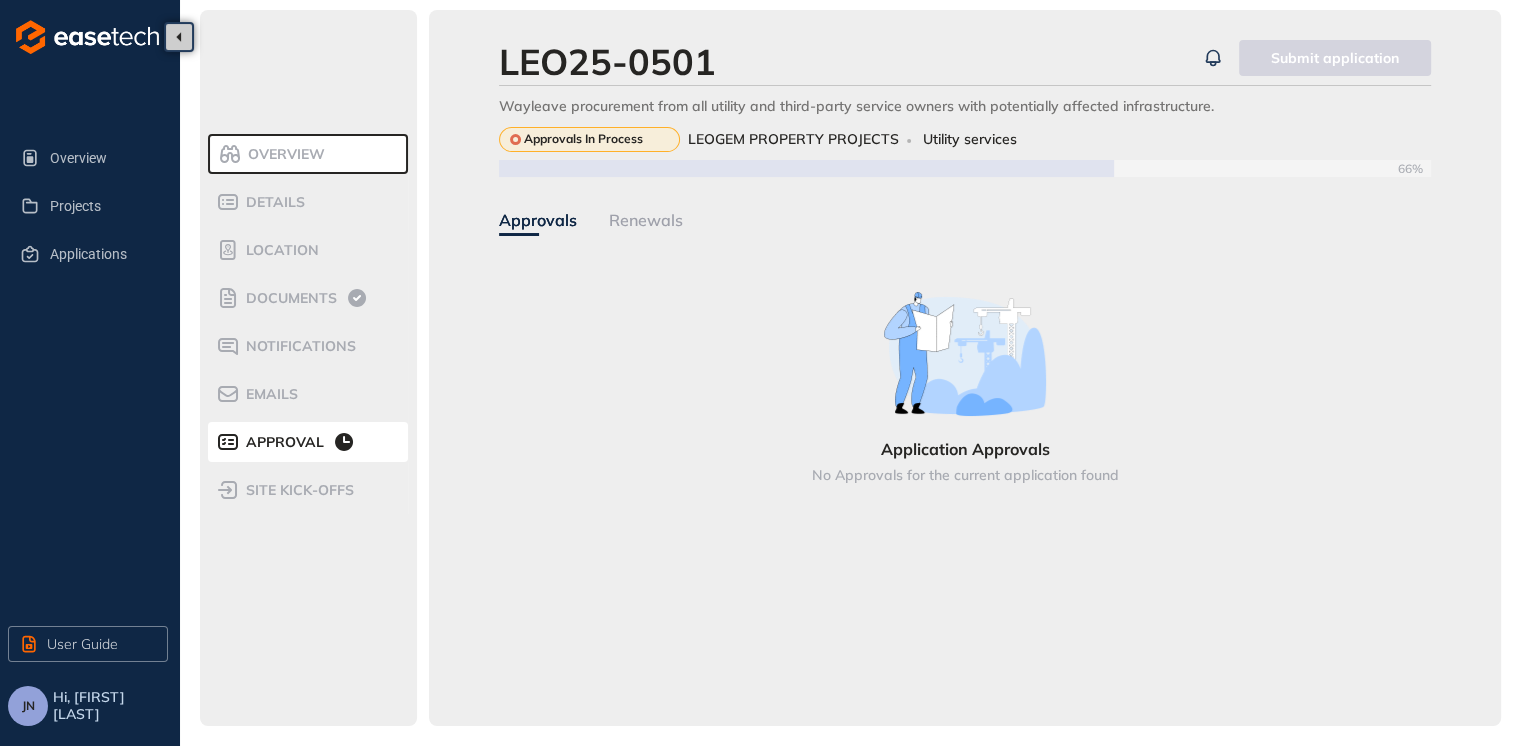 scroll, scrollTop: 200, scrollLeft: 0, axis: vertical 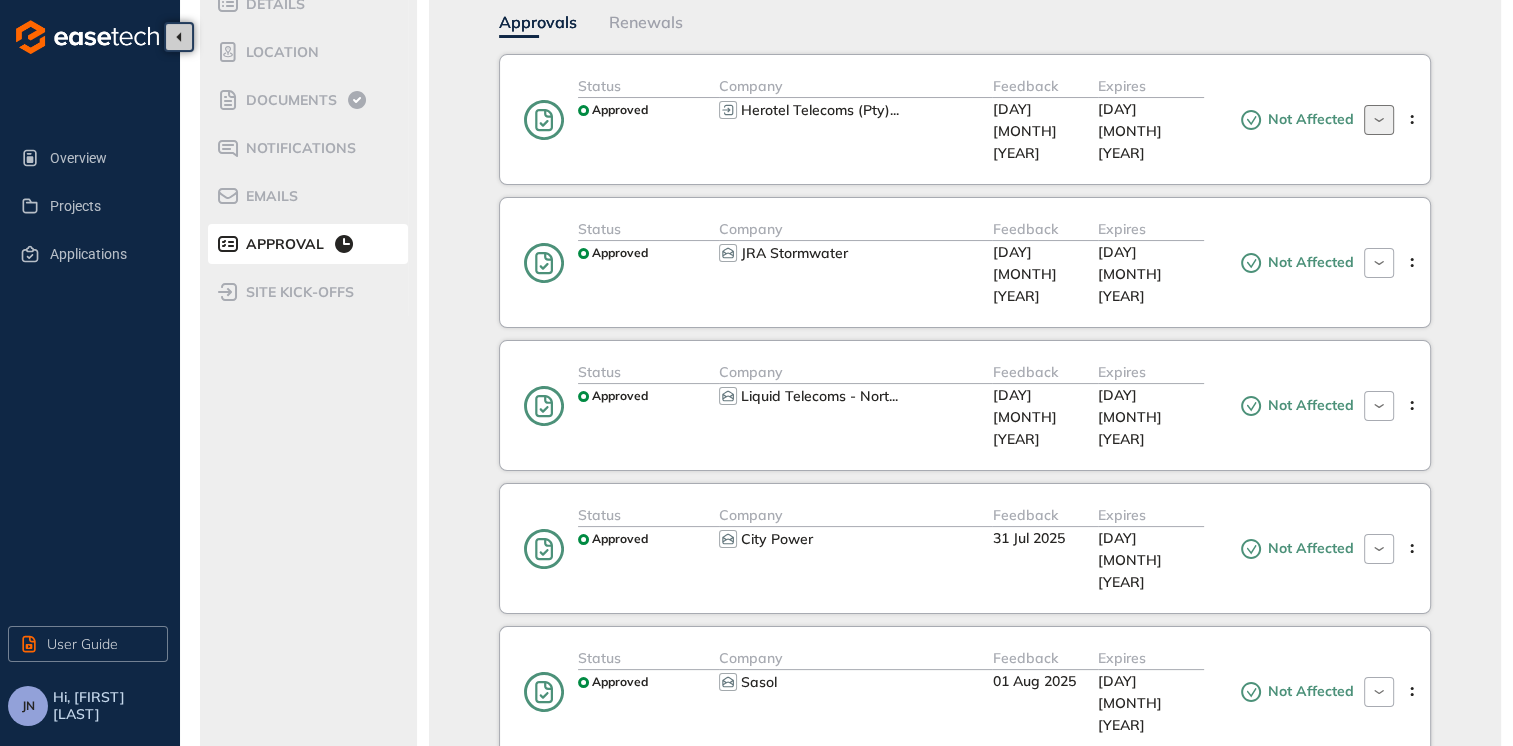 click 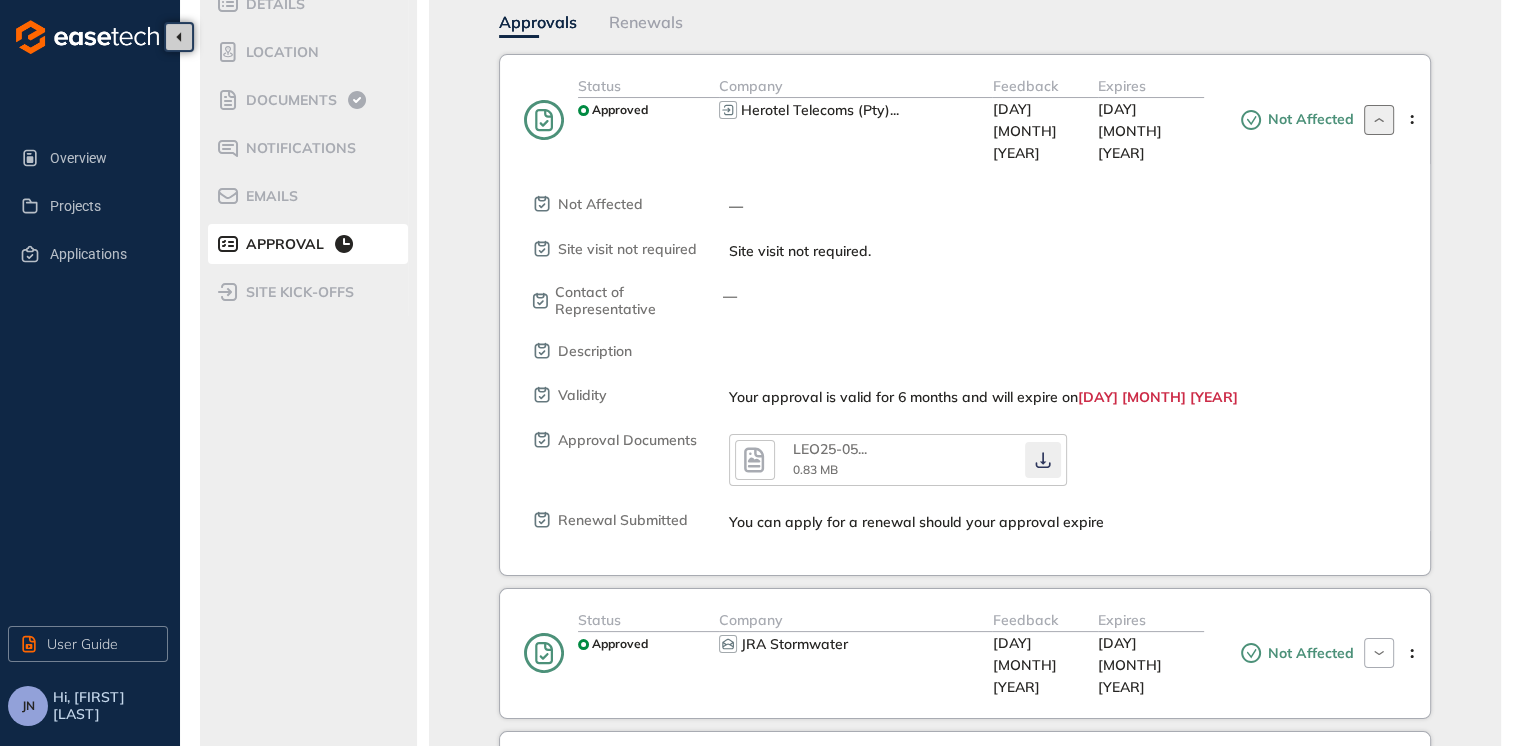 click 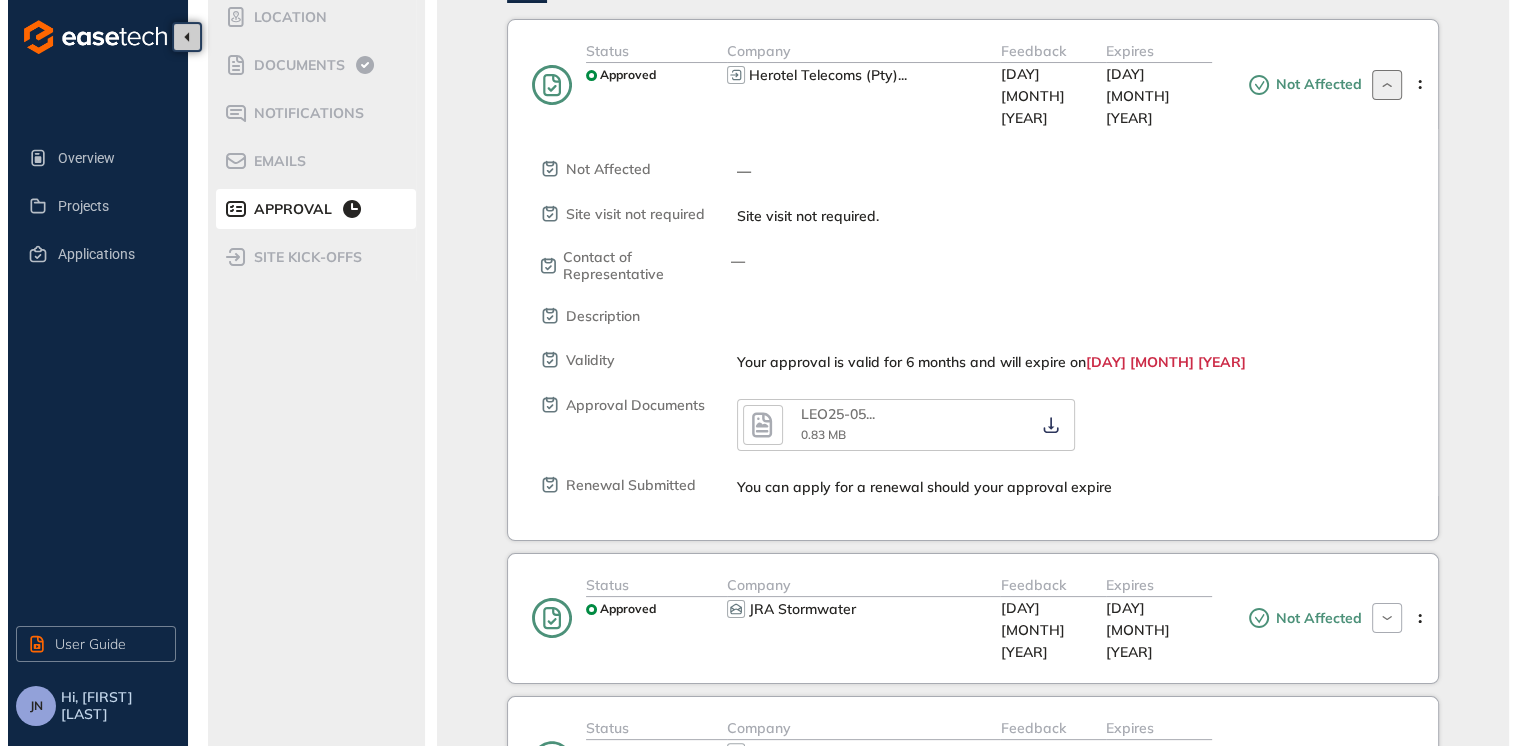 scroll, scrollTop: 200, scrollLeft: 0, axis: vertical 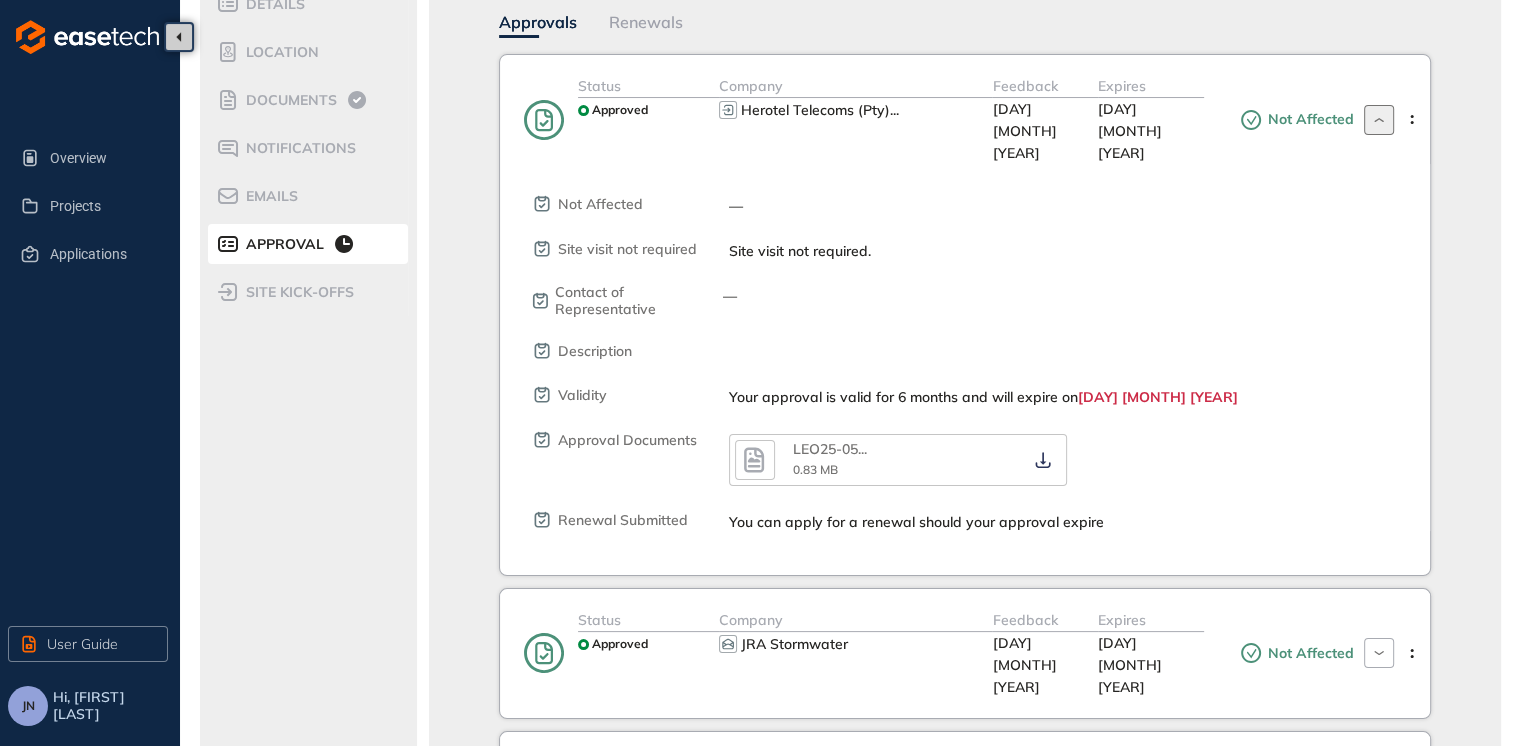 click at bounding box center (1379, 120) 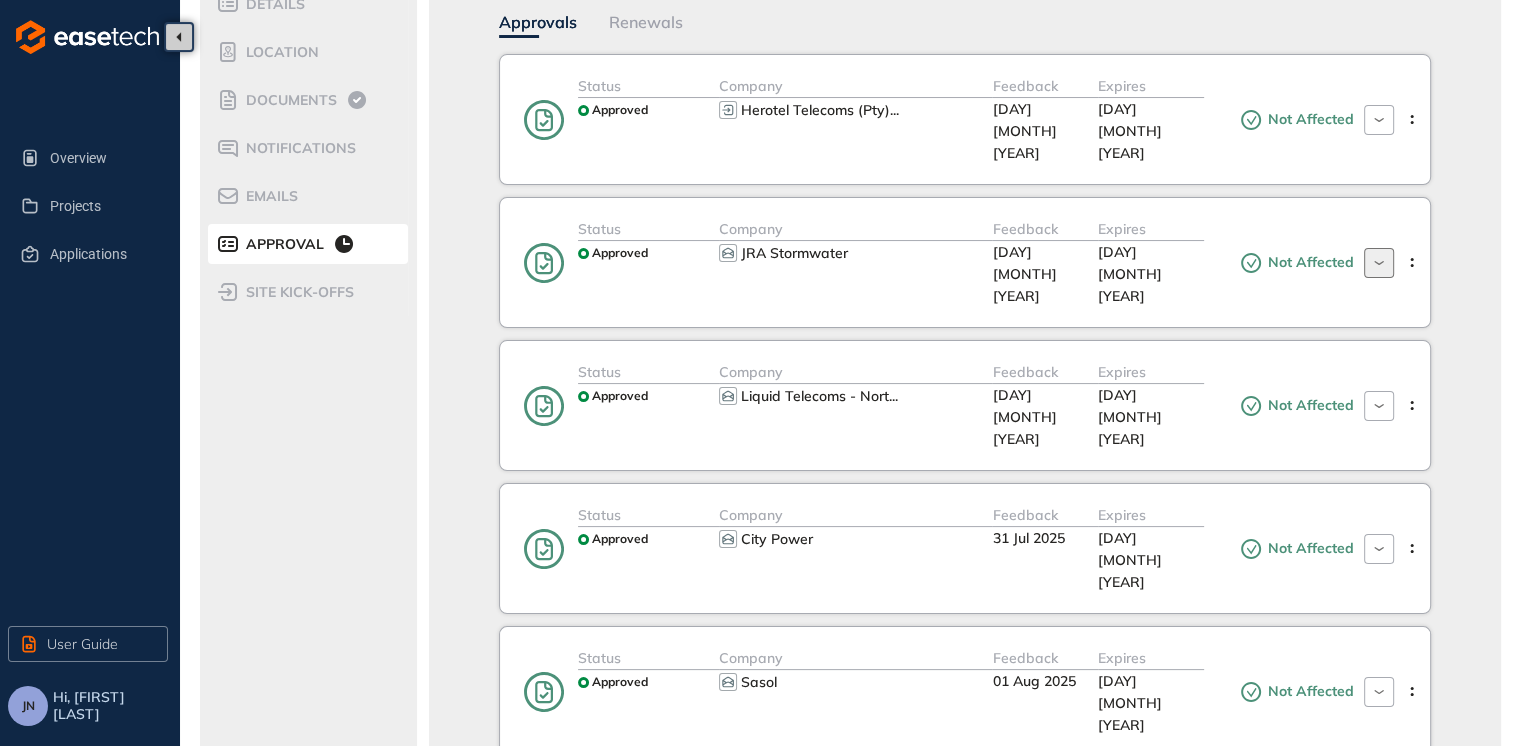 click at bounding box center (1379, 263) 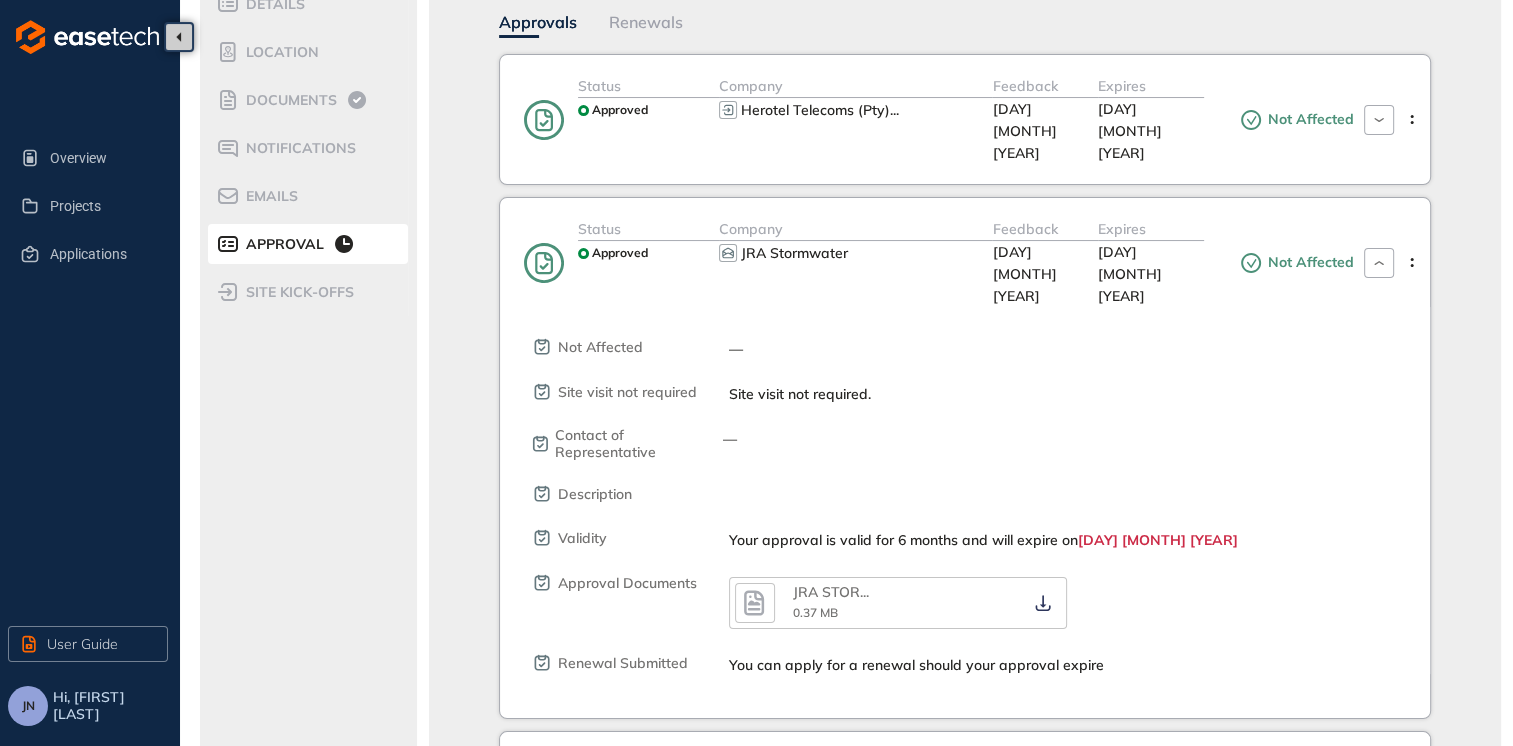 click 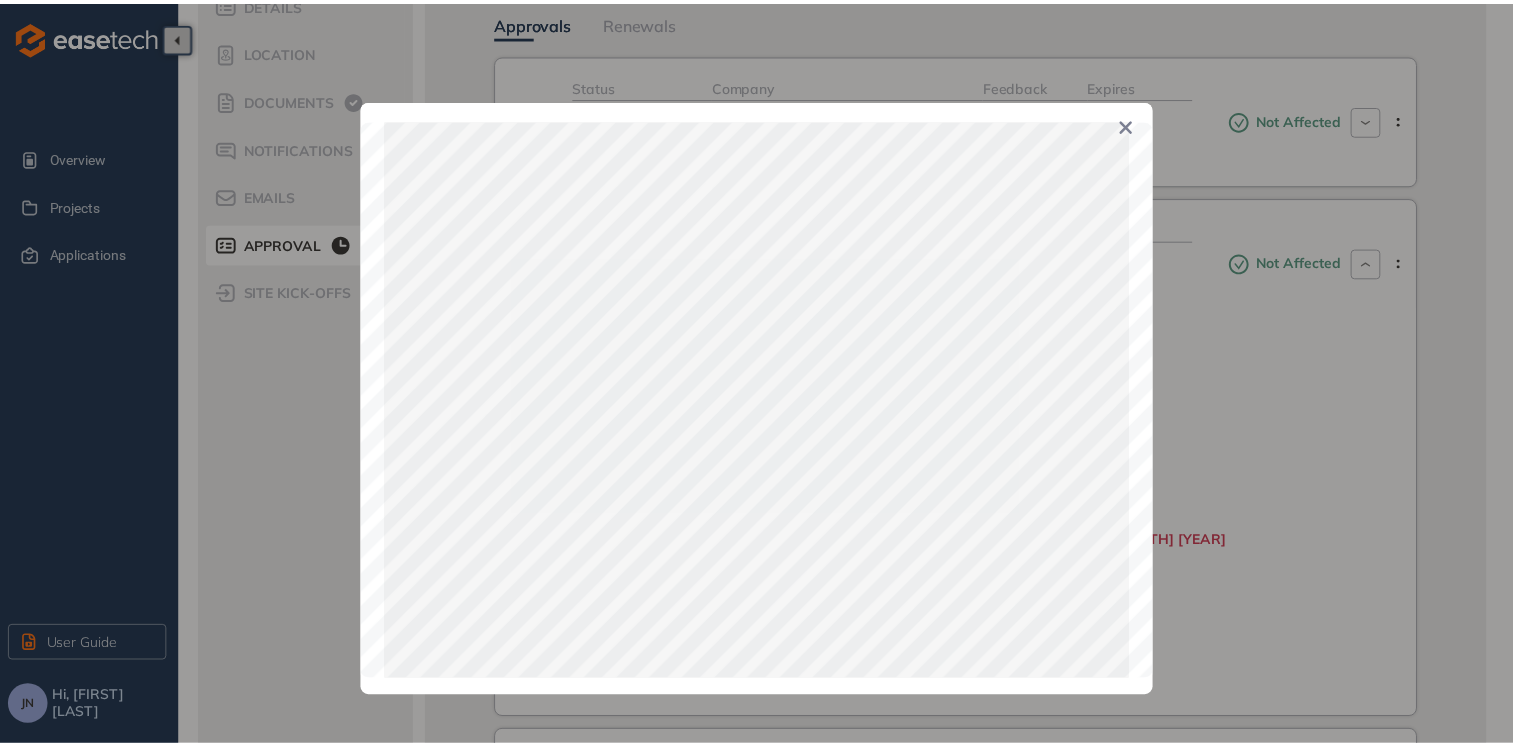 scroll, scrollTop: 100, scrollLeft: 0, axis: vertical 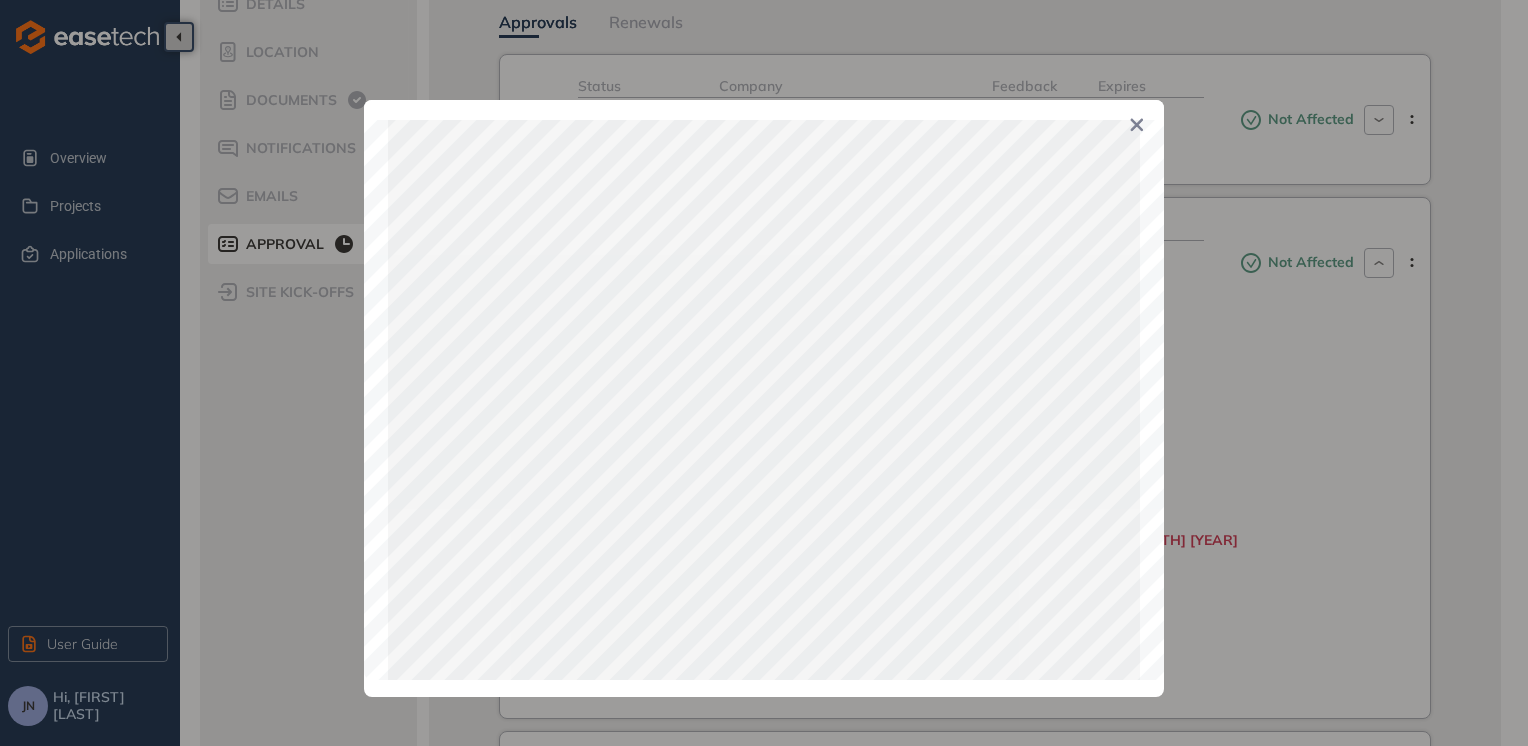 click on "Page 1 of 1" at bounding box center (764, 373) 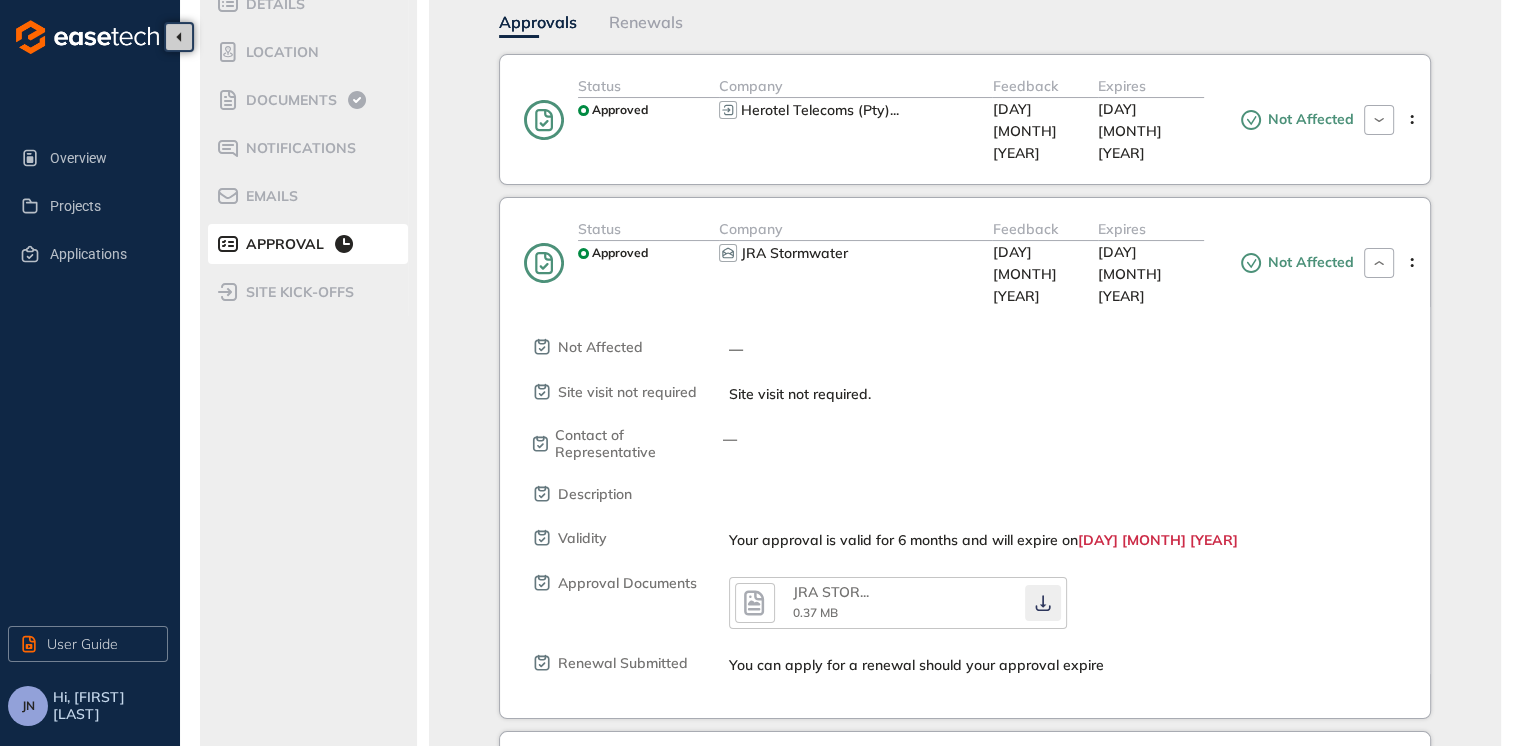 click 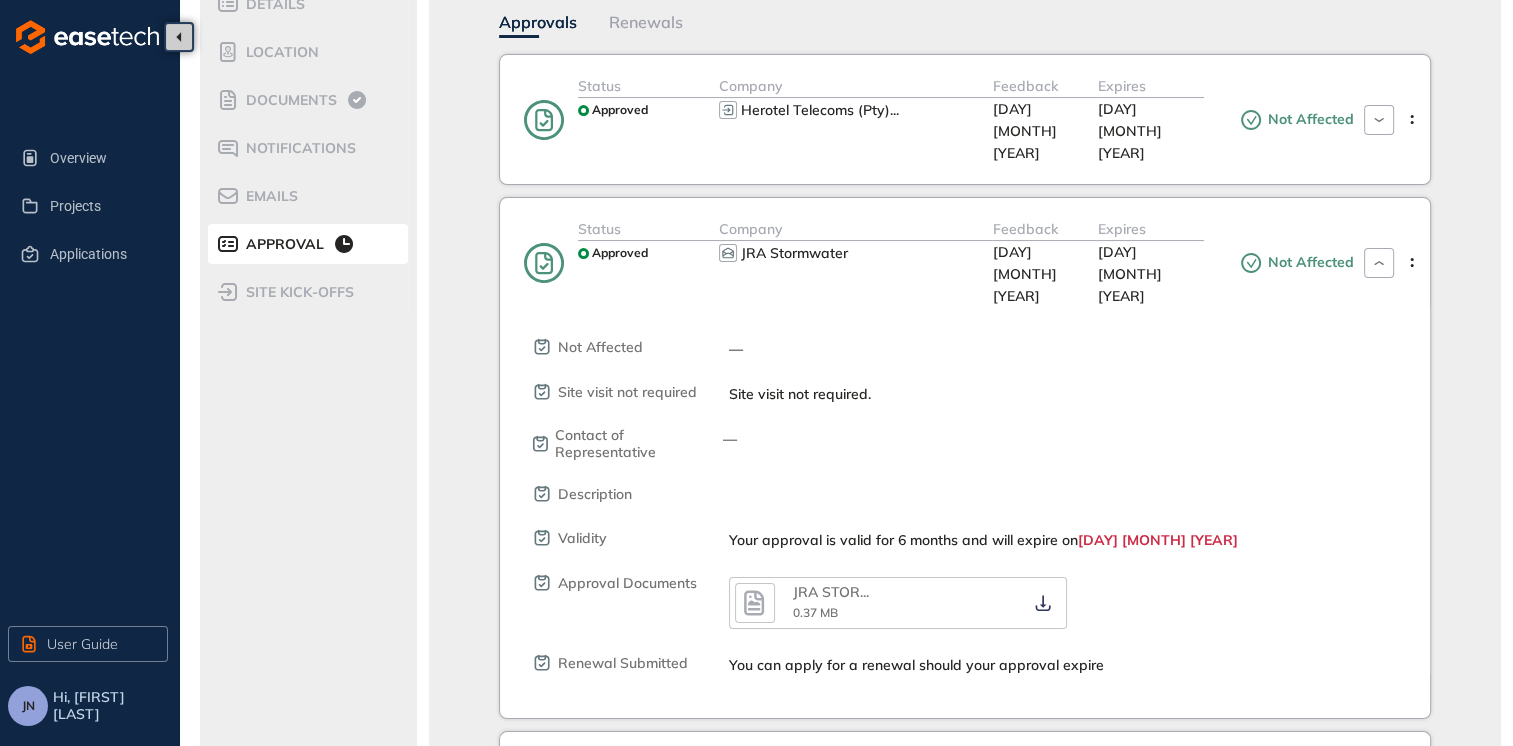 scroll, scrollTop: 100, scrollLeft: 0, axis: vertical 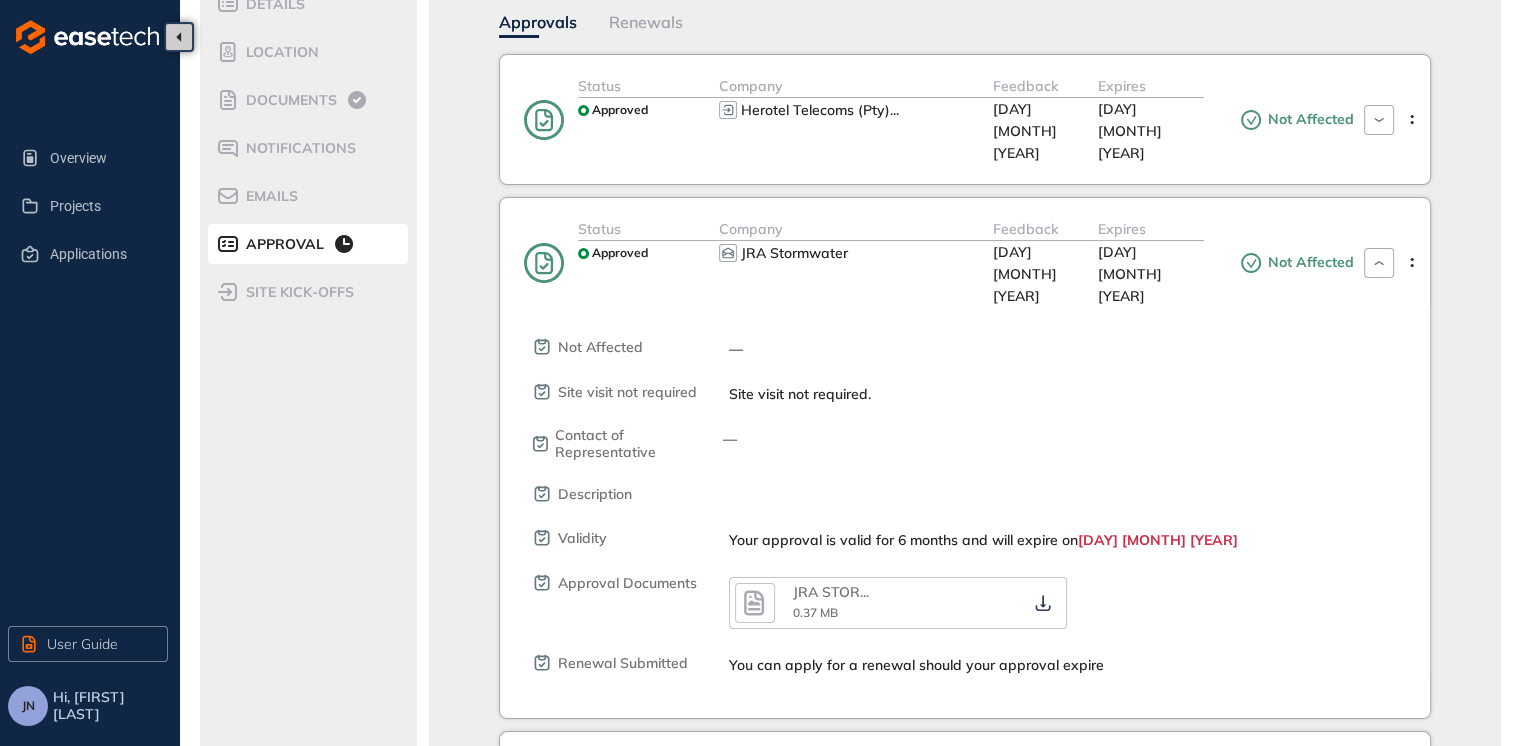 click at bounding box center (755, 603) 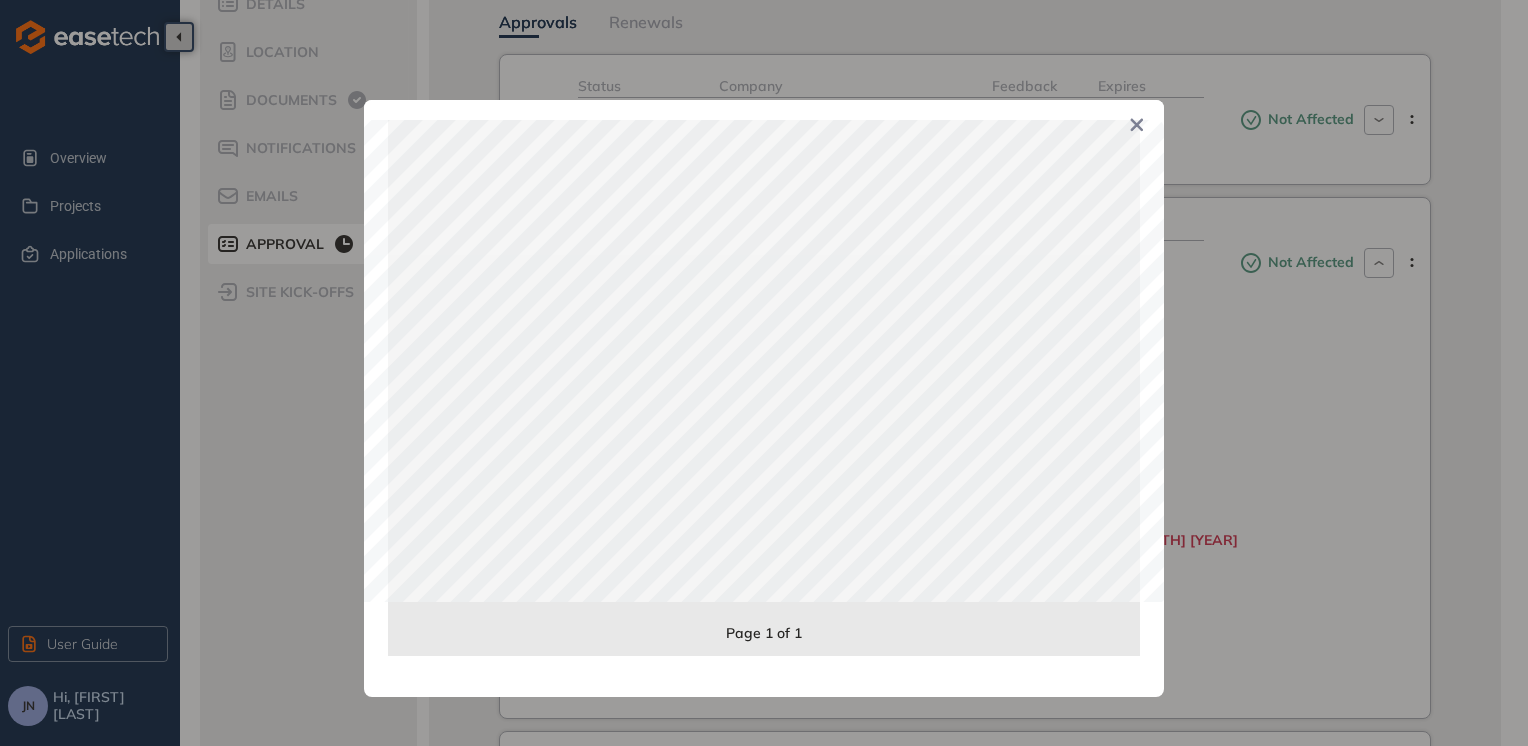 scroll, scrollTop: 418, scrollLeft: 0, axis: vertical 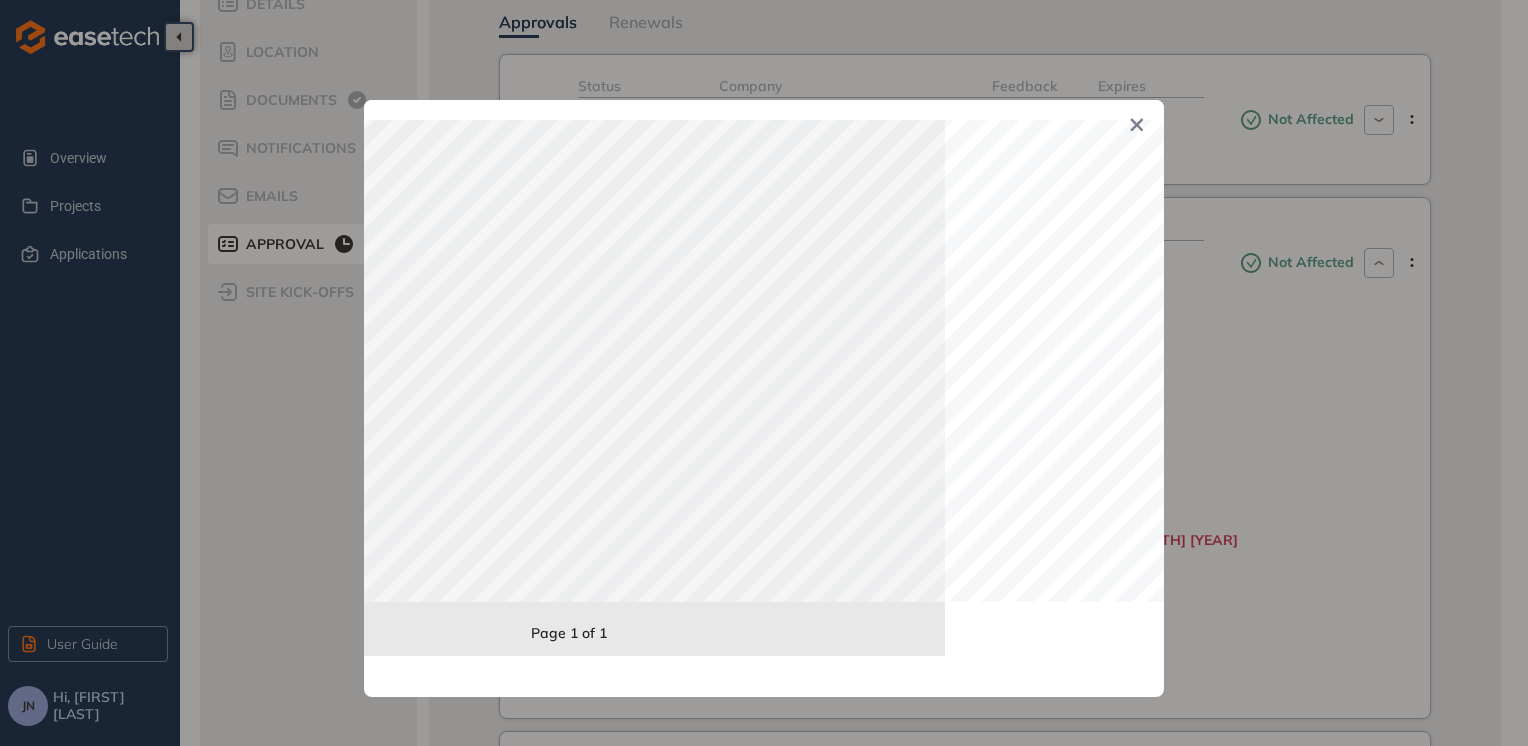 click at bounding box center (1137, 127) 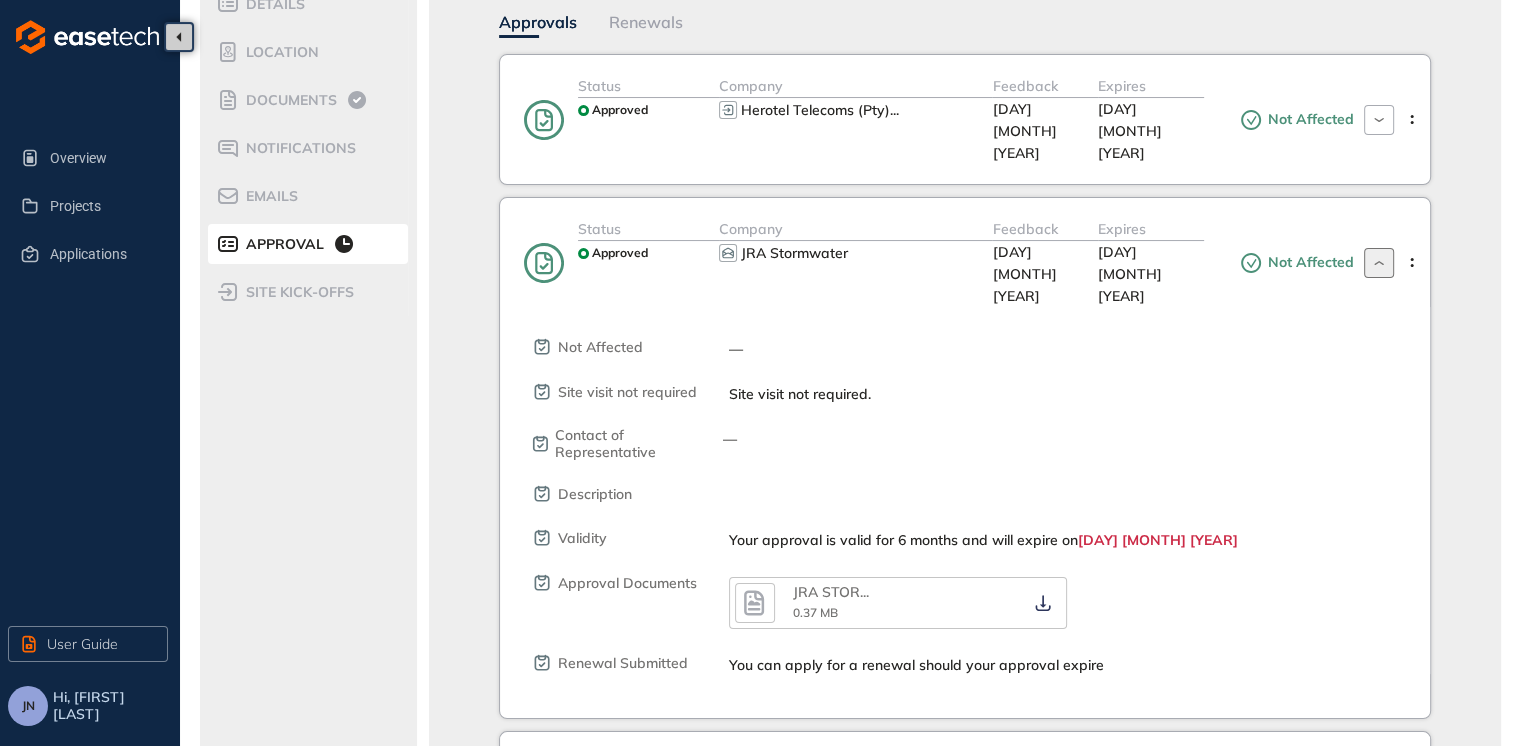 click 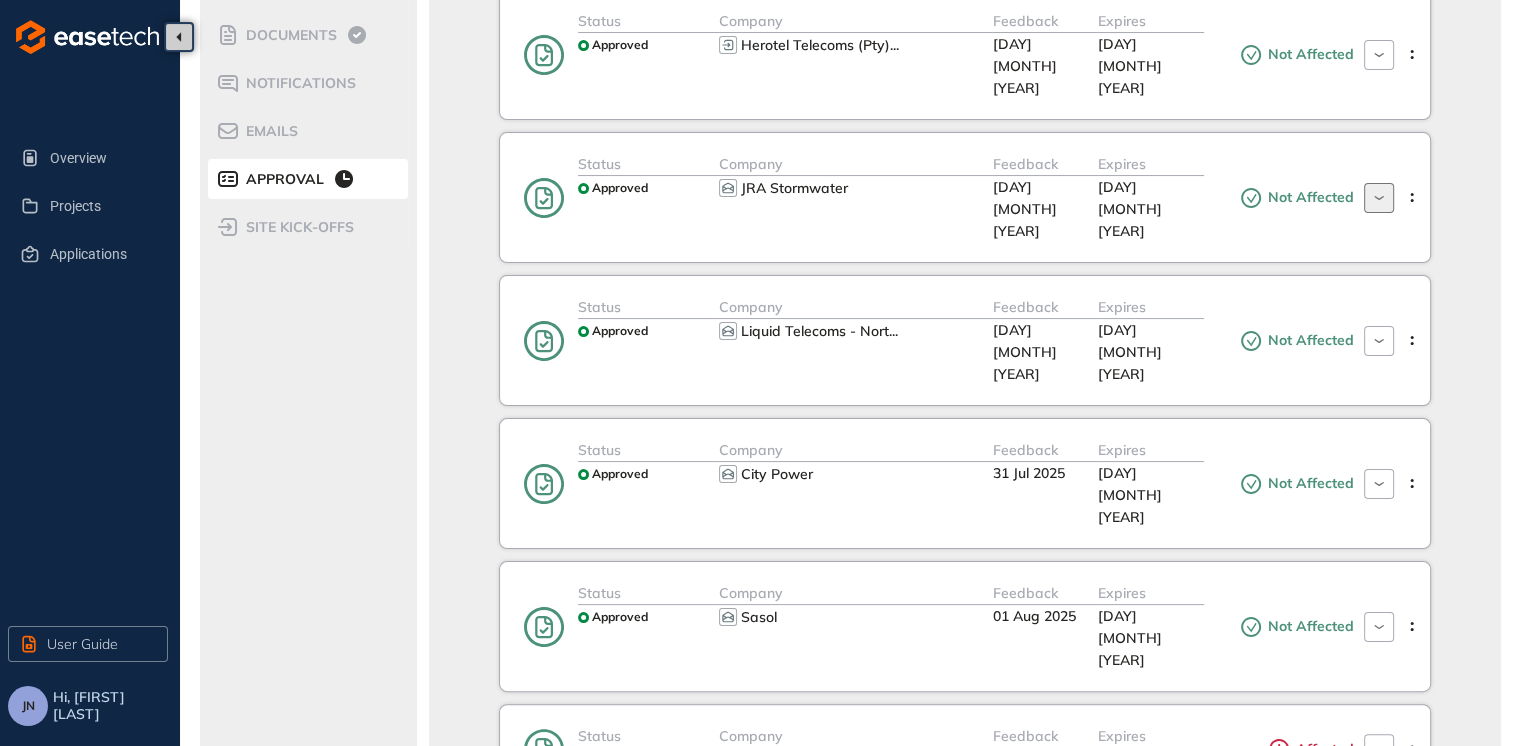 scroll, scrollTop: 300, scrollLeft: 0, axis: vertical 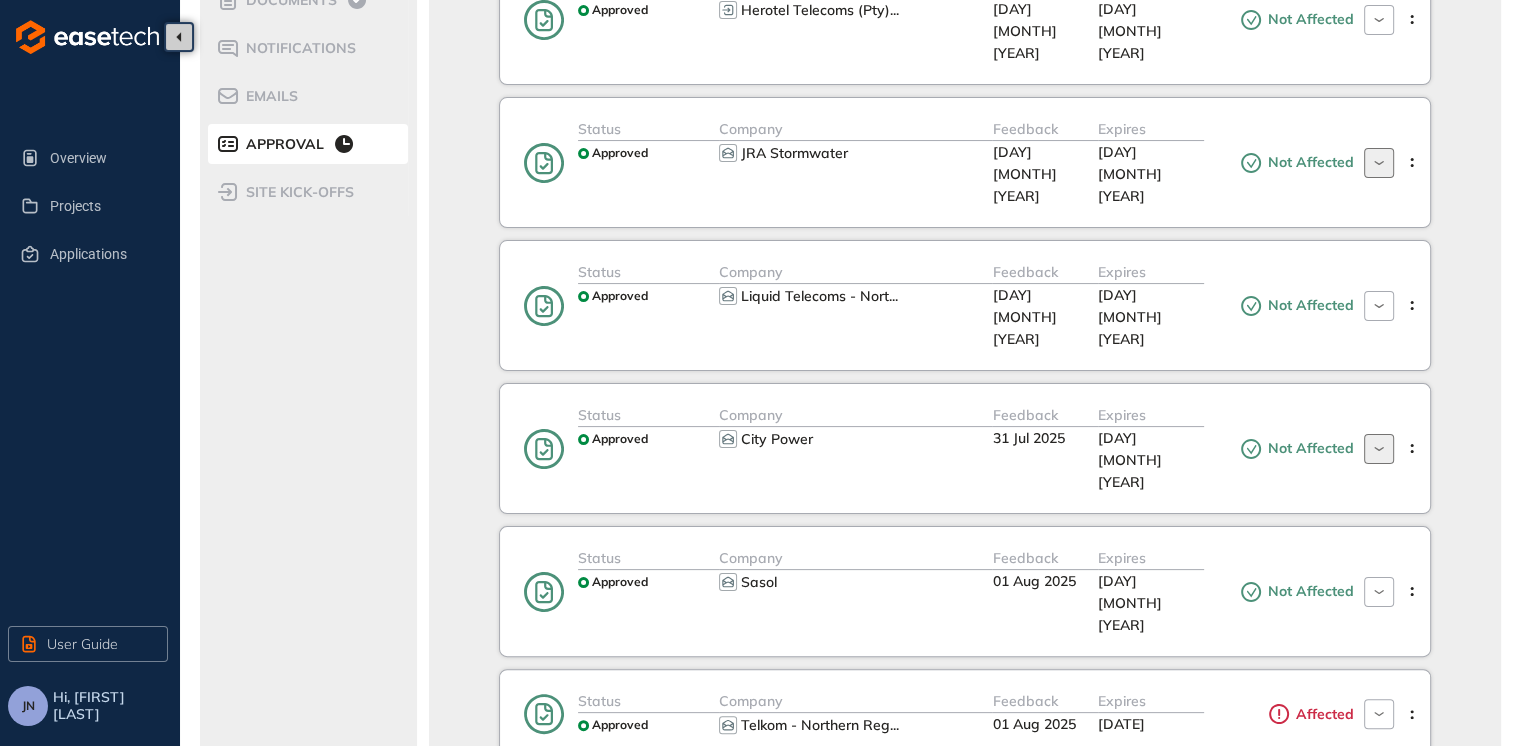 click 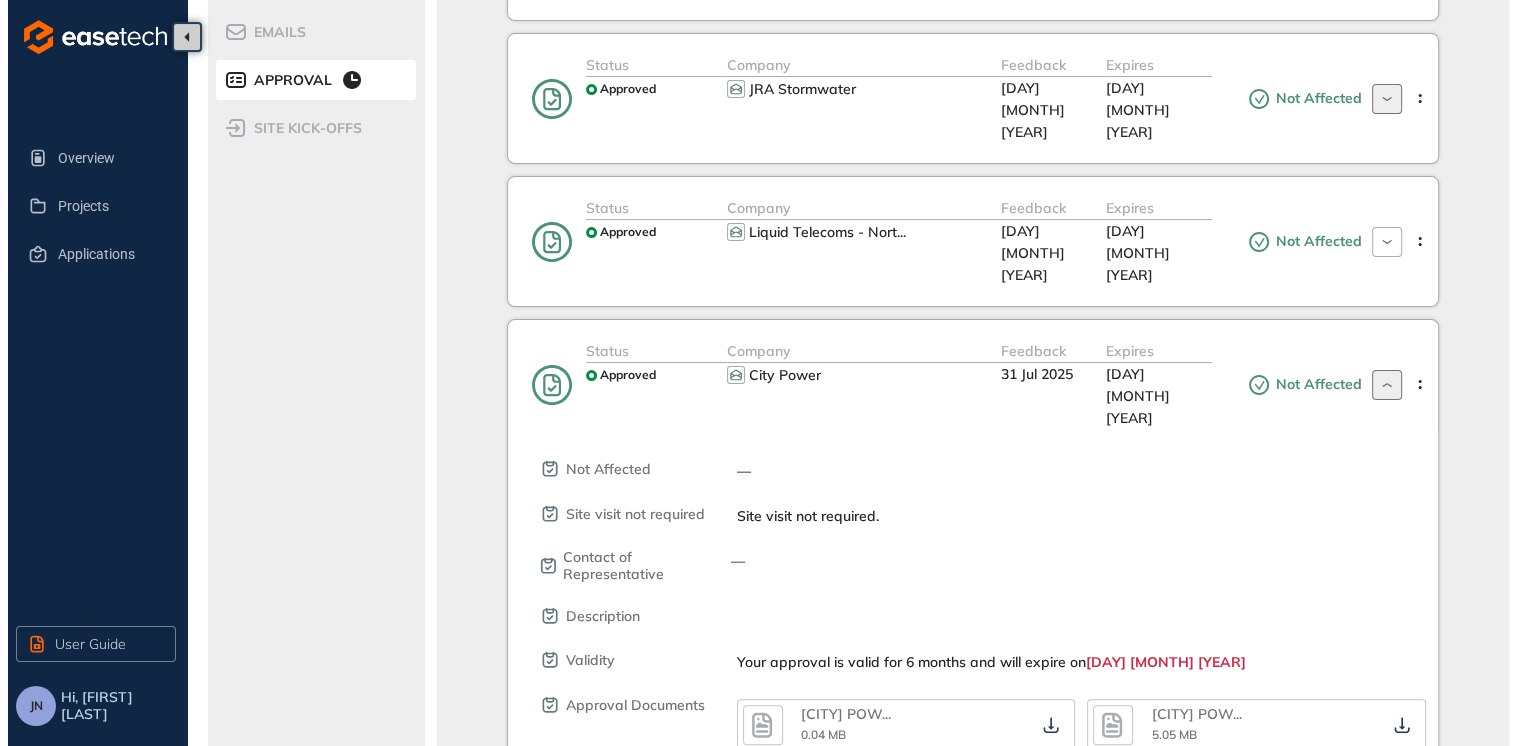 scroll, scrollTop: 400, scrollLeft: 0, axis: vertical 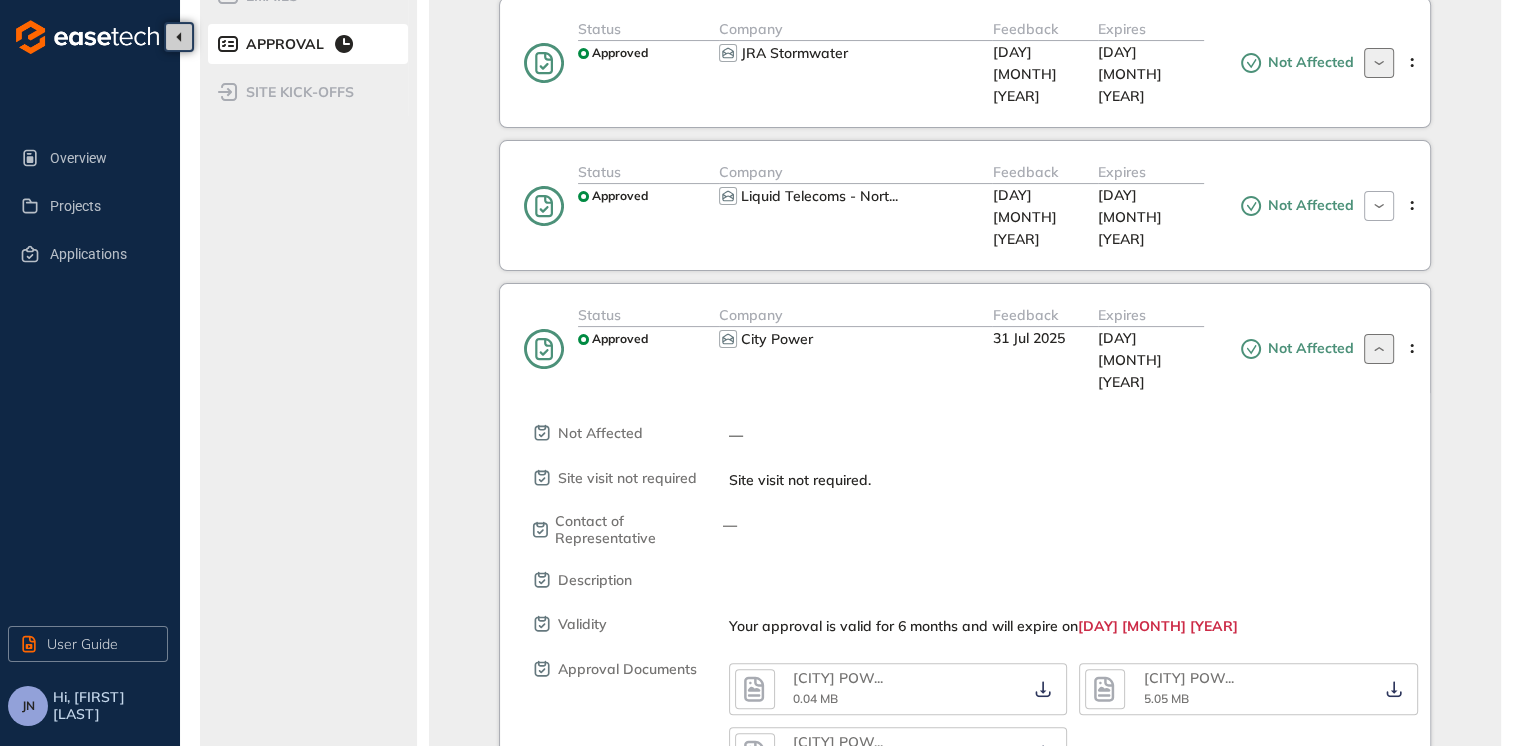 click on "CITY POW ... 0.04 MB" at bounding box center [909, 689] 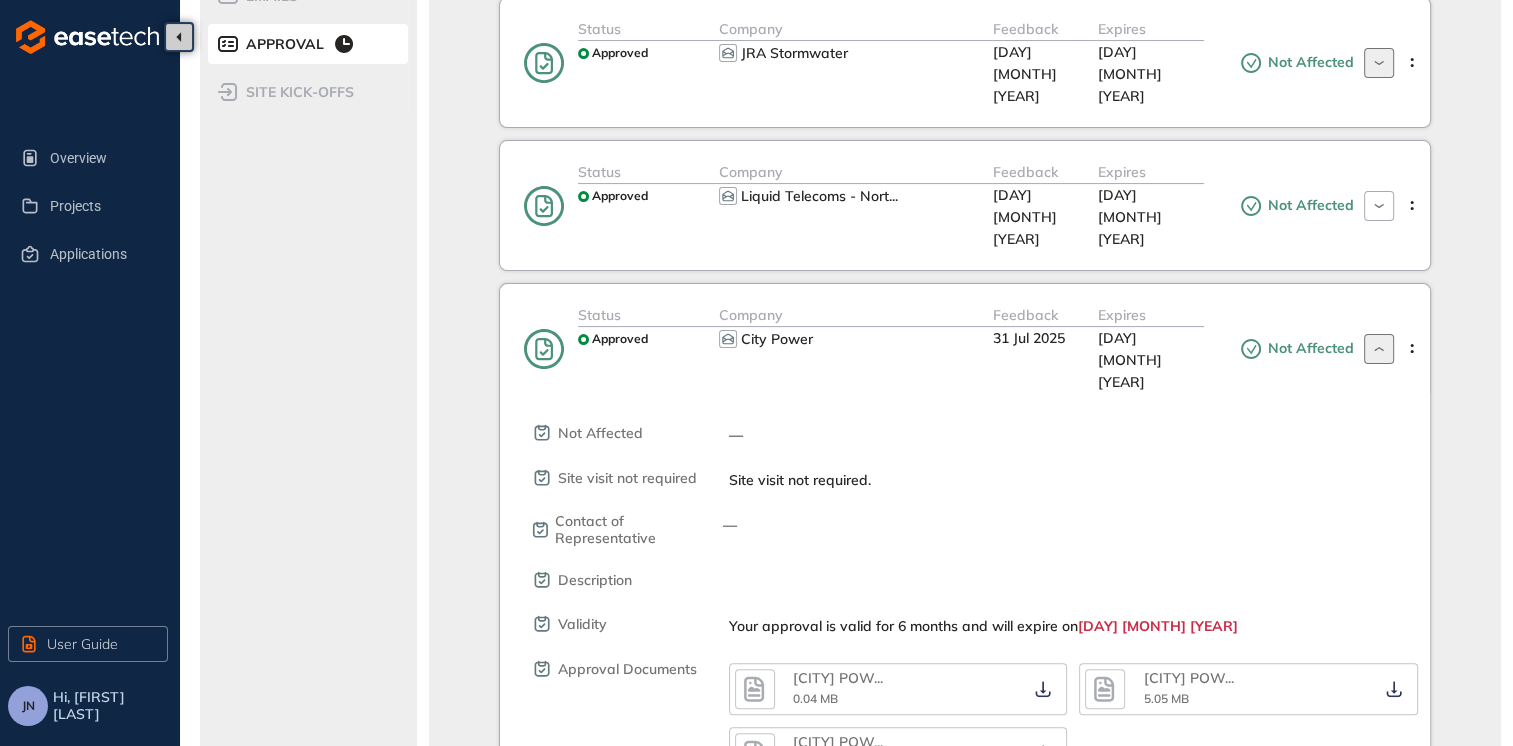 click 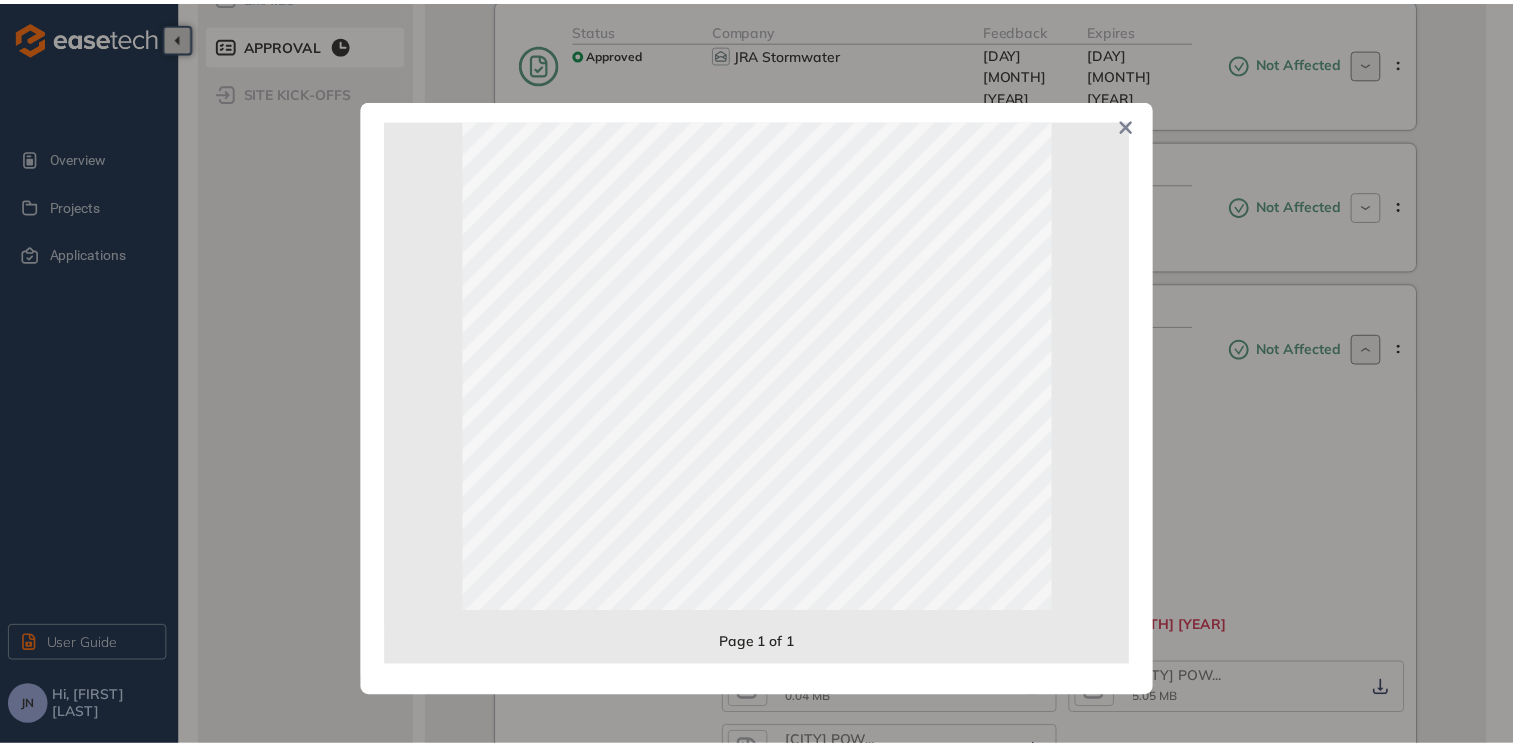 scroll, scrollTop: 403, scrollLeft: 0, axis: vertical 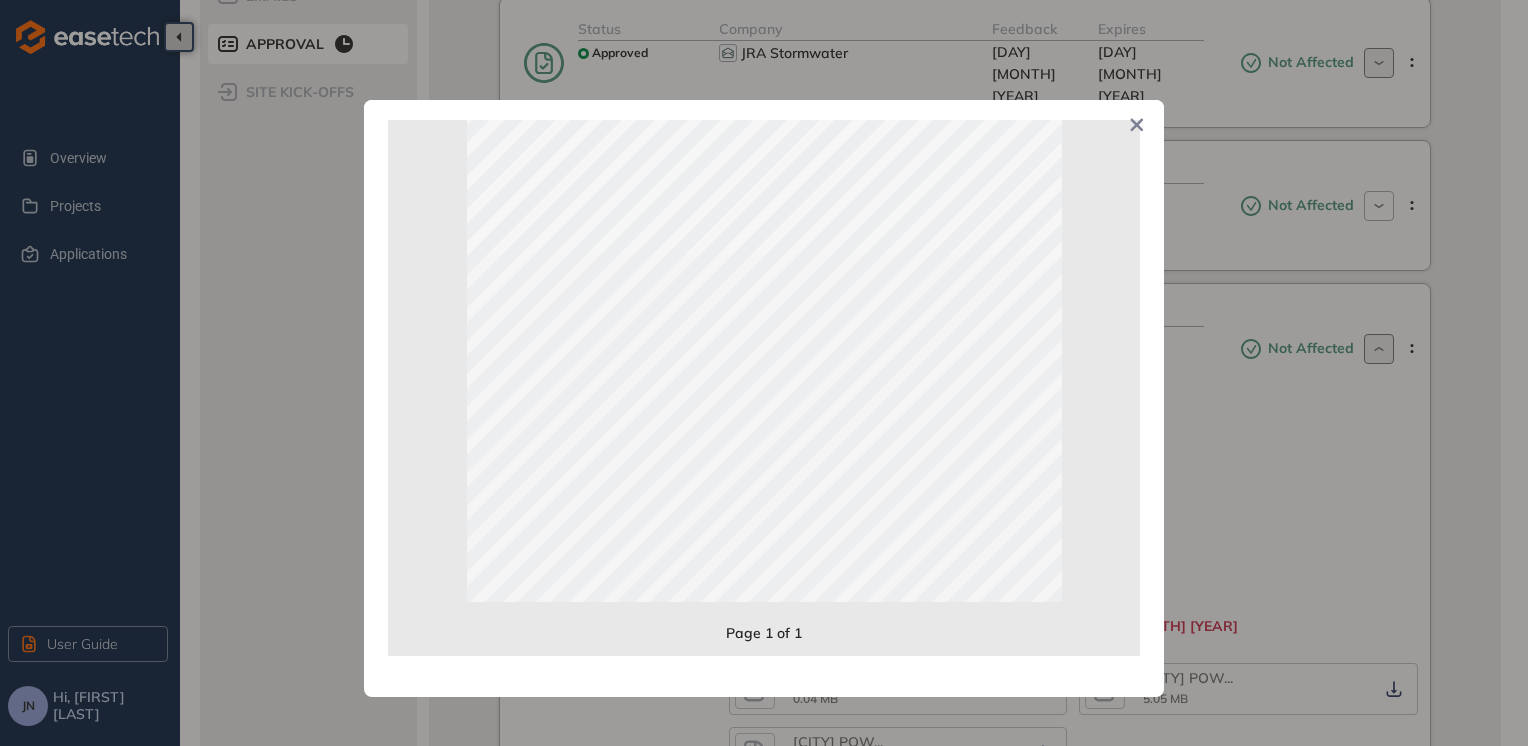 click 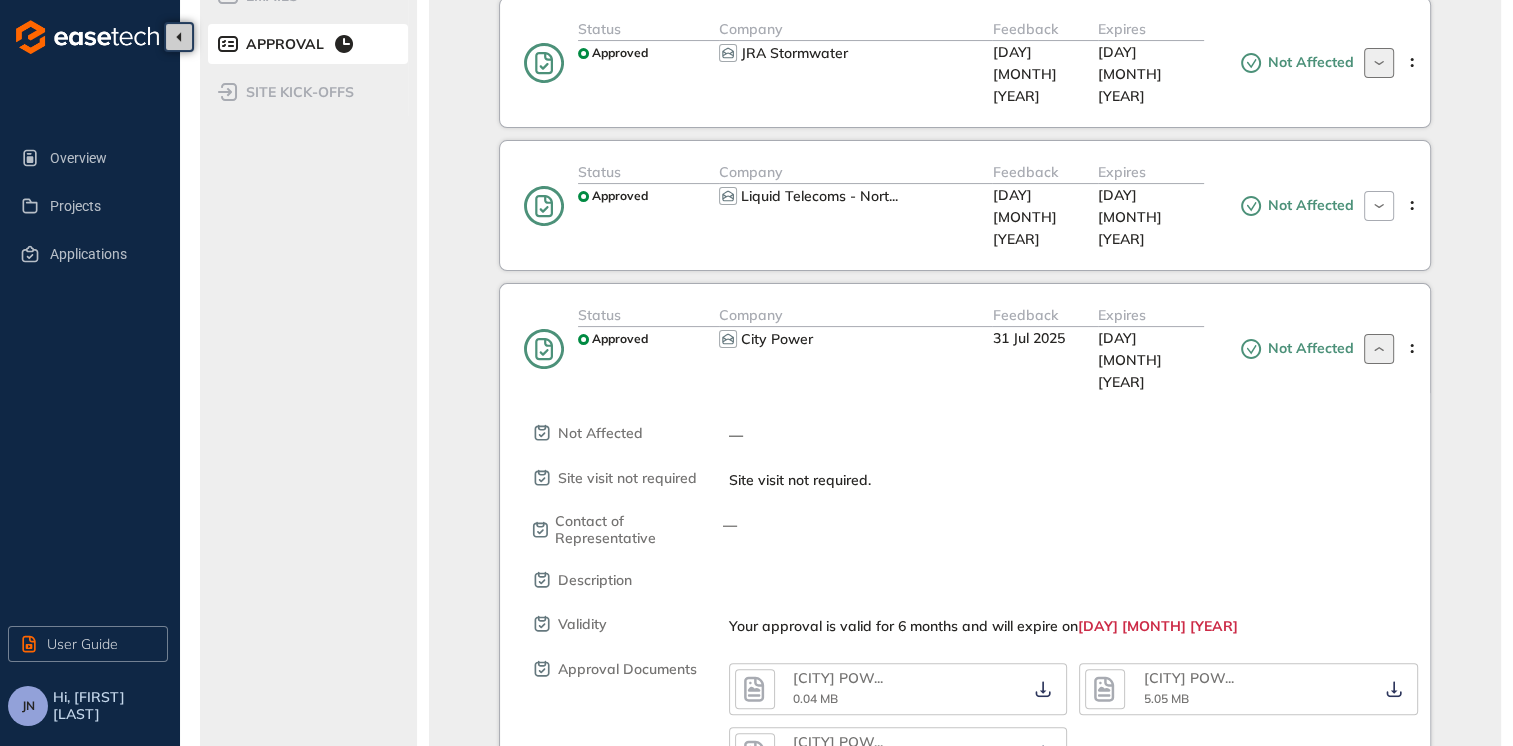 click 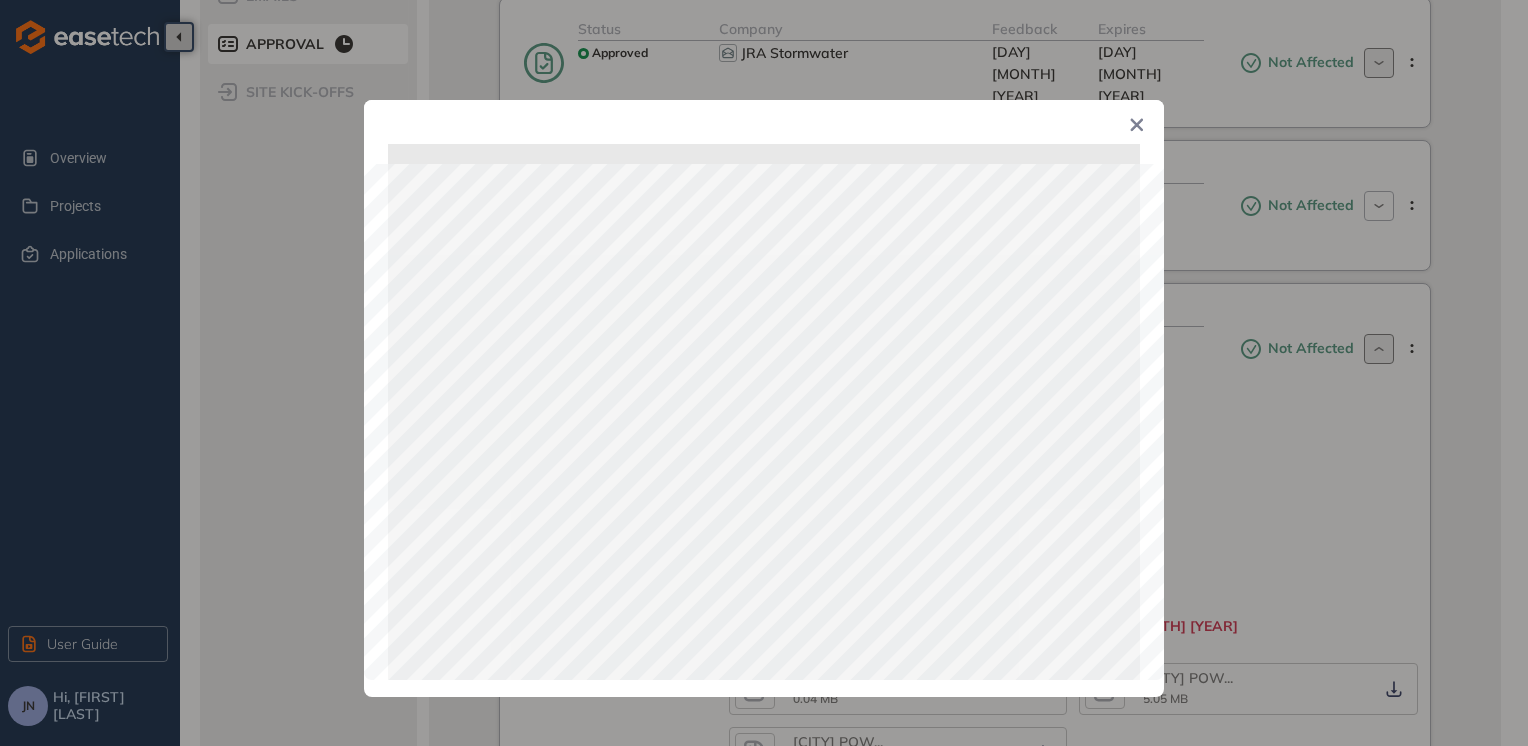 click 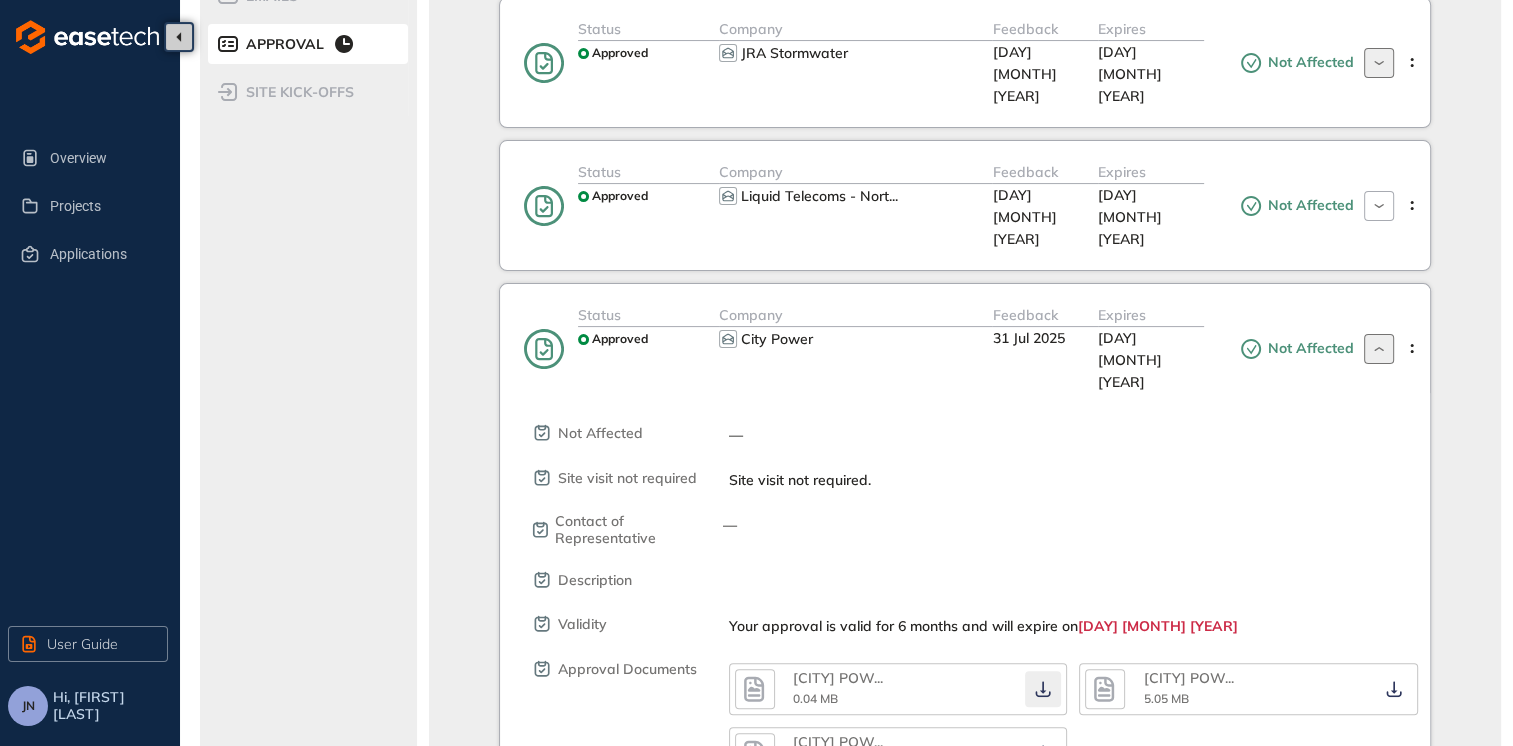 click 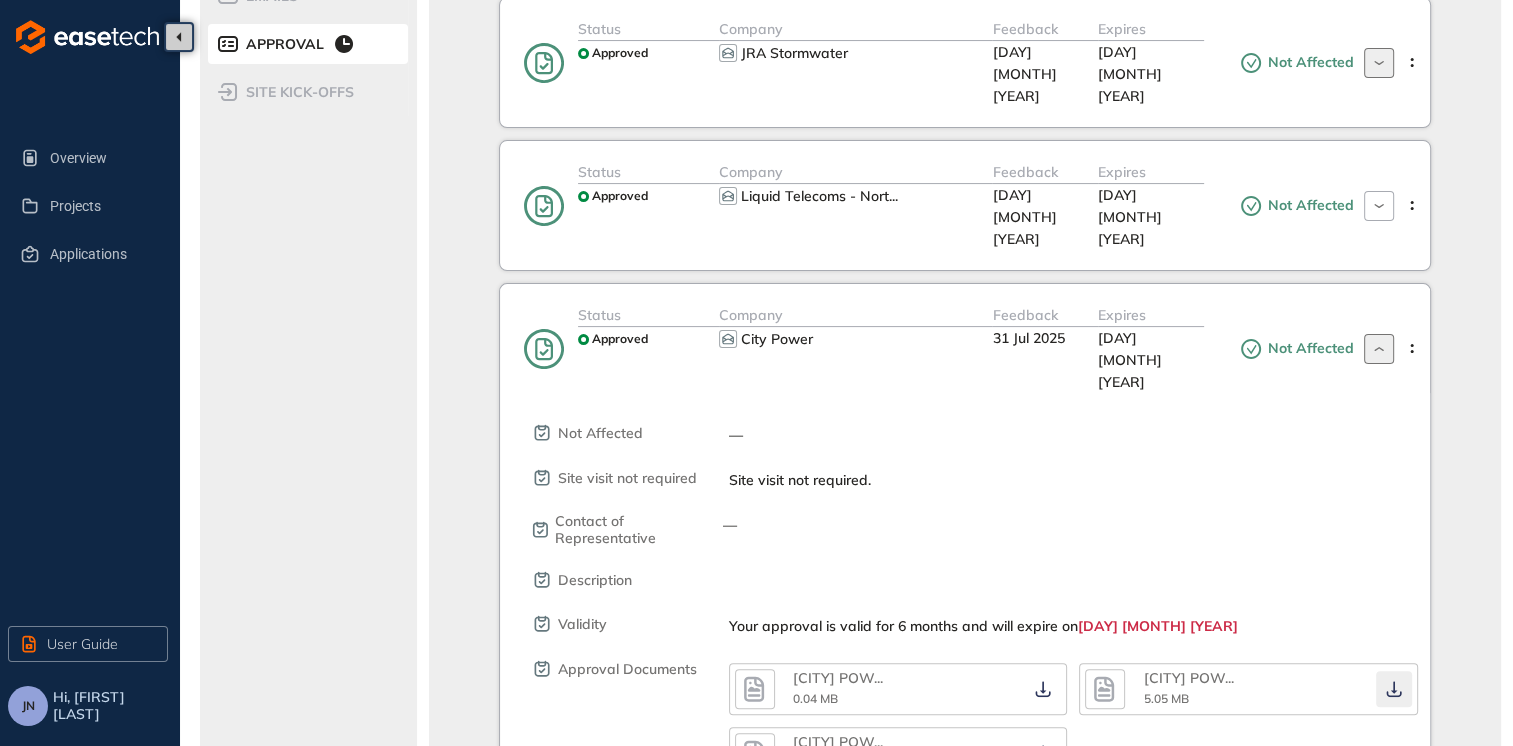 click 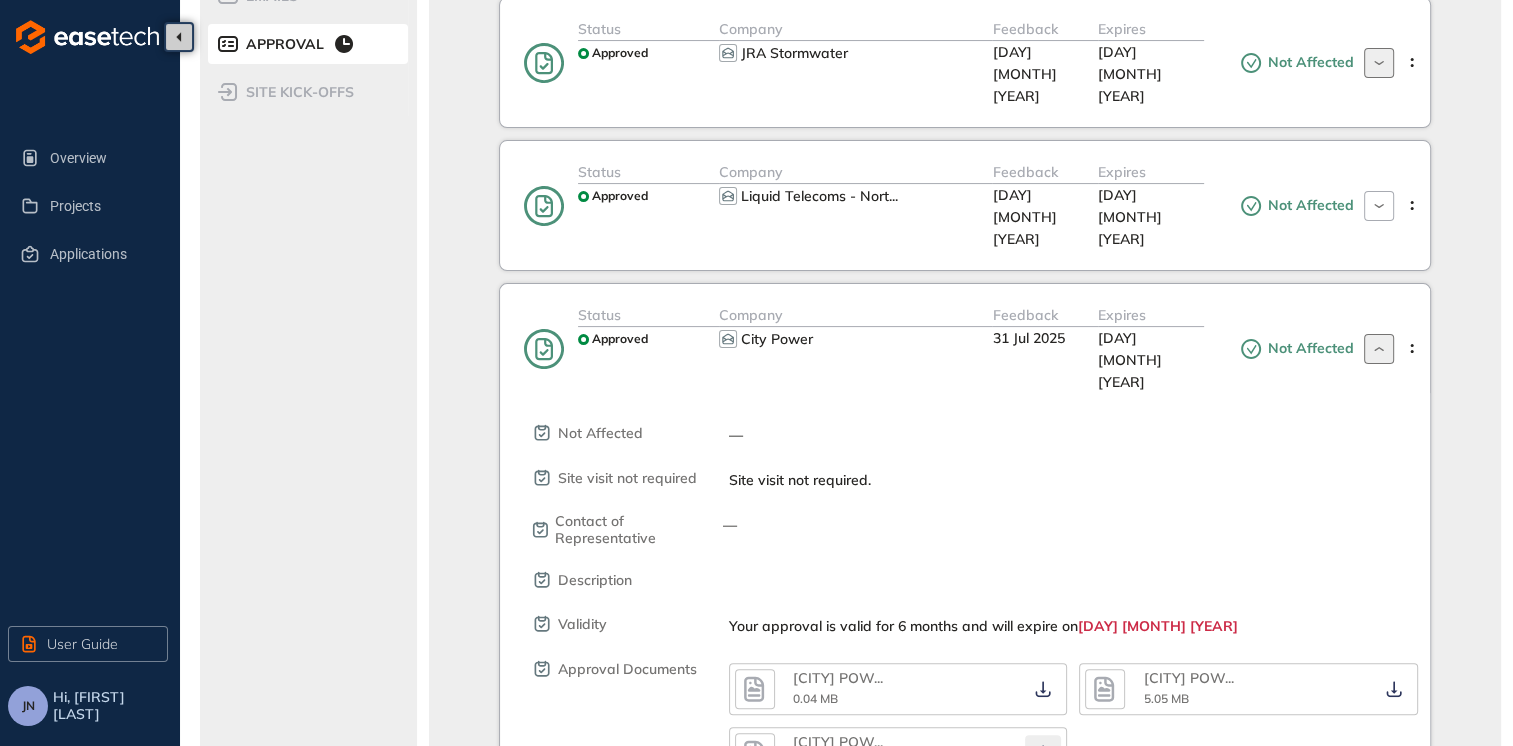 click at bounding box center [1043, 753] 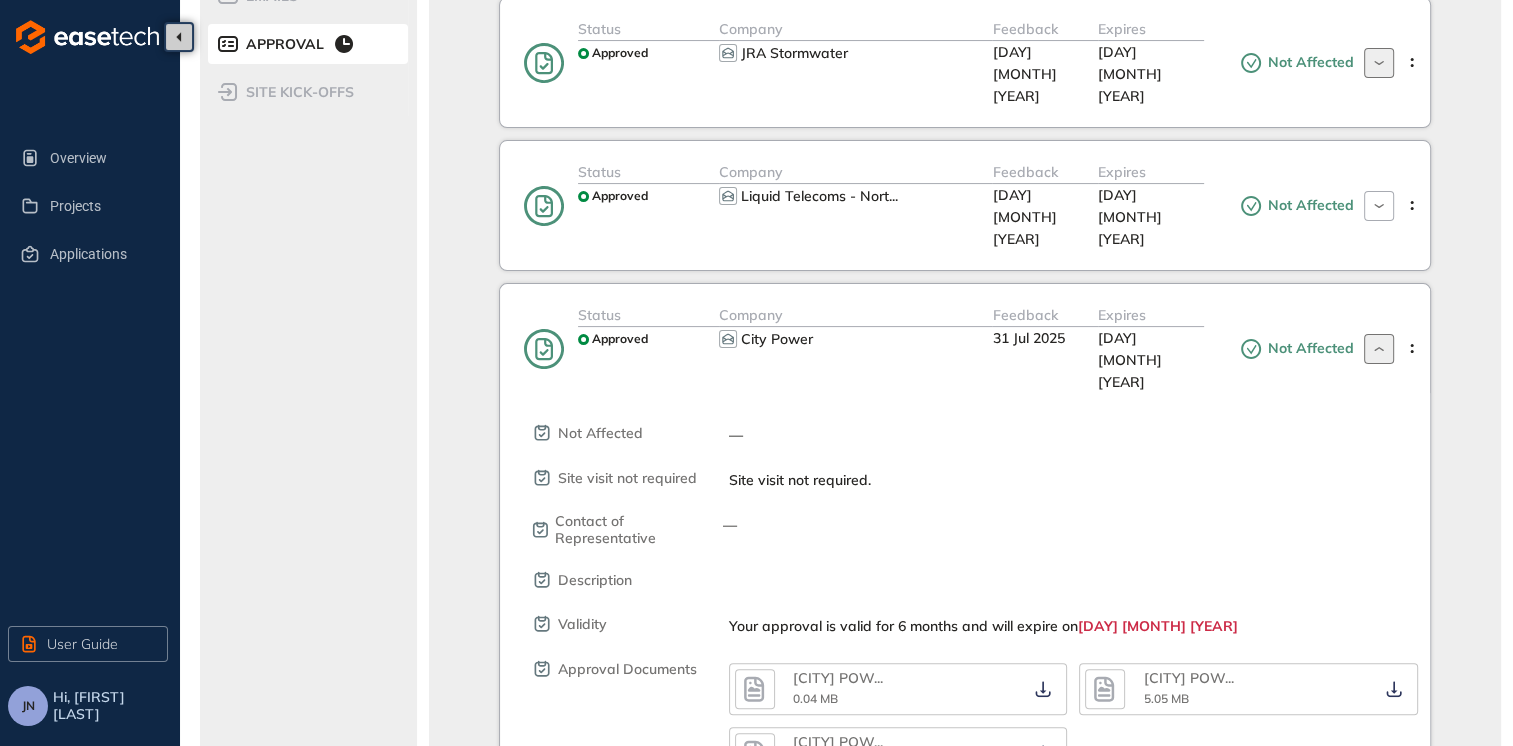 click on "Not Affected — Site visit not required Site visit not required. Contact of Representative — Description Validity Your approval is valid for 6 months and will expire on 29 [MONTH] [YEAR] Approval Documents CITY POW ... 0.04 MB CITY POW ... 5.05 MB CITY POW ... 0.34 MB Renewal Submitted You can apply for a renewal should your approval expire" at bounding box center (980, 608) 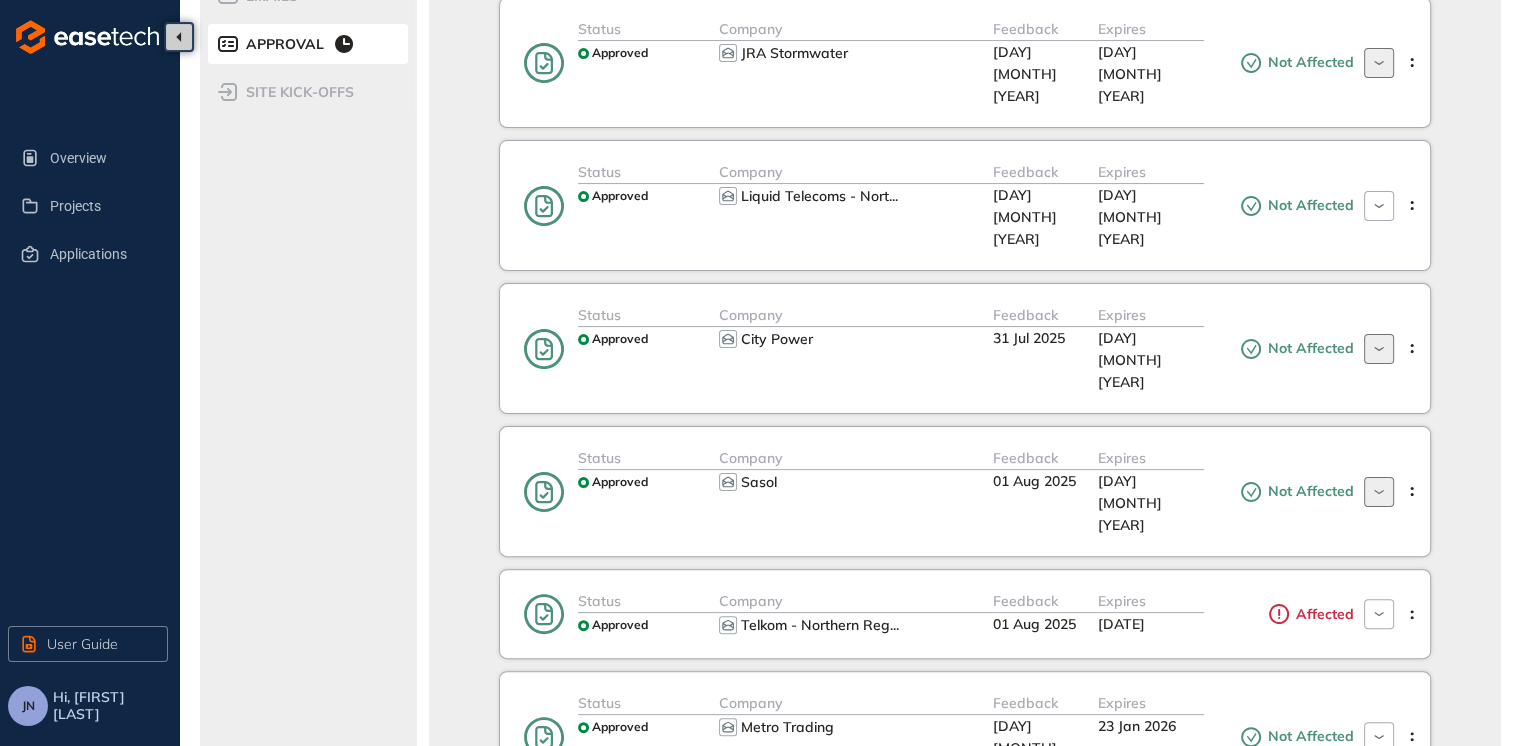 click 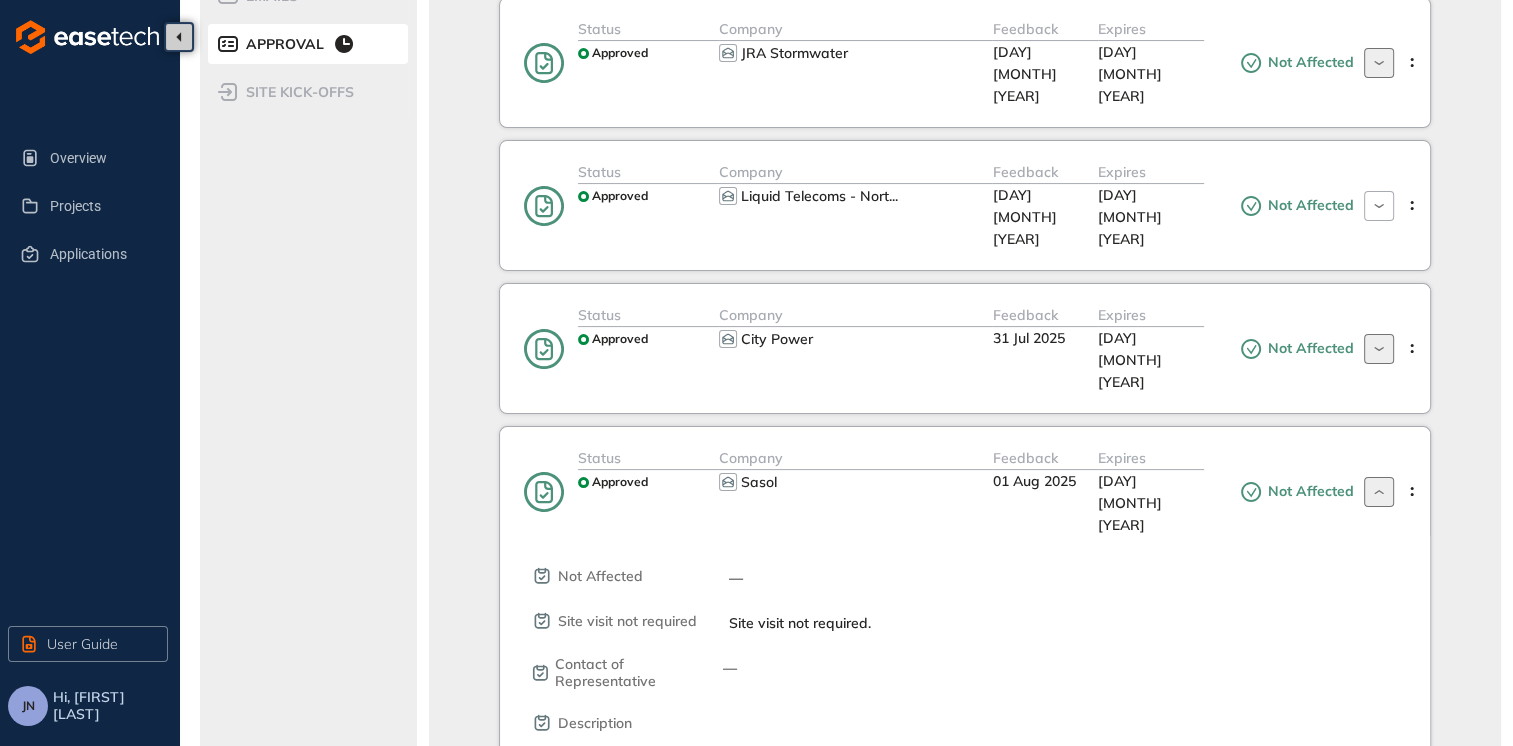 click 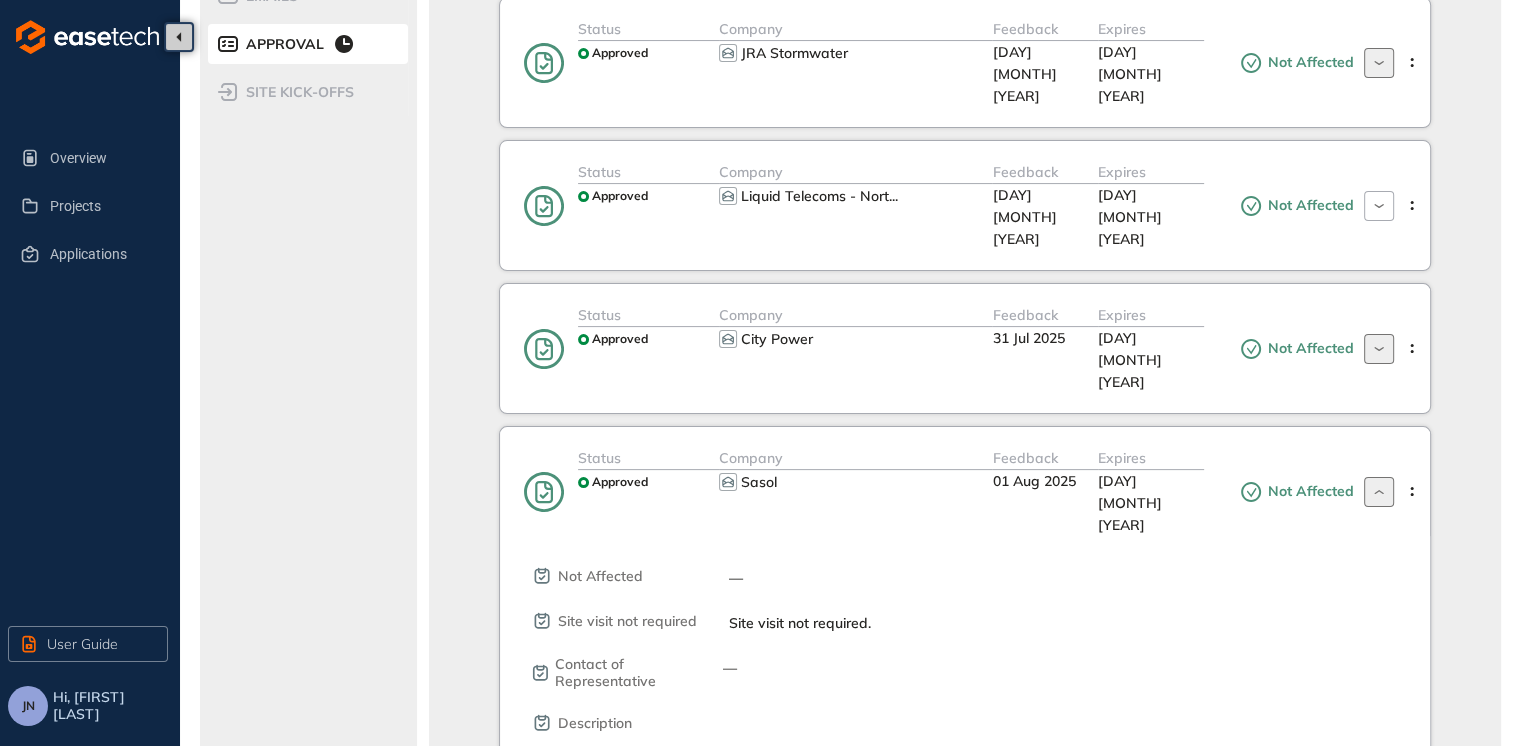 click on "Approvals In Process LEOGEM PROPERTY PROJECTS Utility services 66% Approvals Renewals Status Approved Company Herotel Telecoms (Pty) ... Feedback 29 [MONTH] [YEAR] Expires 29 [MONTH] [YEAR] Not Affected Not Affected — Site visit not required Site visit not required. Contact of Representative — Description Validity Your approval is valid for 6 months and will expire on 29 [MONTH] [YEAR] Approval Documents LEO25-05 ... 0.83 MB Renewal Submitted You can apply for a renewal should your approval expire Status Approved Company JRA Stormwater Feedback 30 [MONTH] [YEAR] Expires 29 [MONTH] [YEAR] Not Affected Not Affected — Site visit not required Site visit not required. Contact of Representative — Description Validity Your approval is valid for 6 months and will expire on 29 [MONTH] [YEAR] Approval Documents JRA STOR ... 0.37 MB Renewal Submitted You can apply for a renewal should your approval expire" at bounding box center (965, 1149) 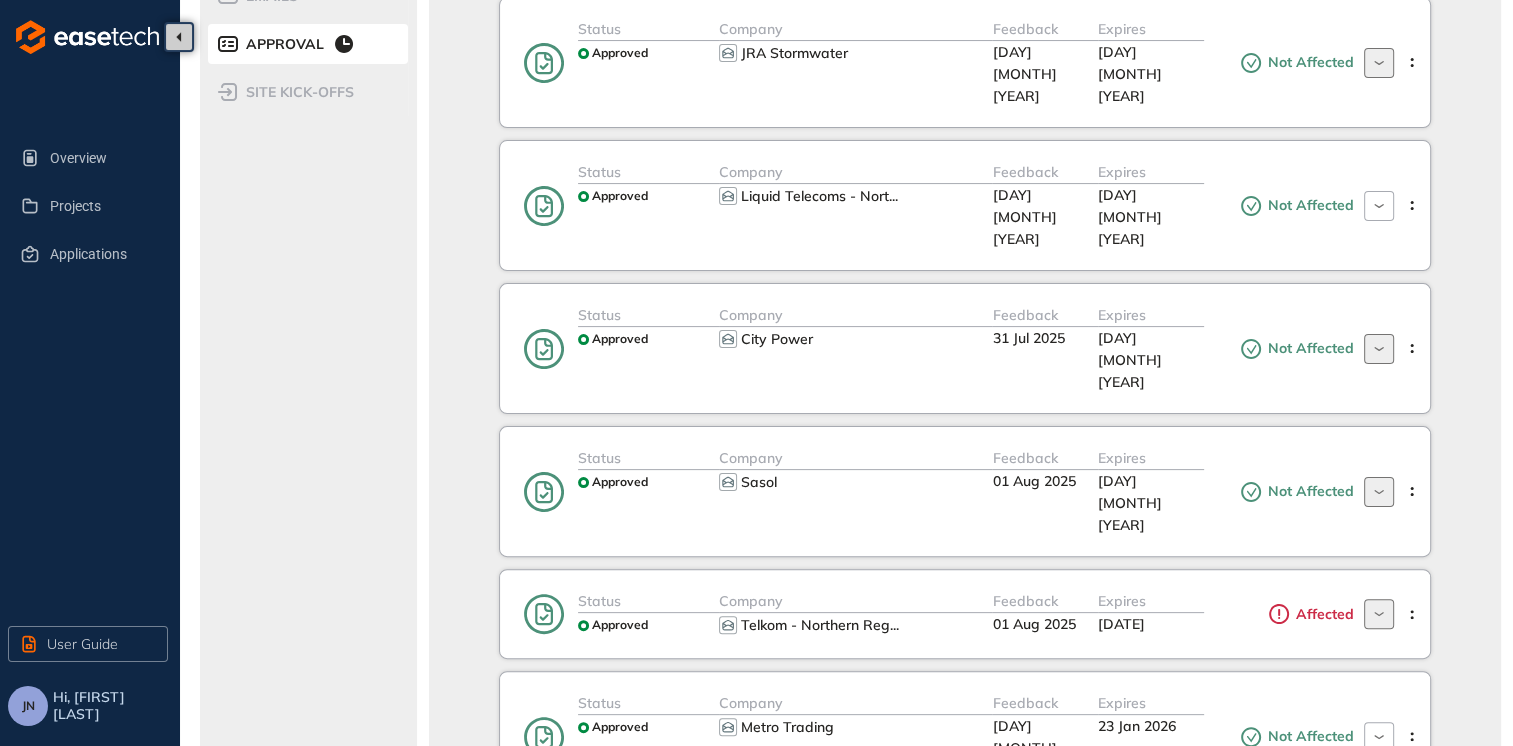 click 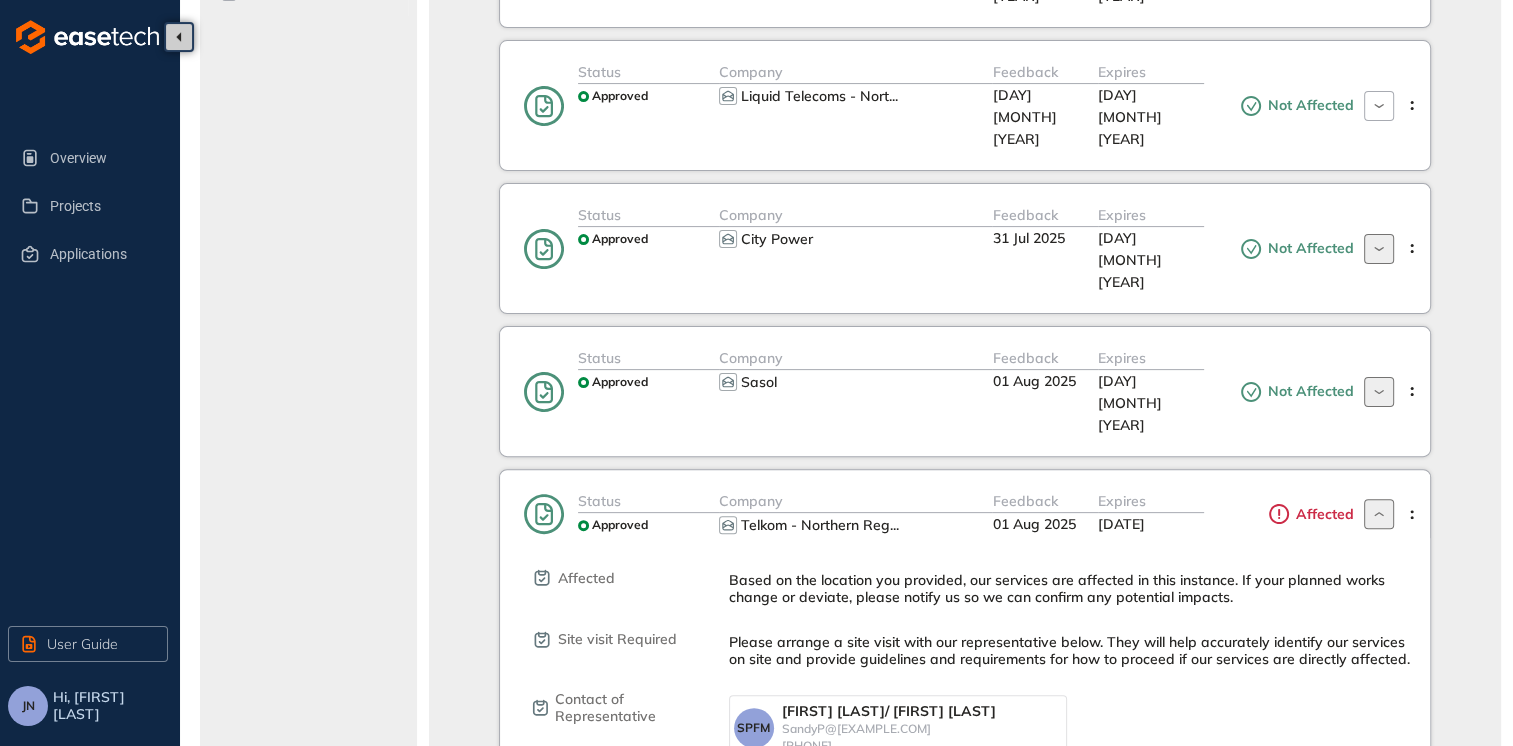 scroll, scrollTop: 600, scrollLeft: 0, axis: vertical 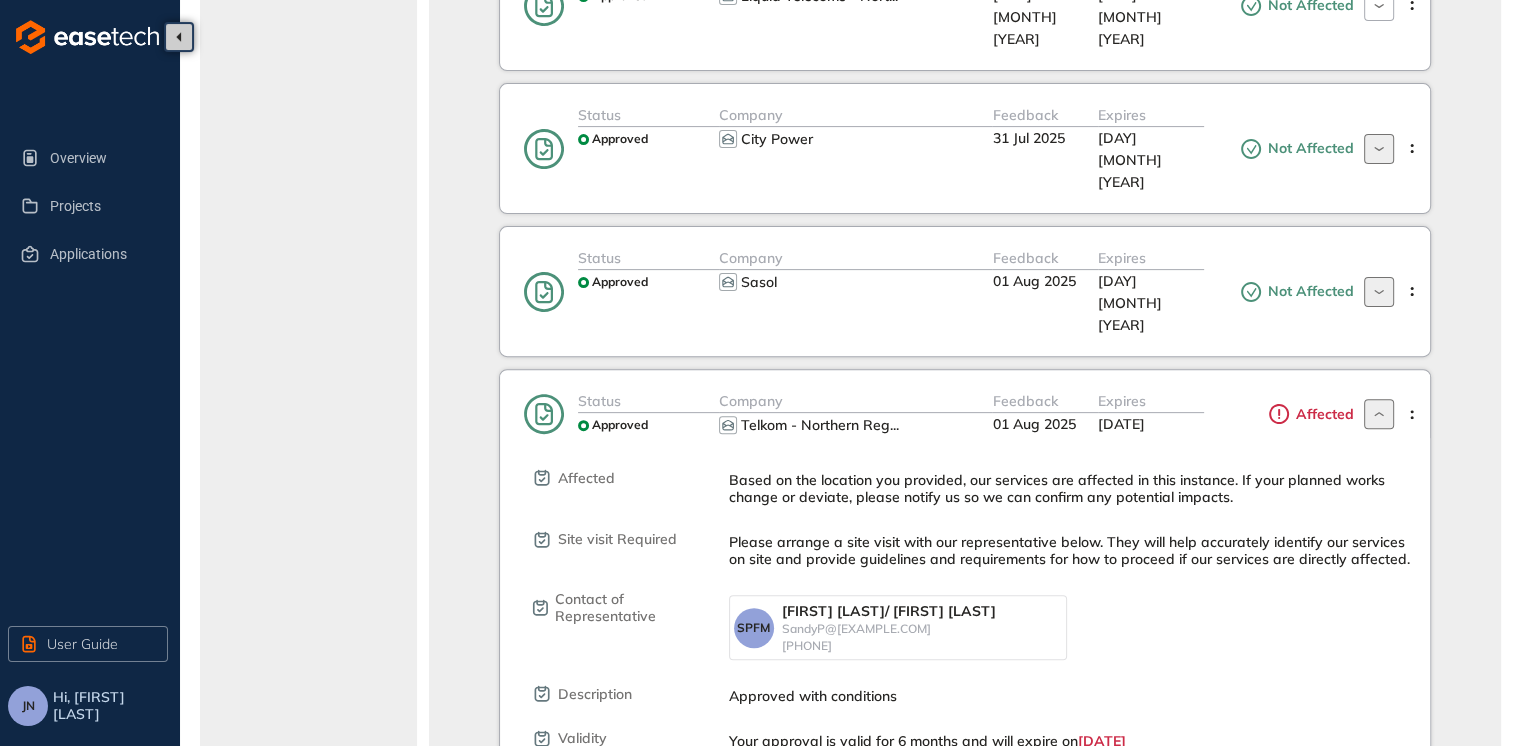 click 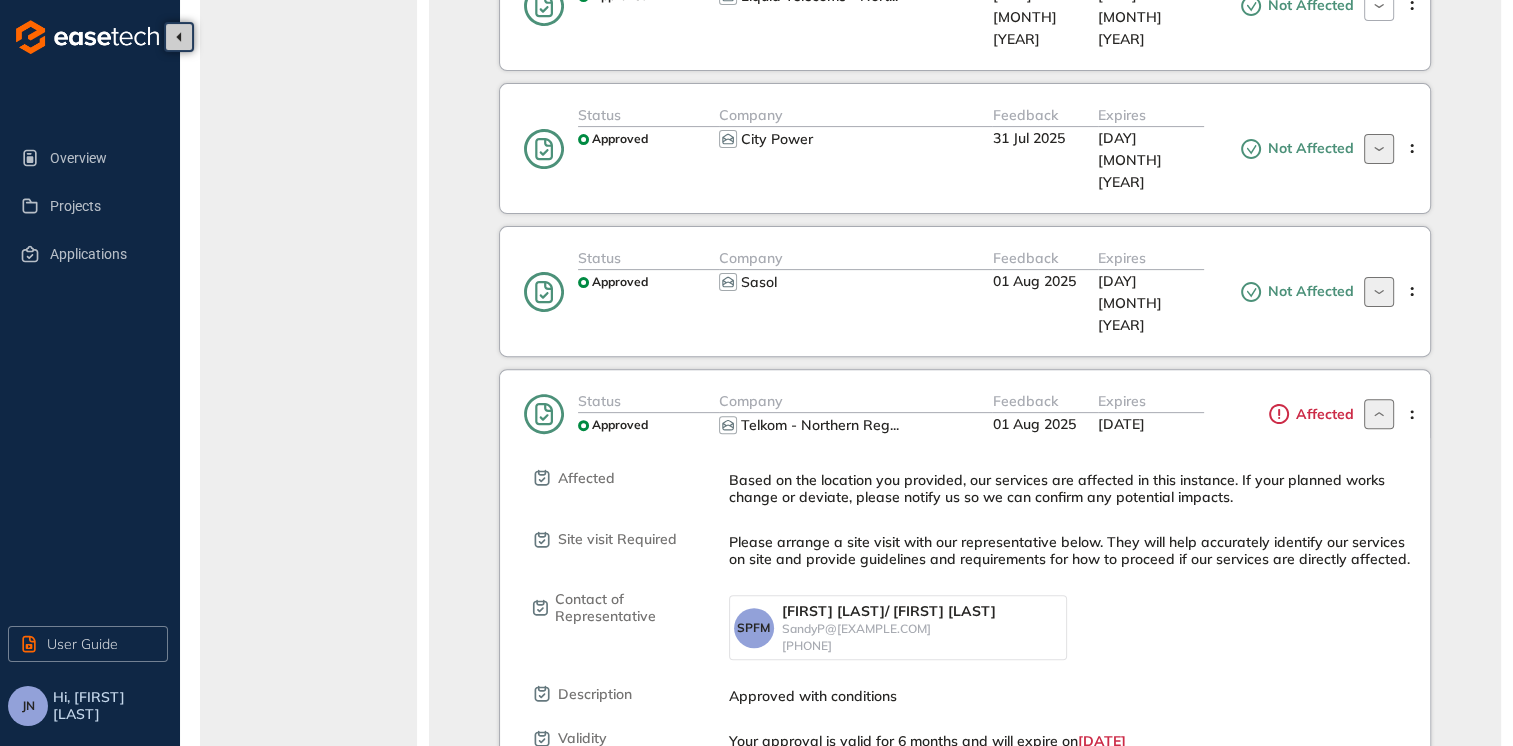 click 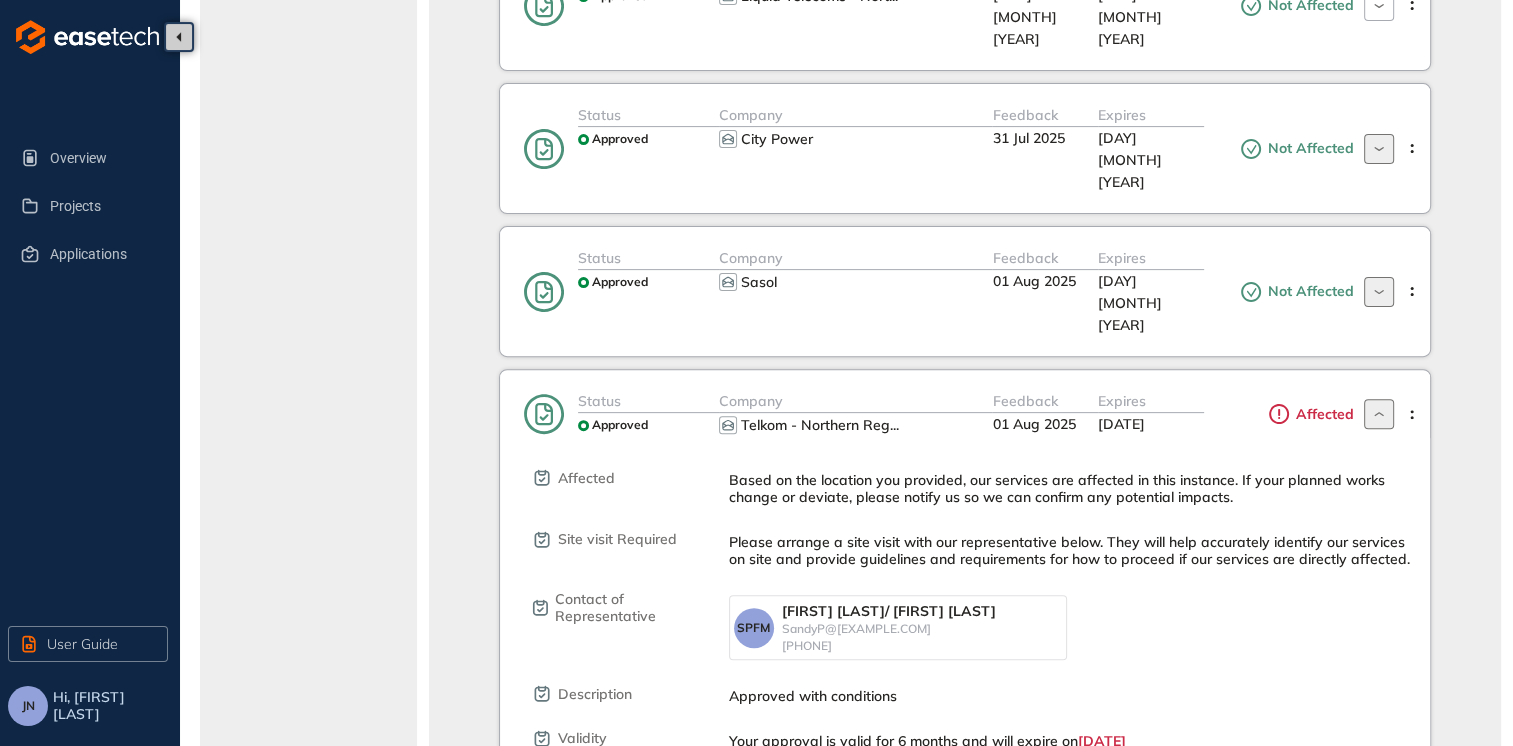 click at bounding box center (1379, 414) 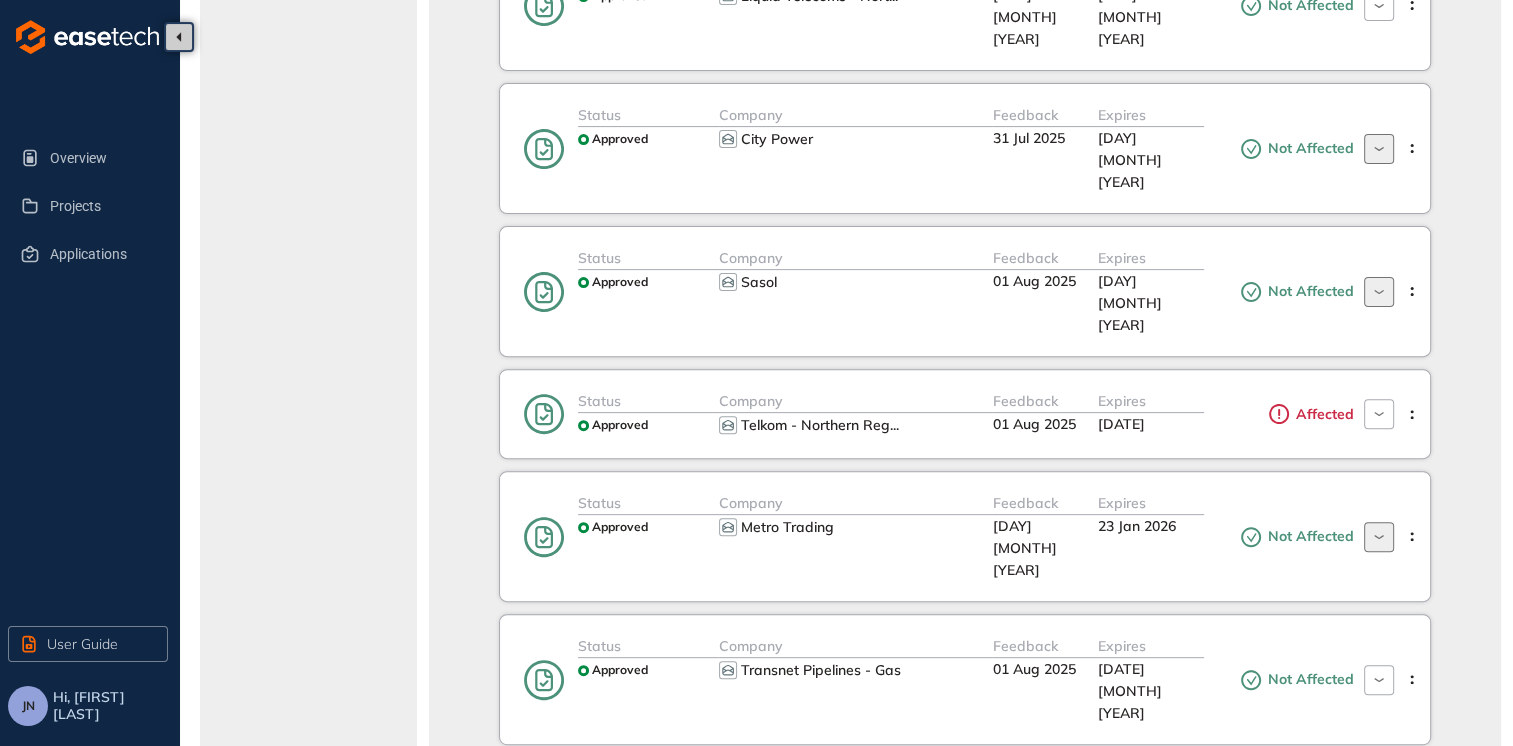 click at bounding box center (1379, 537) 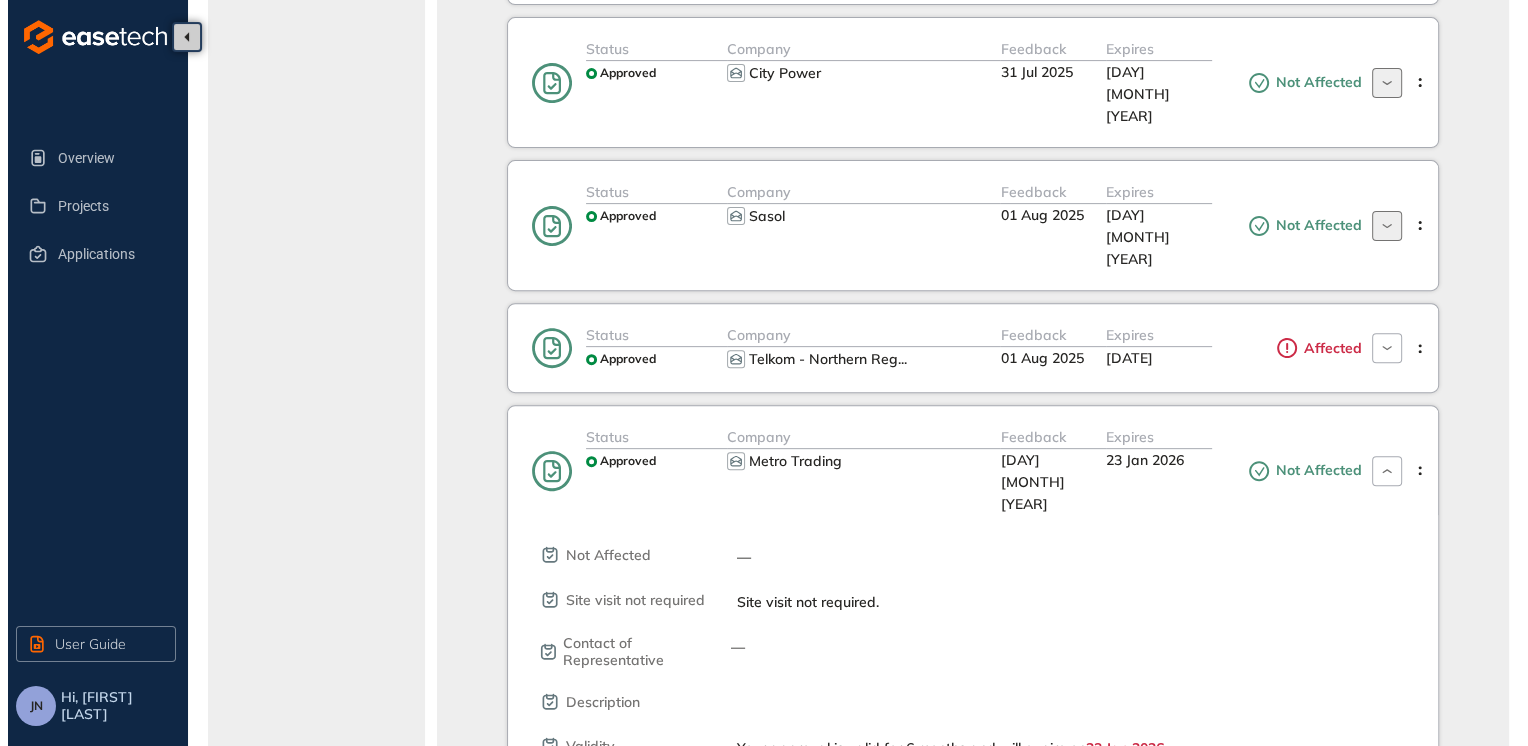 scroll, scrollTop: 700, scrollLeft: 0, axis: vertical 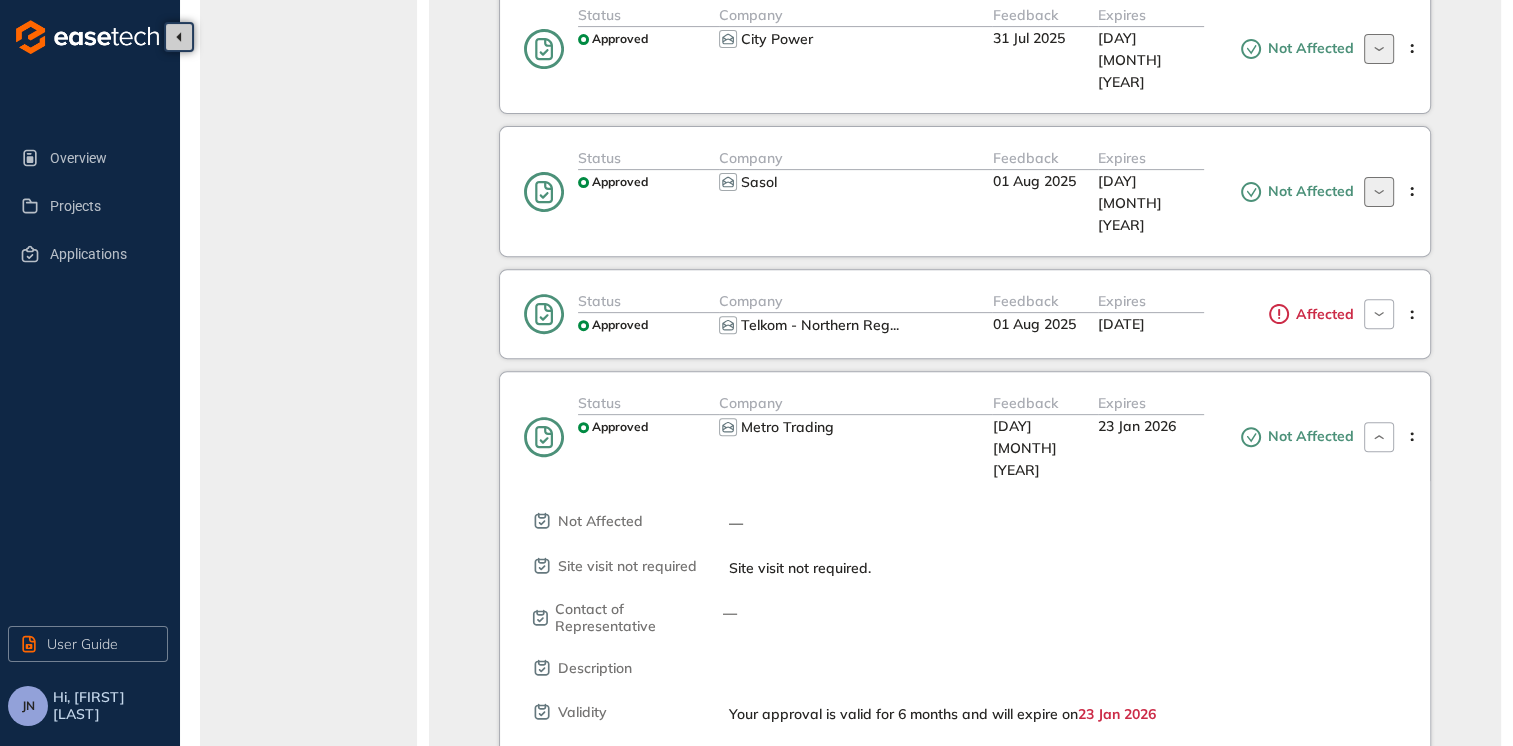 click 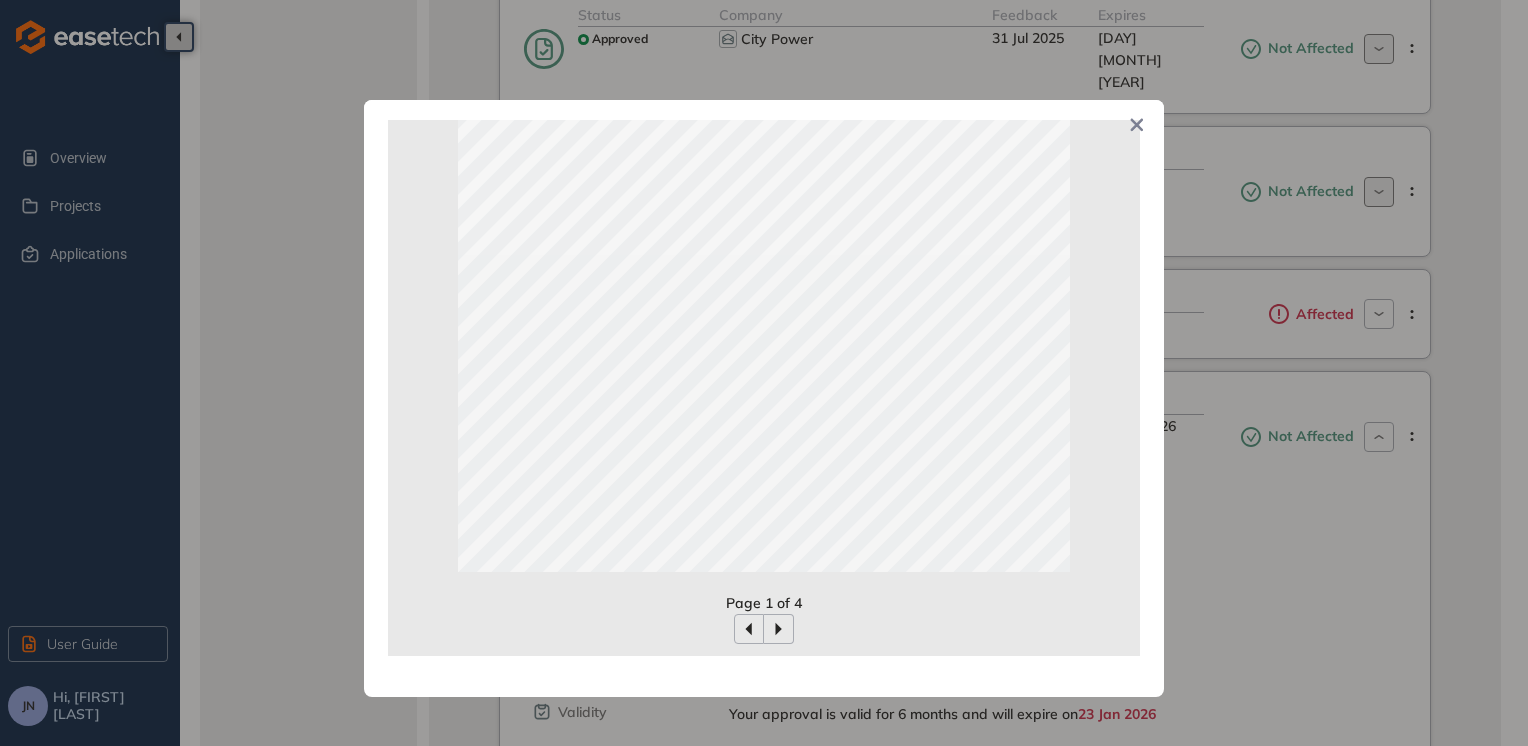 scroll, scrollTop: 0, scrollLeft: 0, axis: both 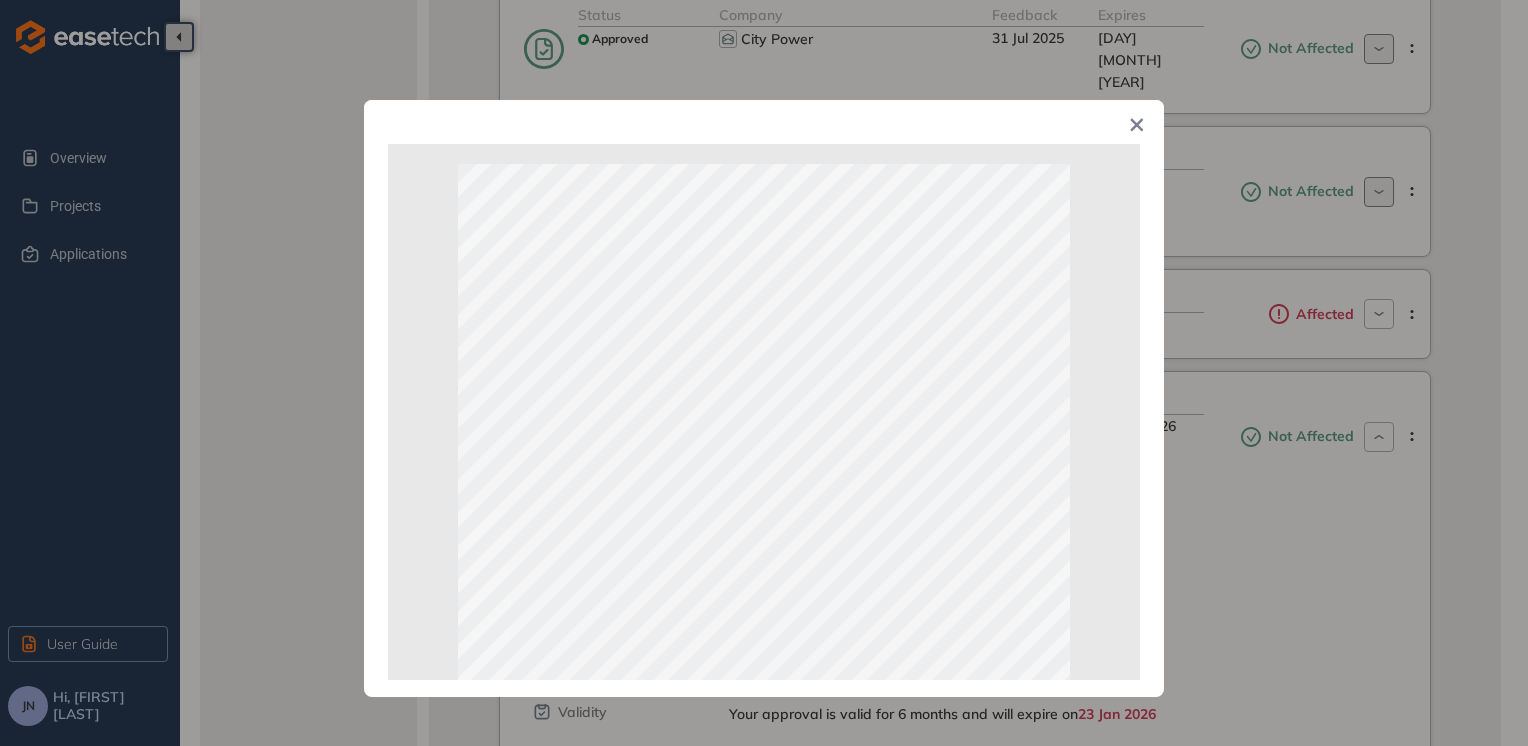 click at bounding box center [1137, 127] 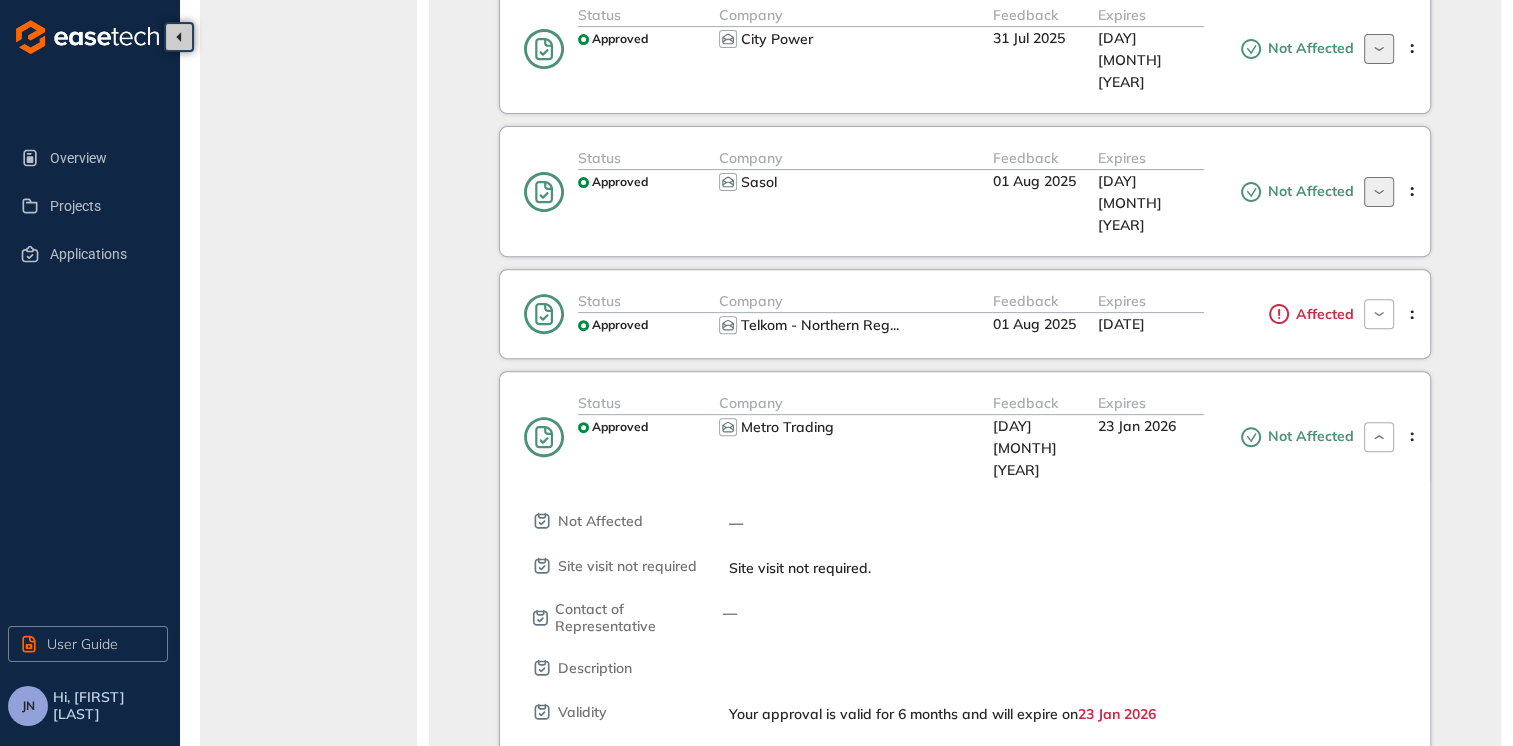 click 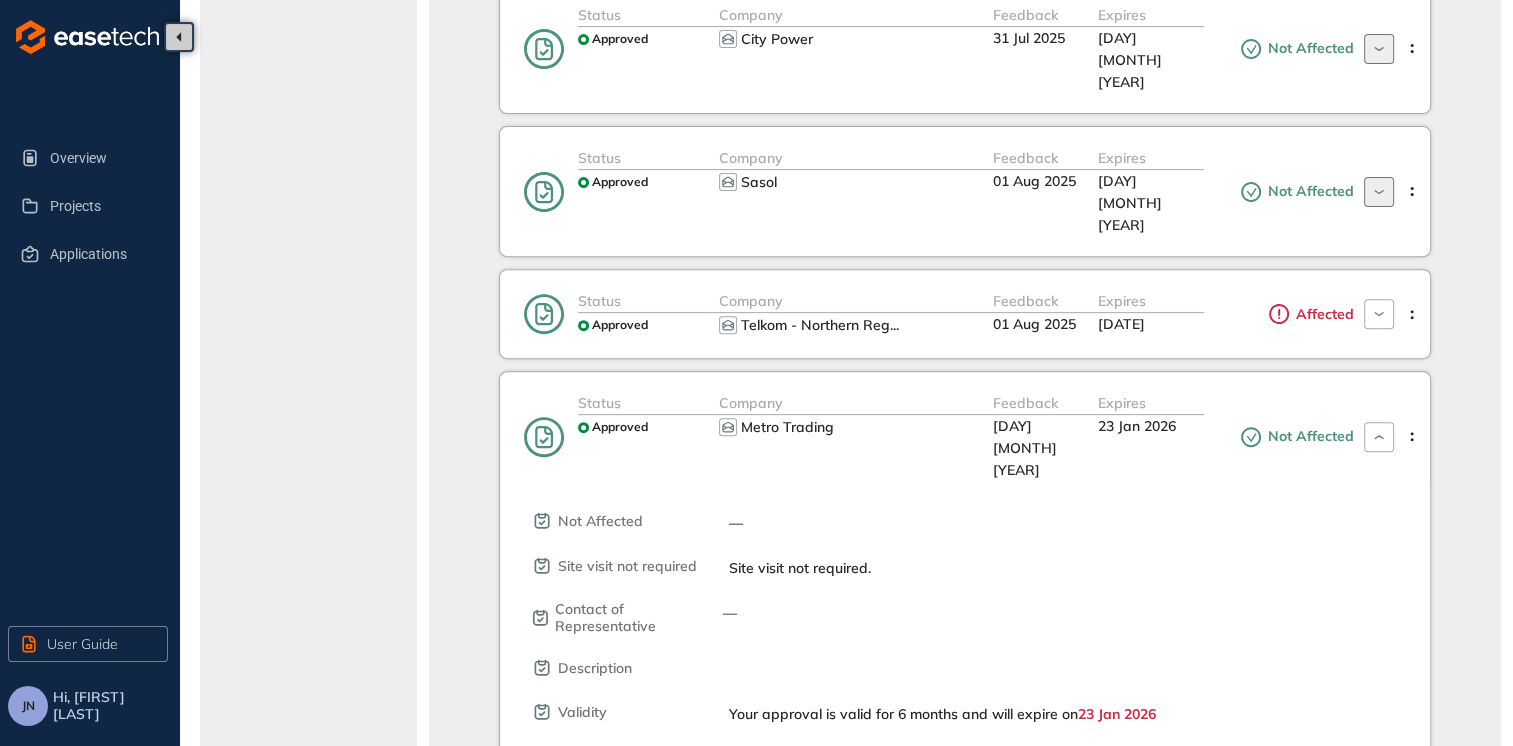 click on "Approvals In Process LEOGEM PROPERTY PROJECTS Utility services 66% Approvals Renewals Status Approved Company Herotel Telecoms (Pty) ... Feedback 29 [MONTH] [YEAR] Expires 29 [MONTH] [YEAR] Not Affected Not Affected — Site visit not required Site visit not required. Contact of Representative — Description Validity Your approval is valid for 6 months and will expire on 29 [MONTH] [YEAR] Approval Documents LEO25-05 ... 0.83 MB Renewal Submitted You can apply for a renewal should your approval expire Status Approved Company JRA Stormwater Feedback 30 [MONTH] [YEAR] Expires 29 [MONTH] [YEAR] Not Affected Not Affected — Site visit not required Site visit not required. Contact of Representative — Description Validity Your approval is valid for 6 months and will expire on 29 [MONTH] [YEAR] Approval Documents JRA STOR ... 0.37 MB Renewal Submitted You can apply for a renewal should your approval expire" at bounding box center [965, 849] 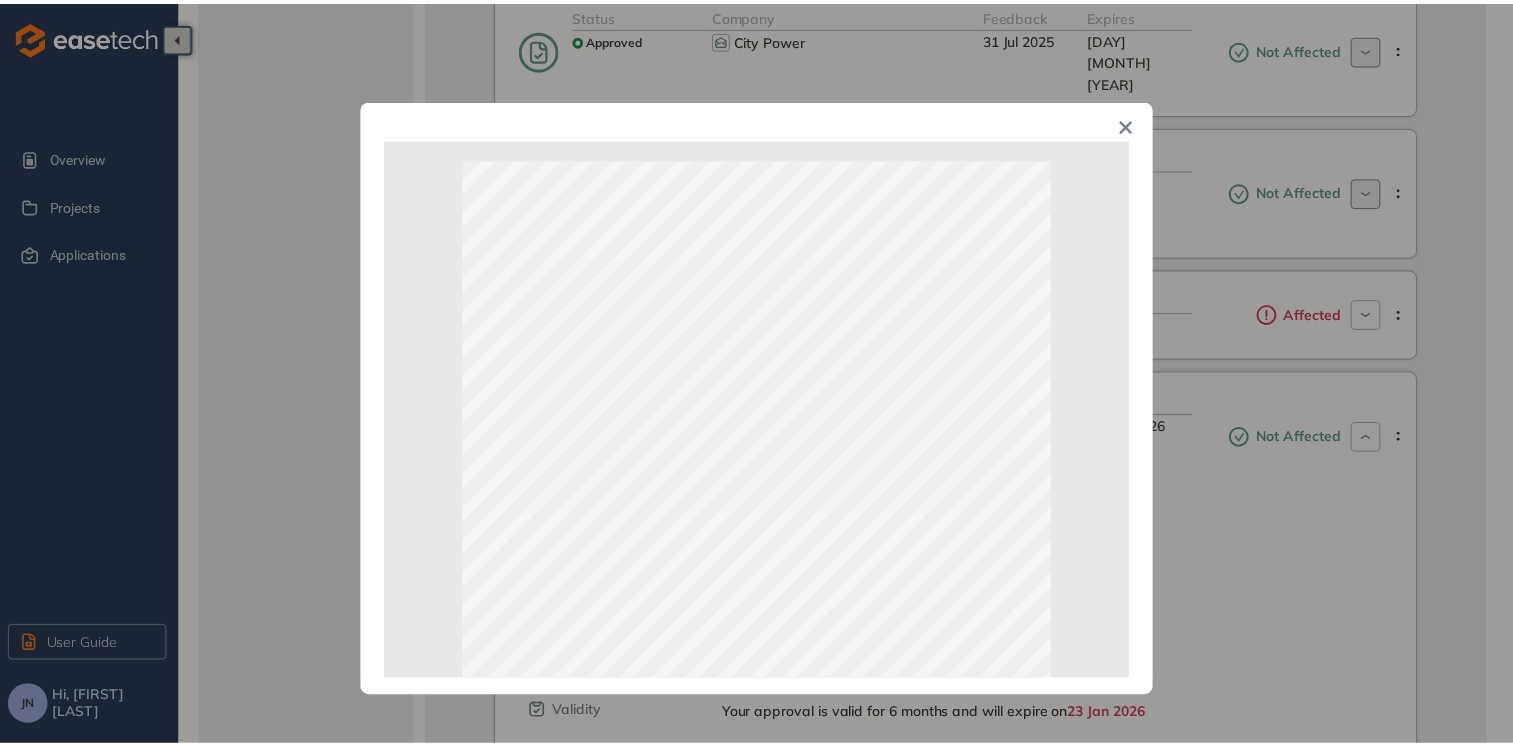 scroll, scrollTop: 0, scrollLeft: 0, axis: both 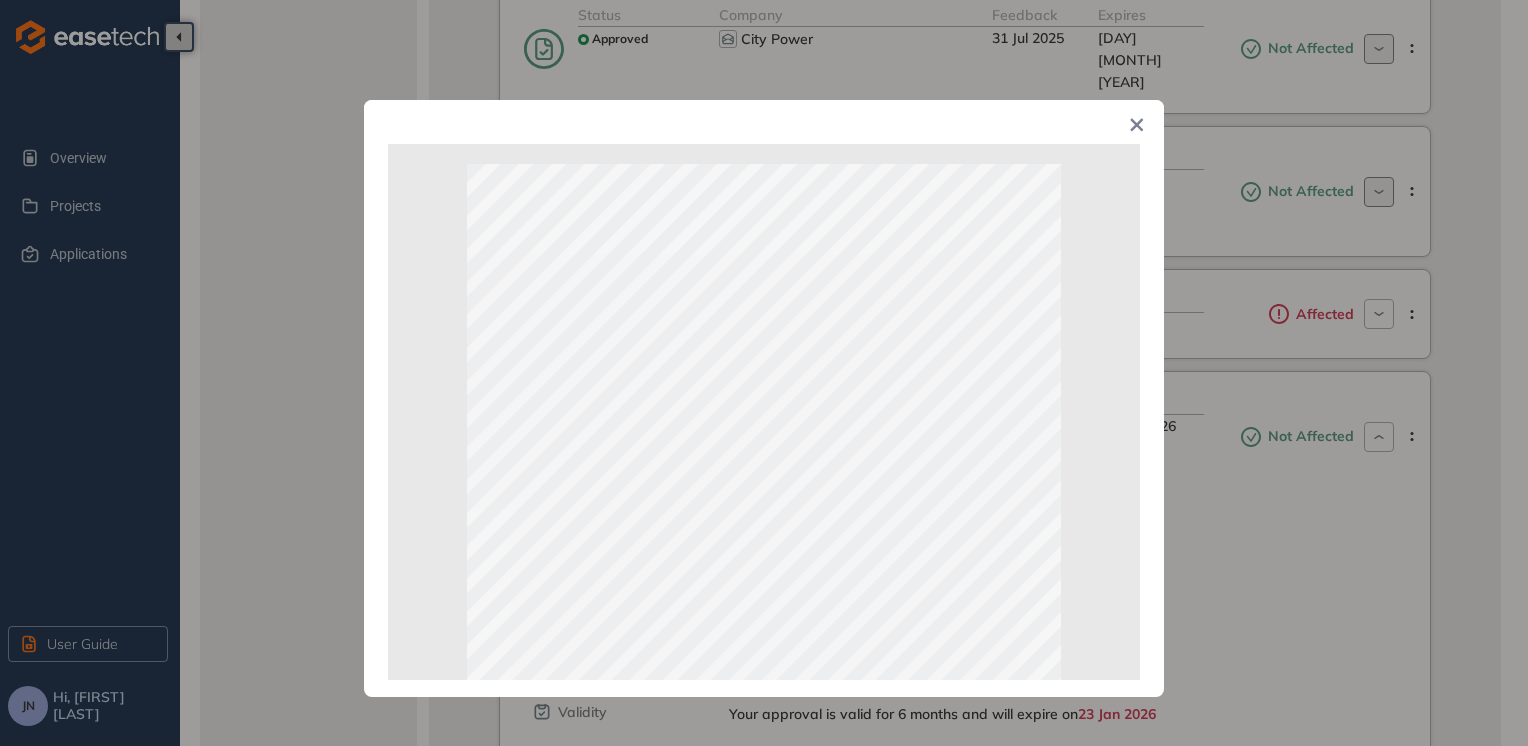 click 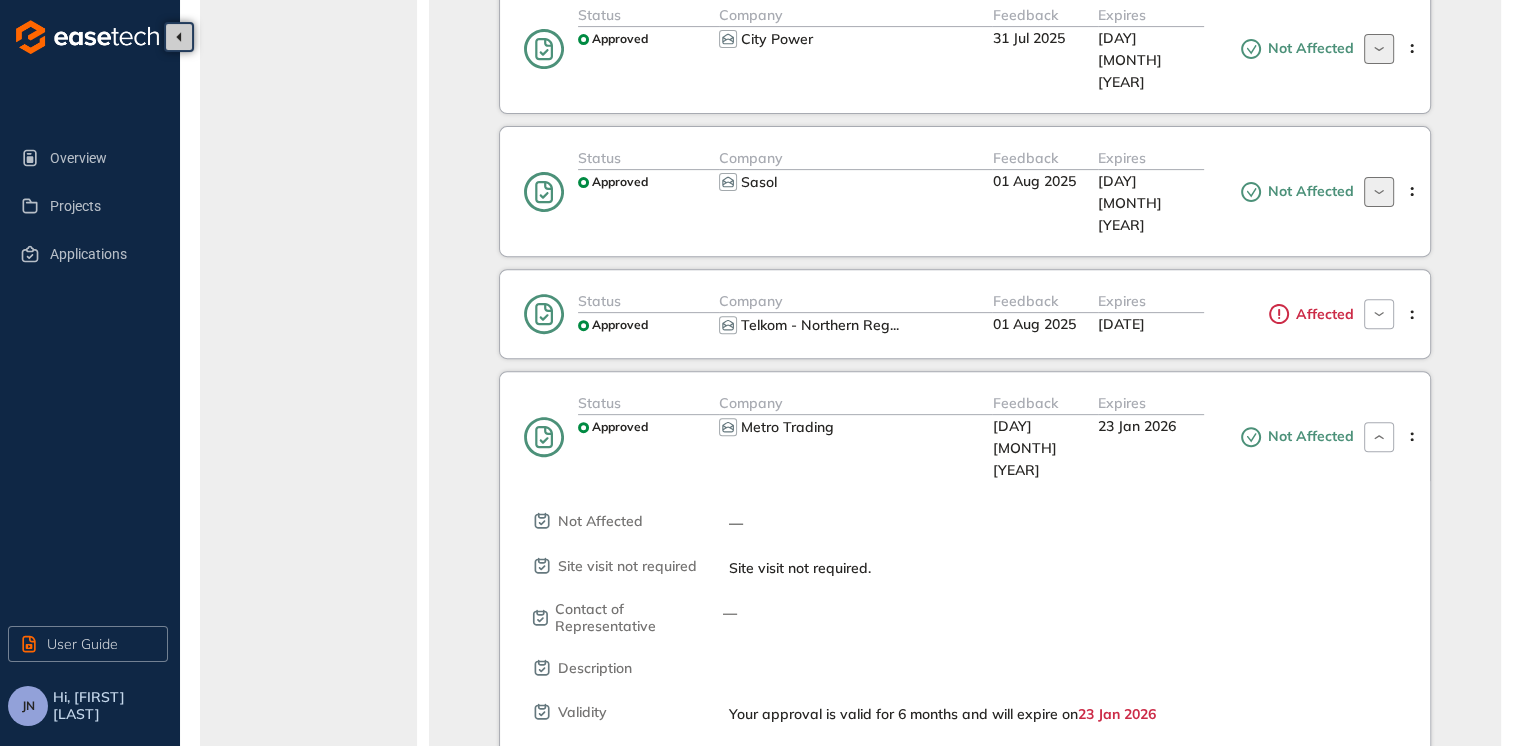 click 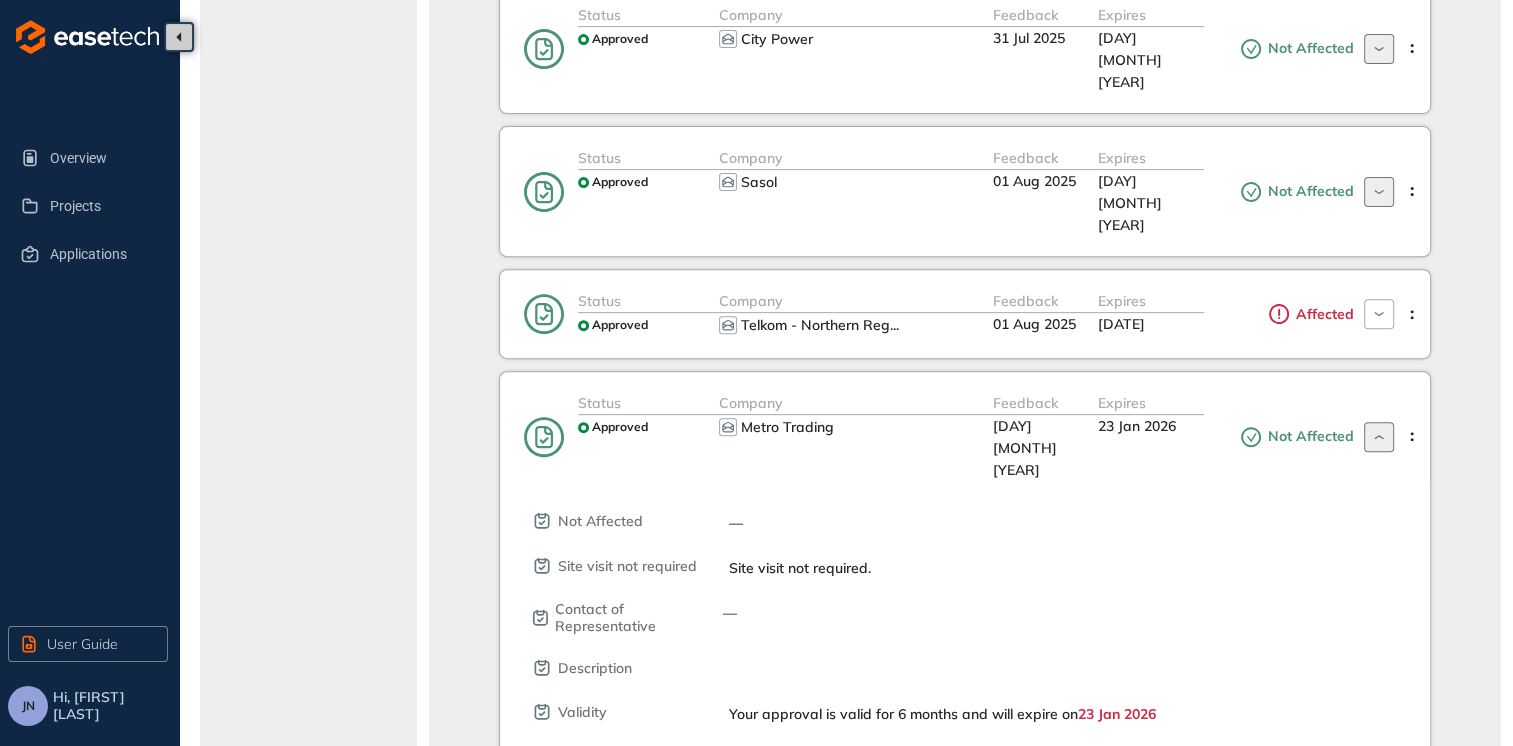 click 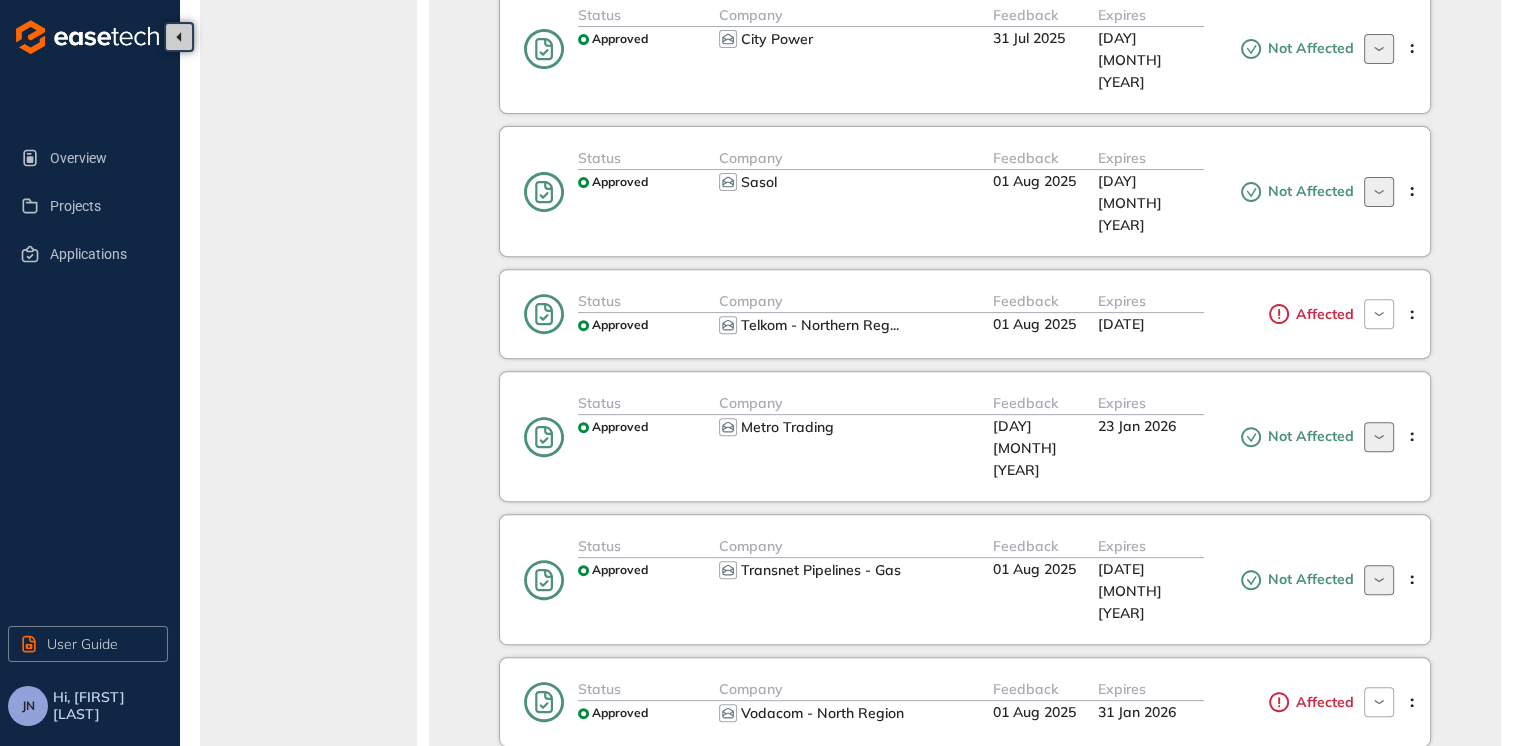 click 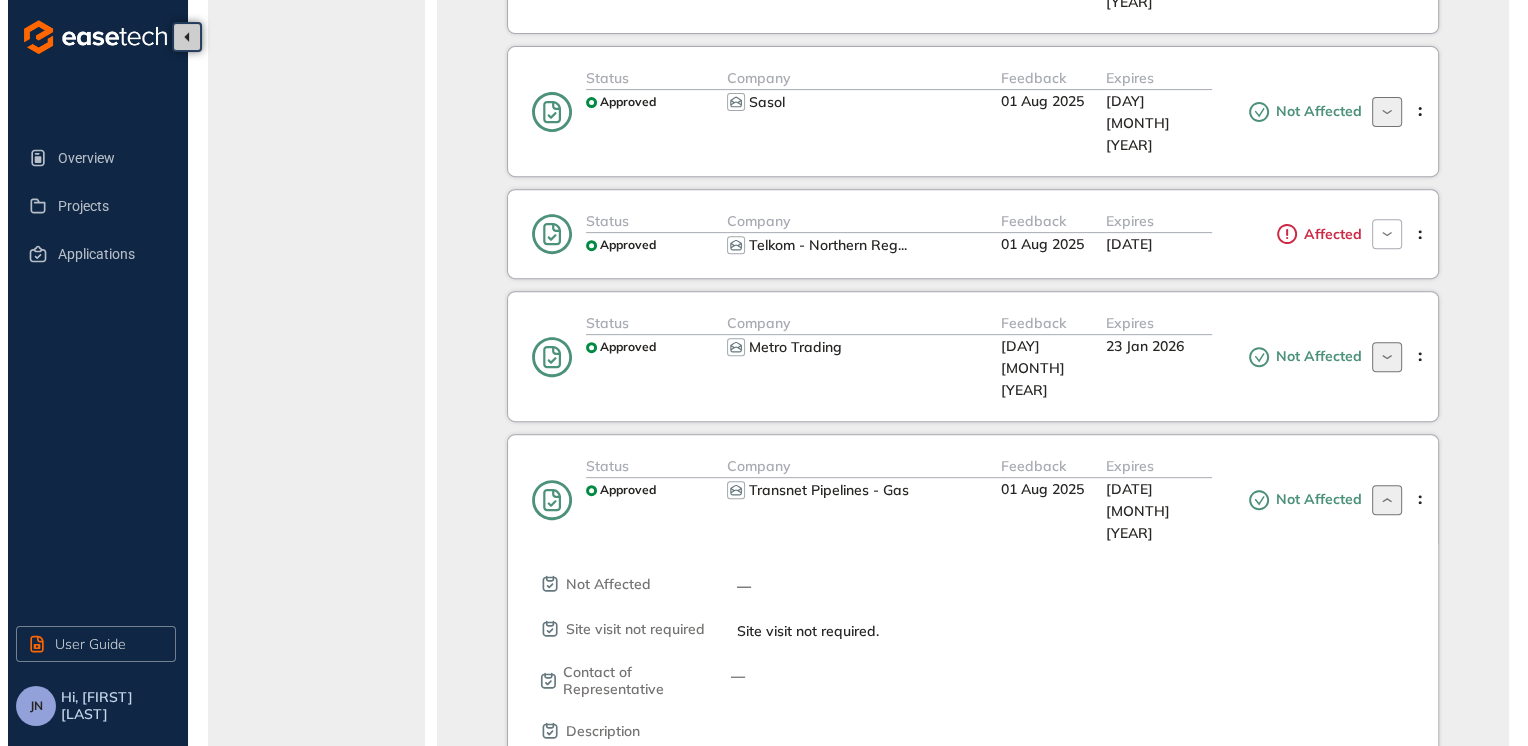 scroll, scrollTop: 900, scrollLeft: 0, axis: vertical 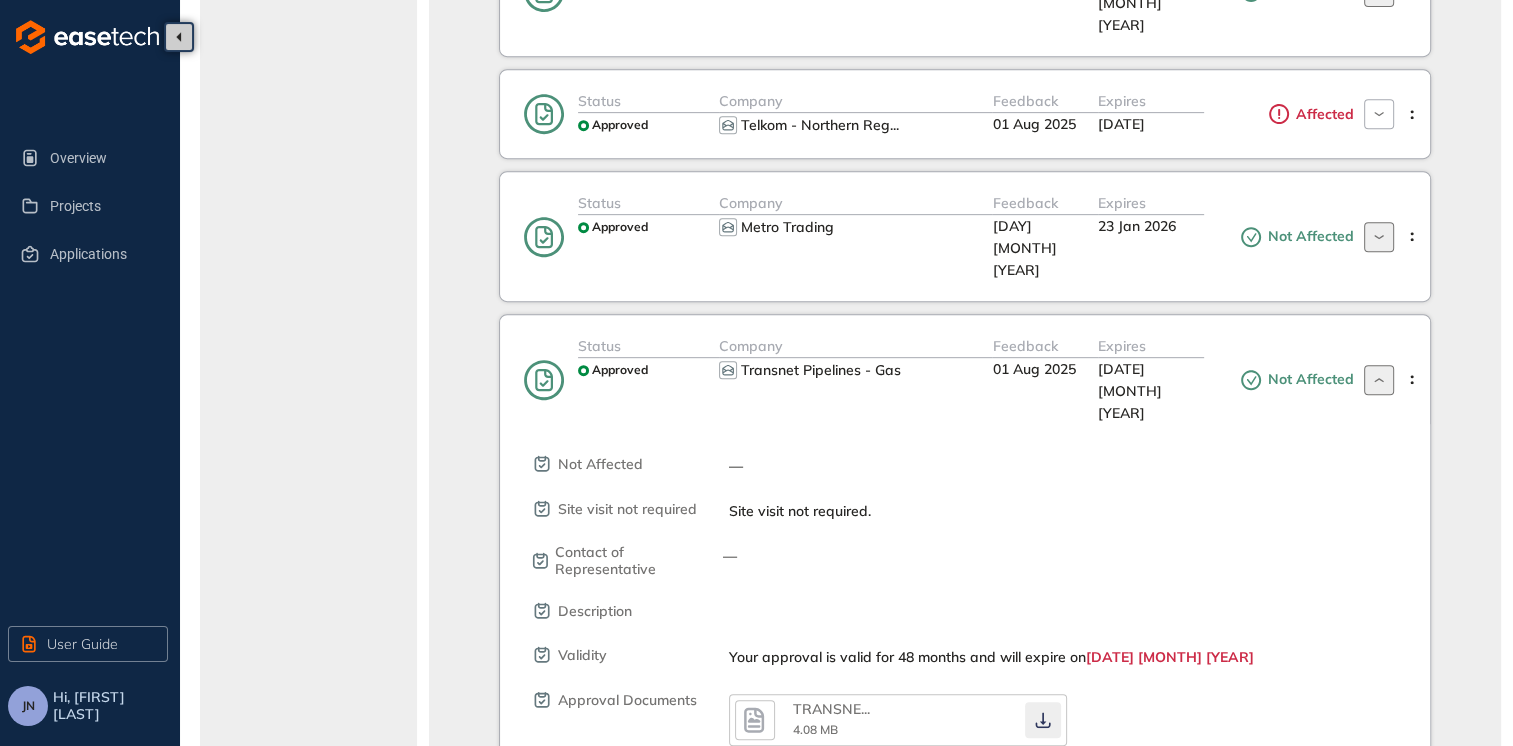 click 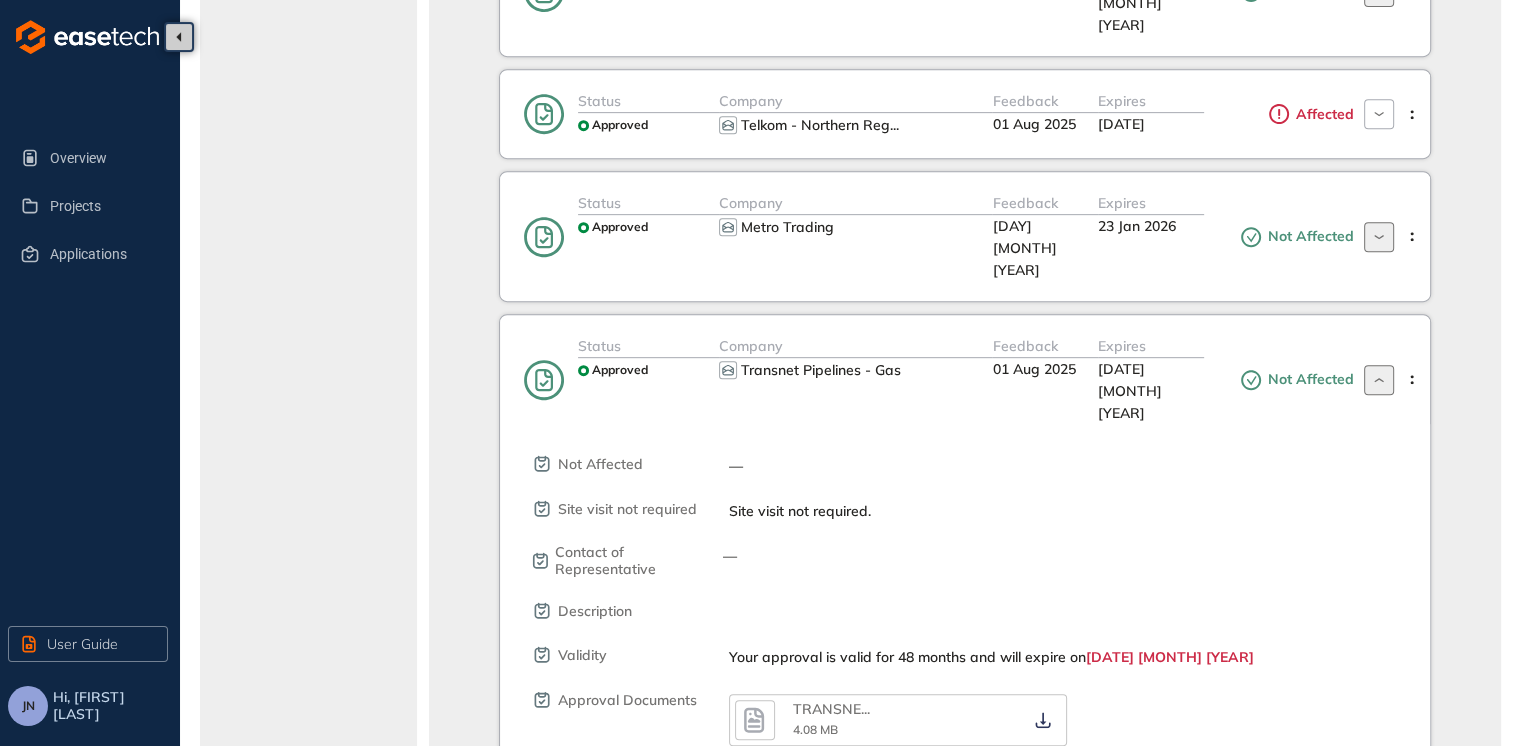 click 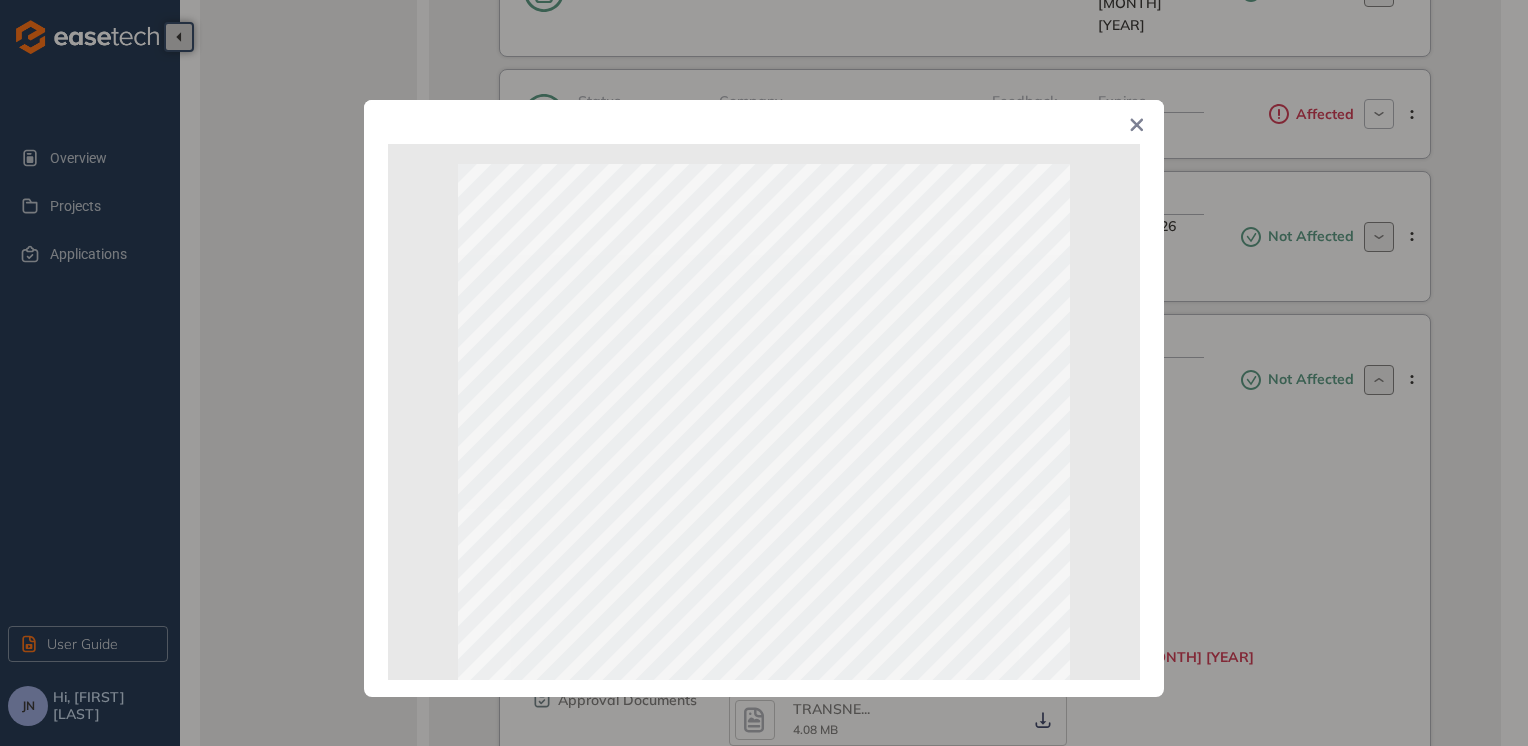click on "Page 1 of 4" at bounding box center (764, 373) 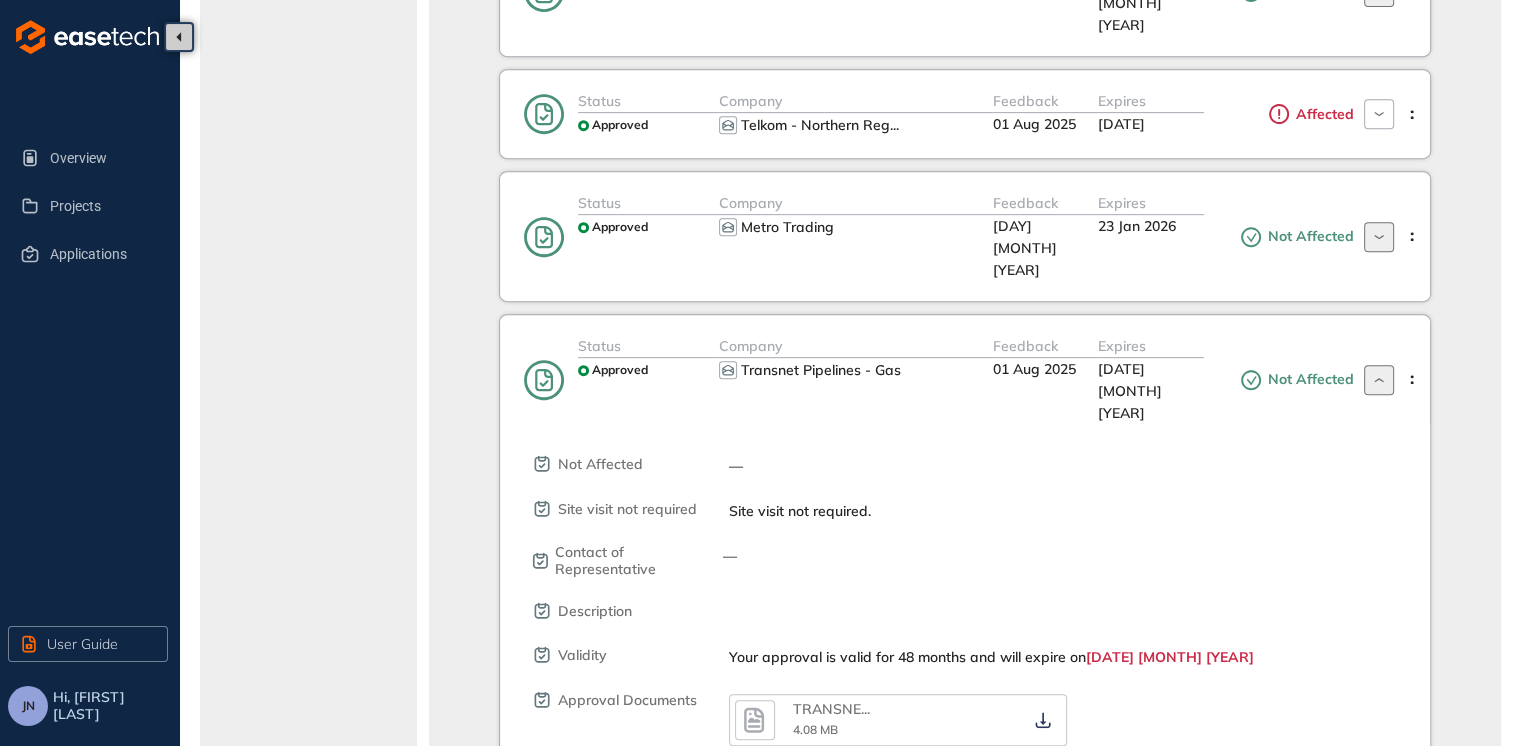 click at bounding box center [1379, 380] 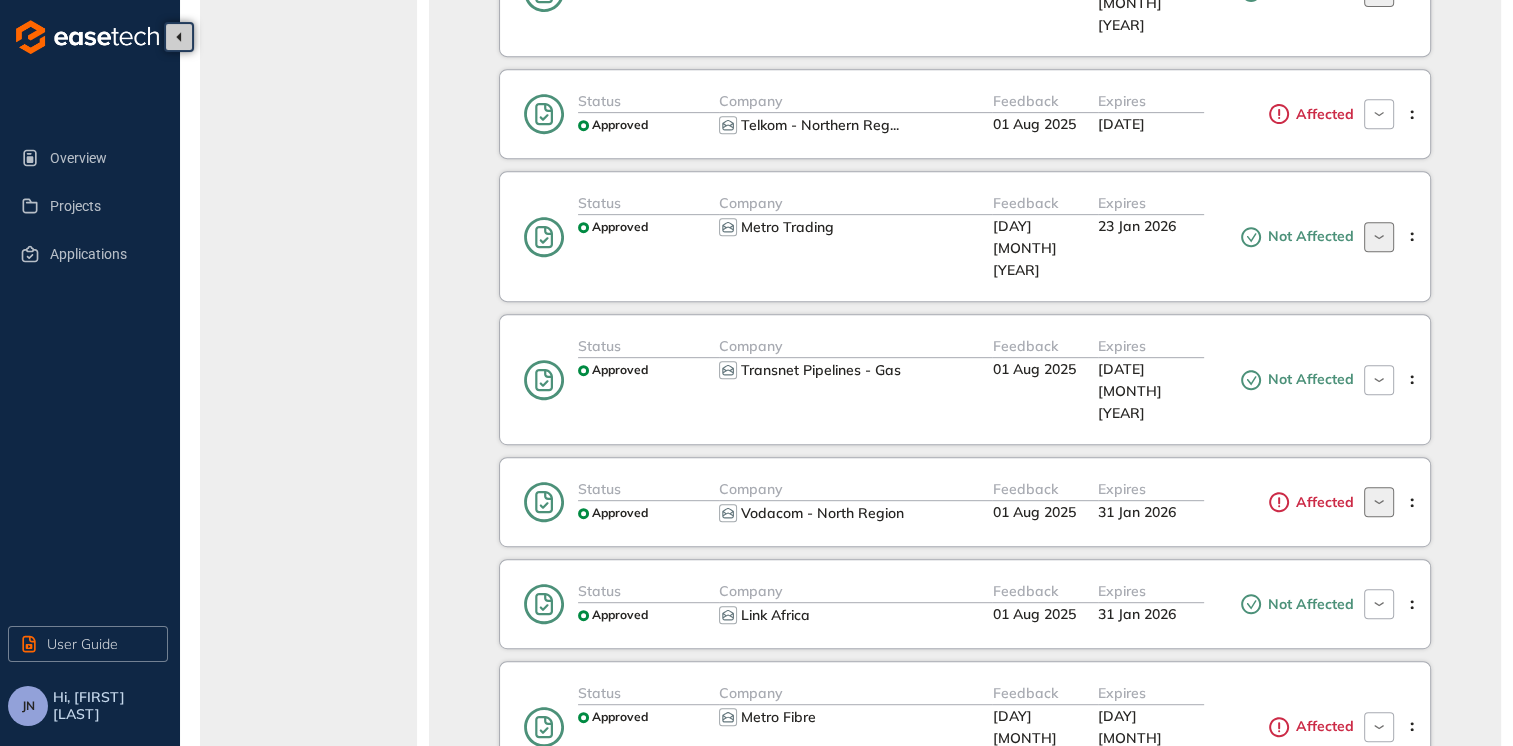 click at bounding box center (1379, 502) 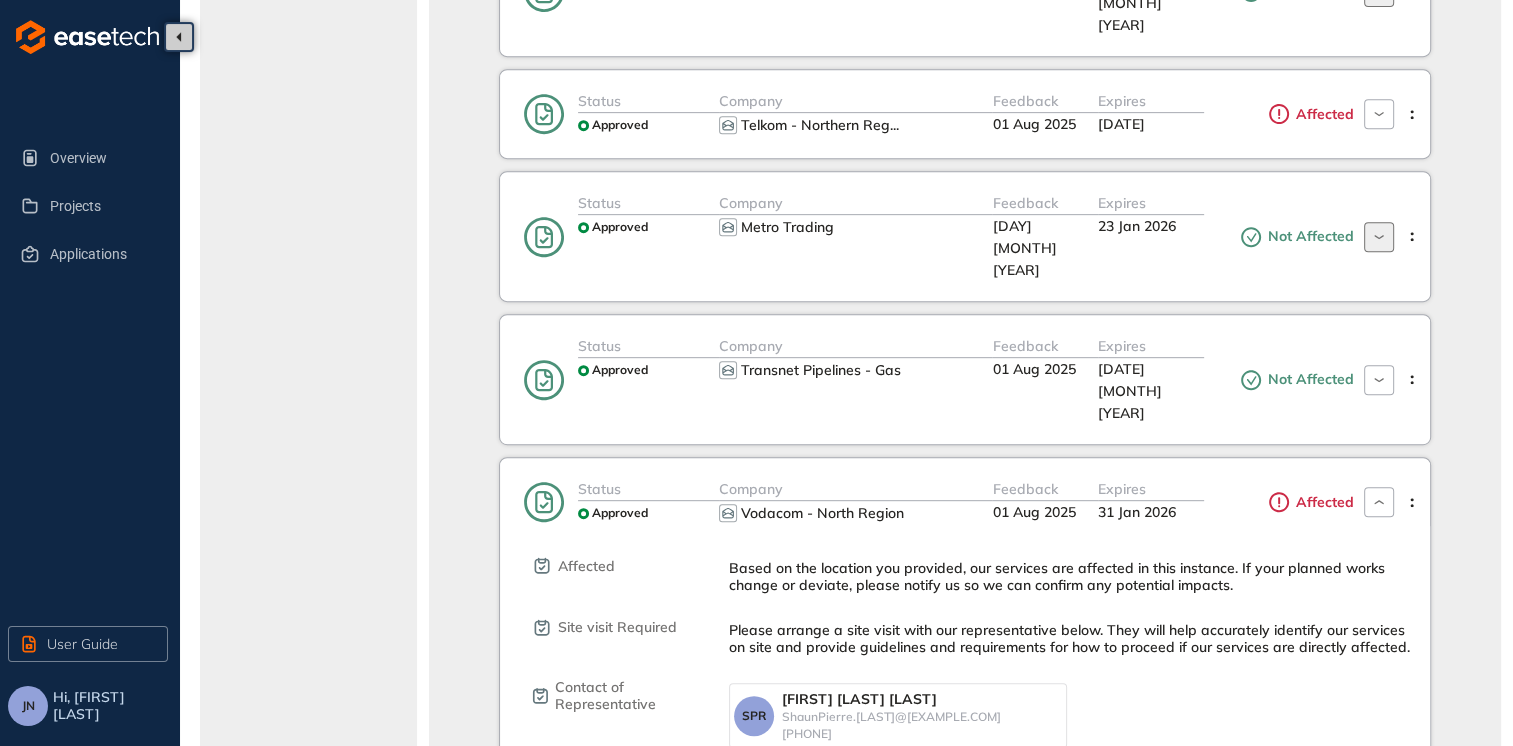 click on "VODACO ... 0.32 MB" at bounding box center (880, 892) 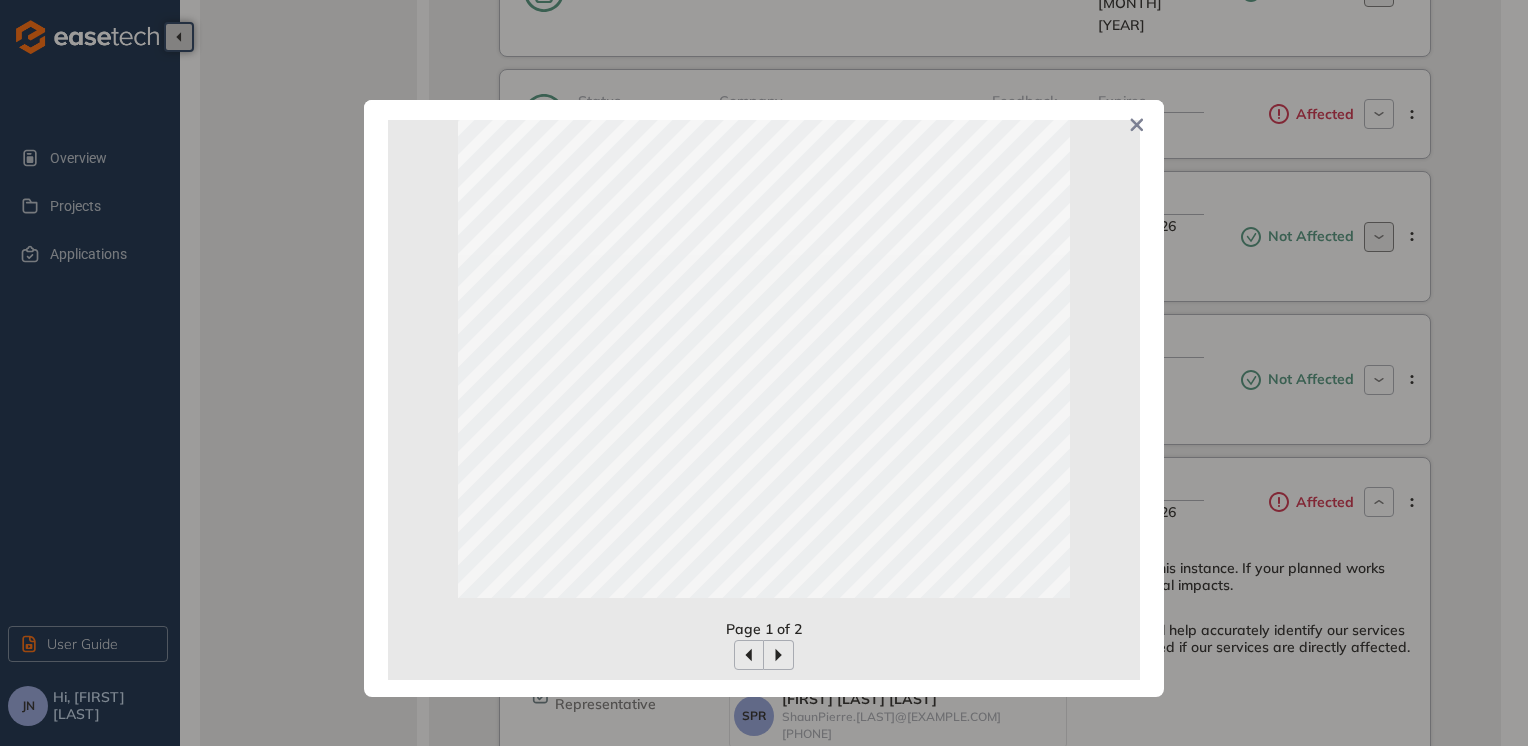 scroll, scrollTop: 384, scrollLeft: 0, axis: vertical 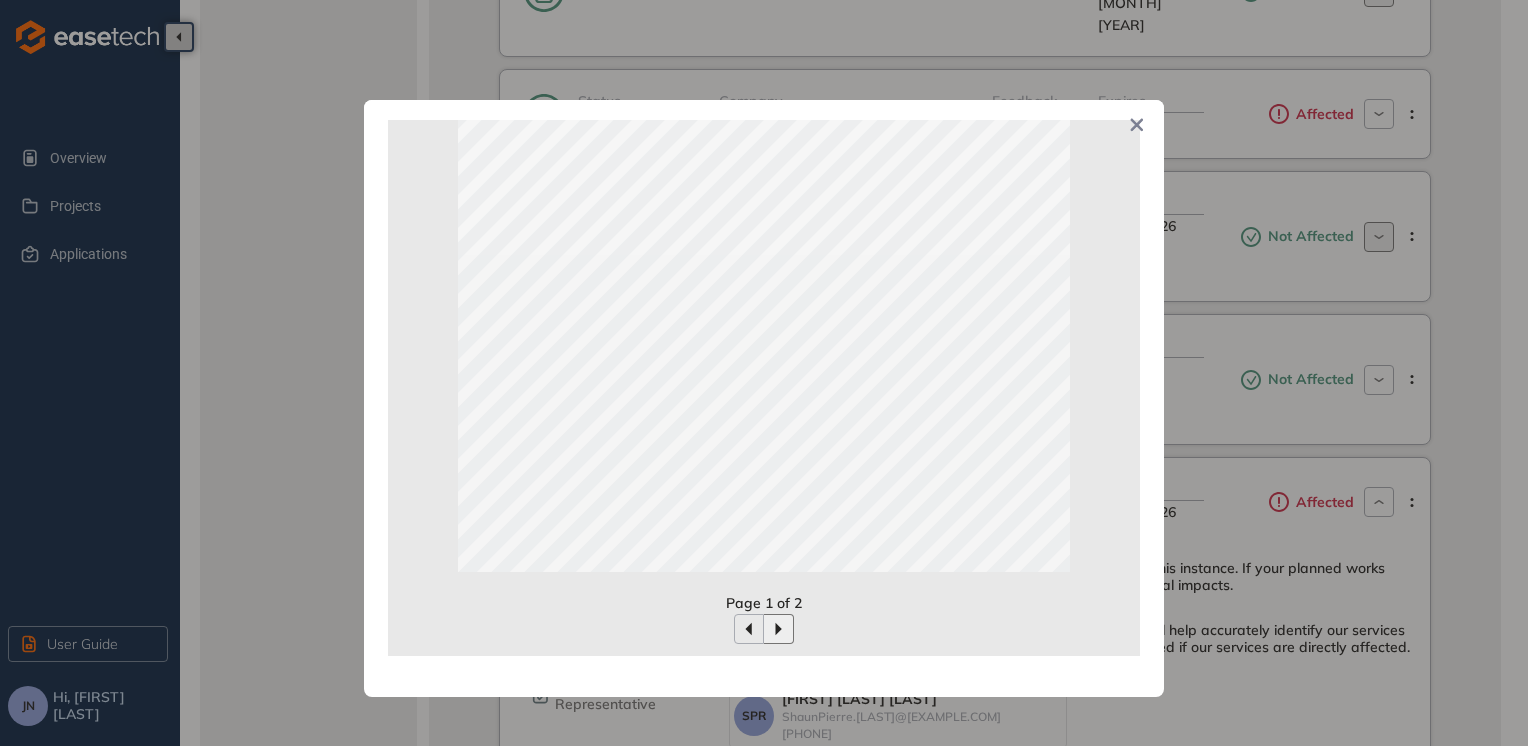 click at bounding box center (779, 629) 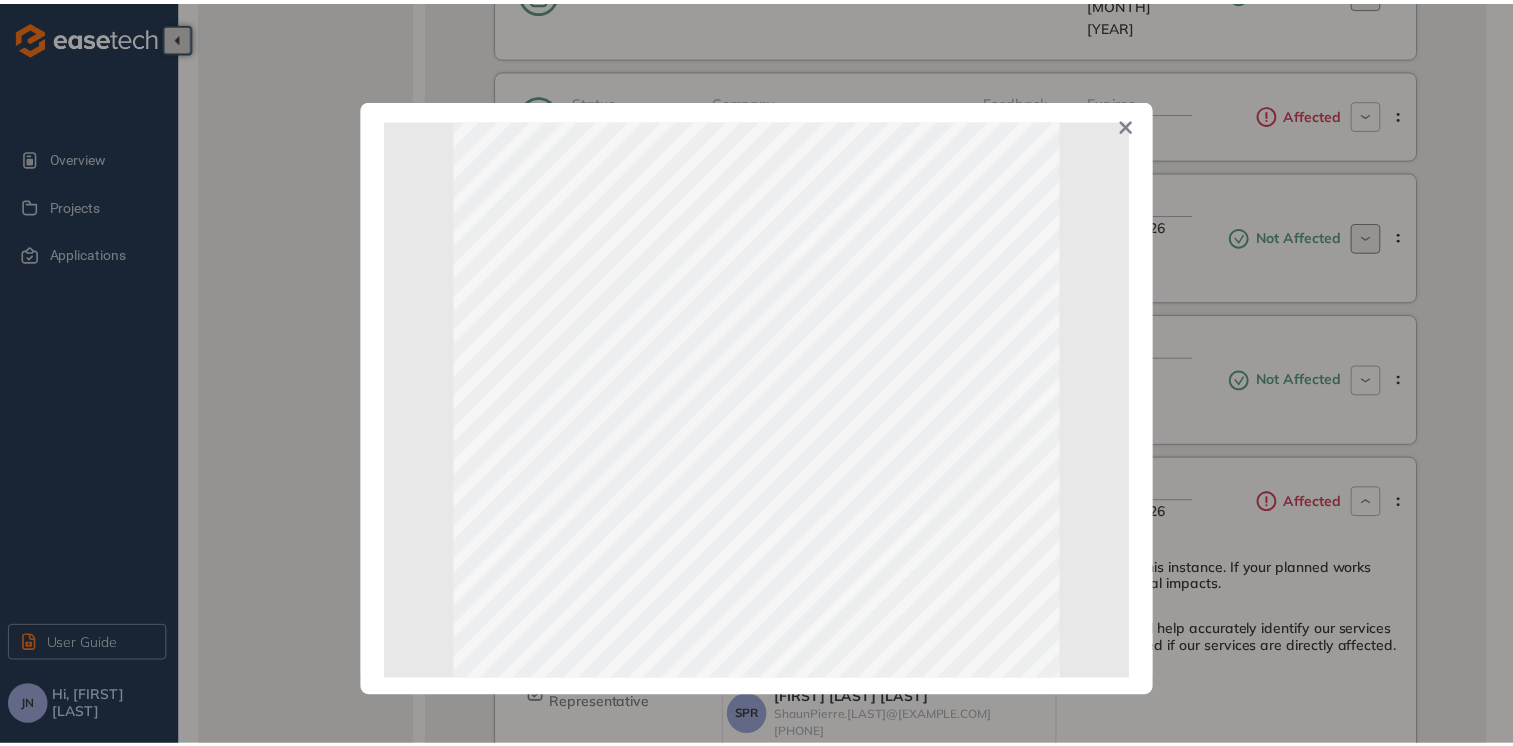 scroll, scrollTop: 0, scrollLeft: 0, axis: both 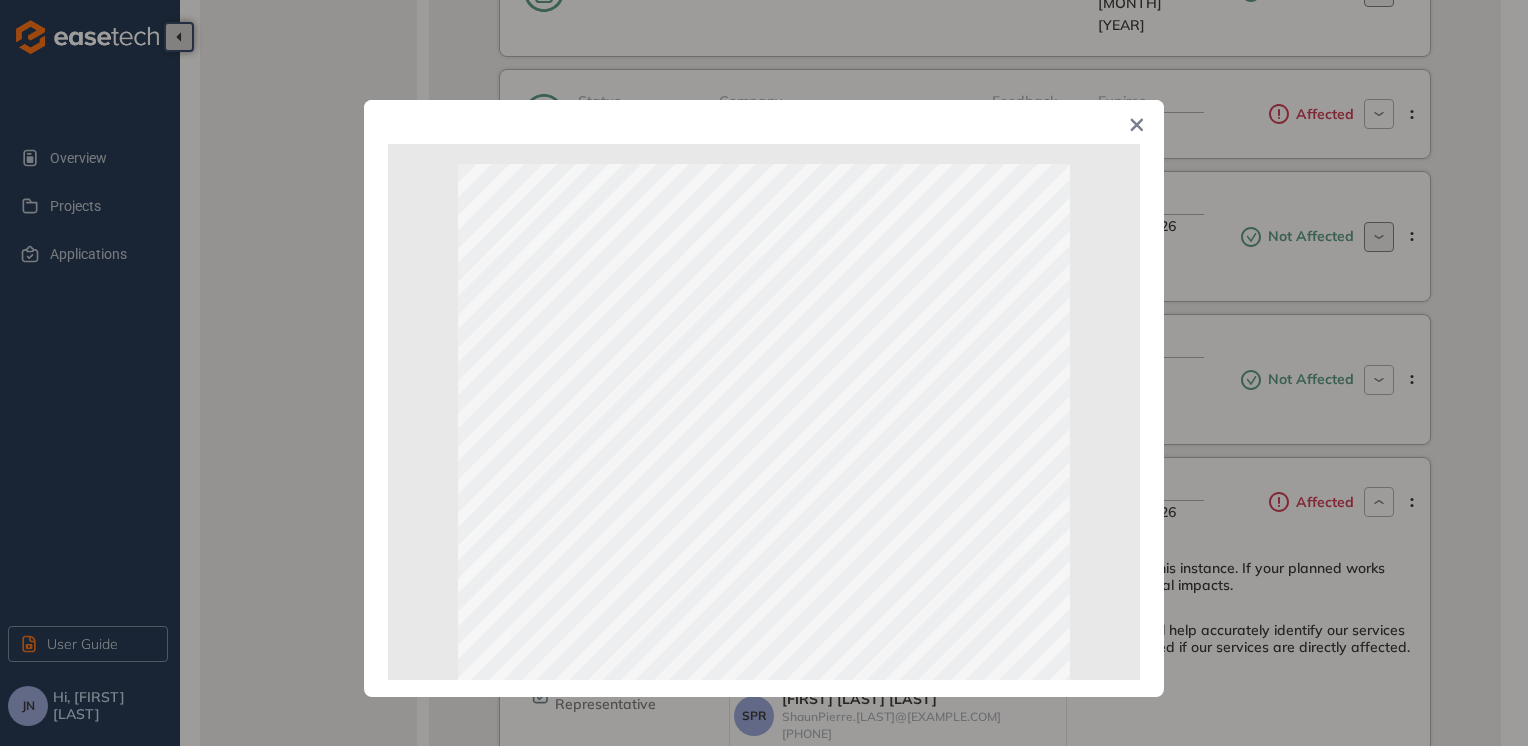click at bounding box center (1137, 127) 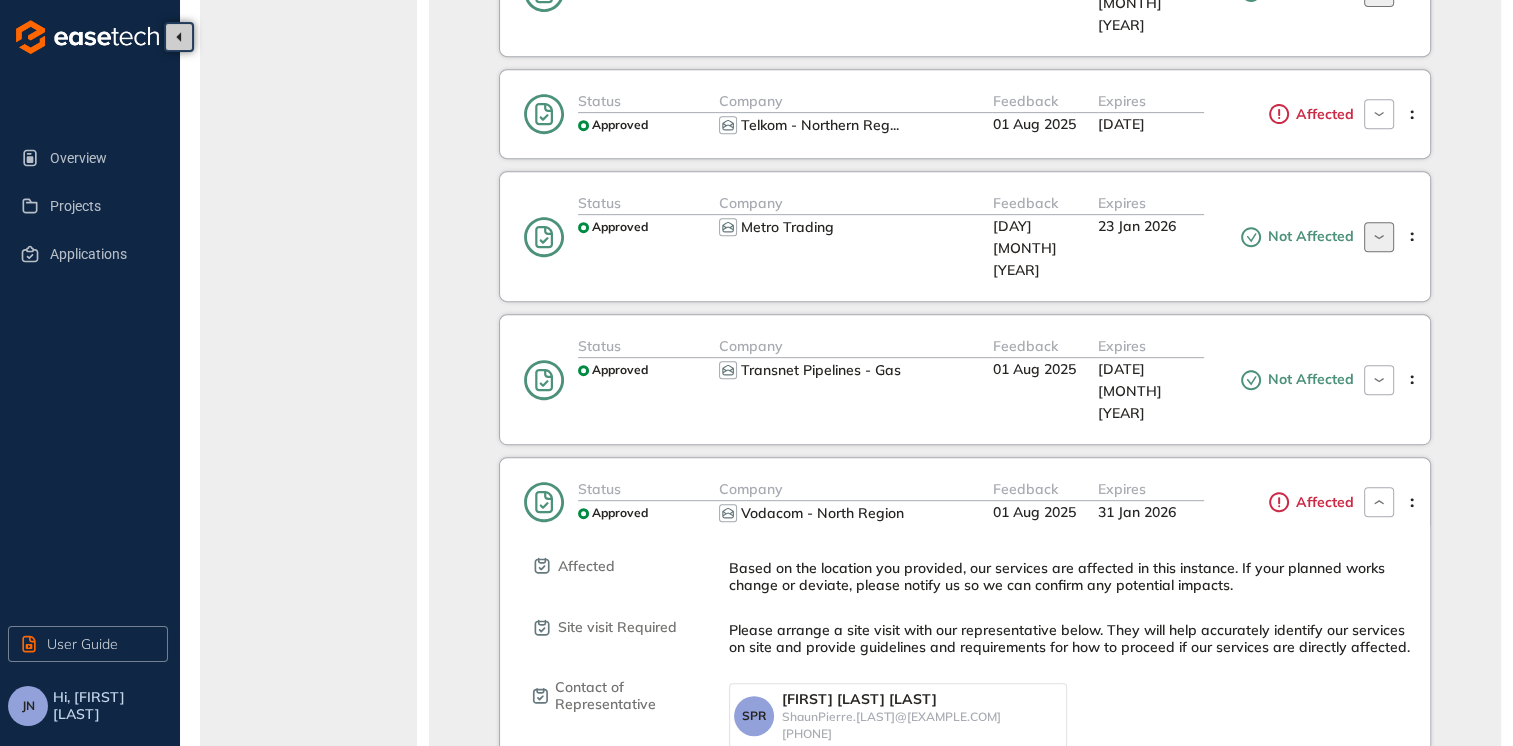 click 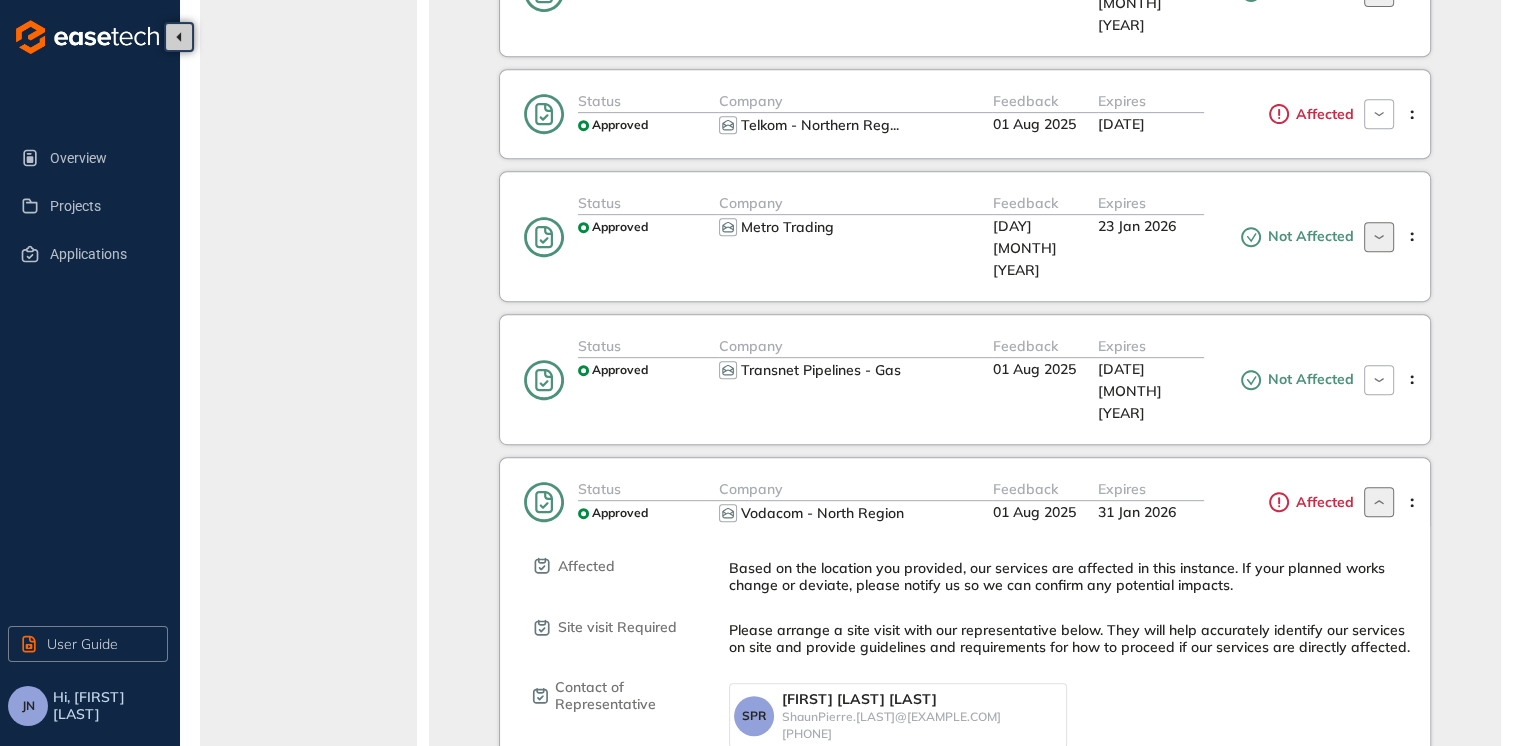 click 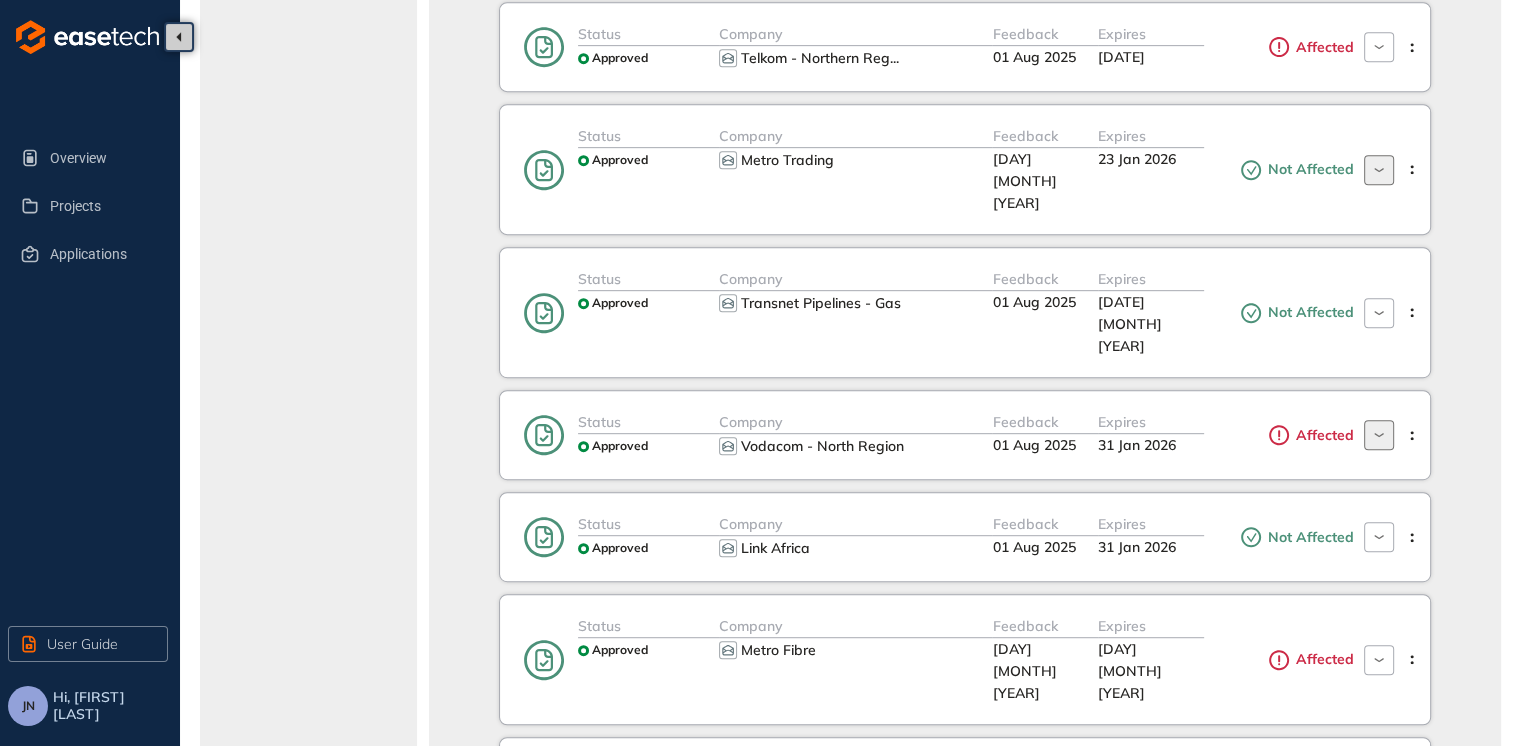 scroll, scrollTop: 1000, scrollLeft: 0, axis: vertical 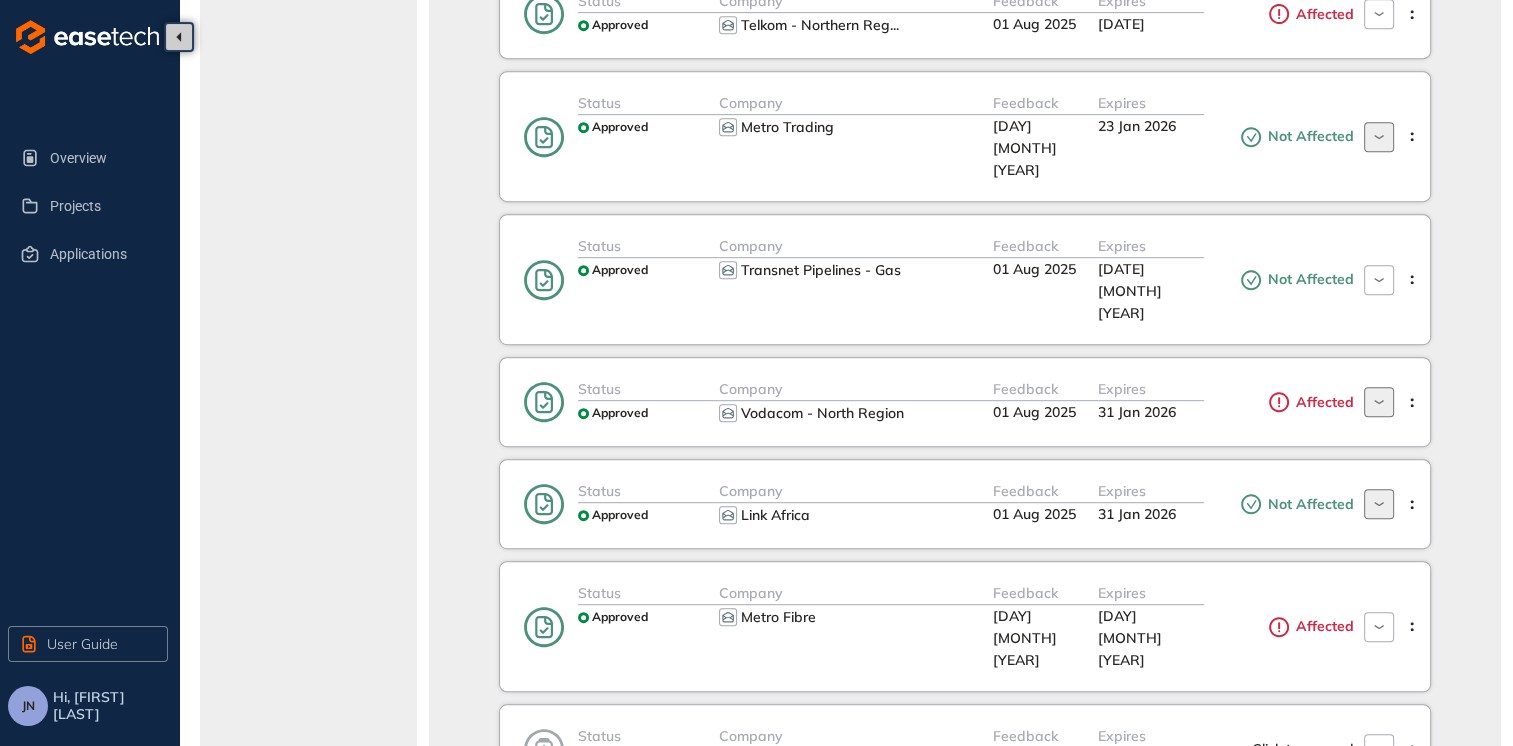 click 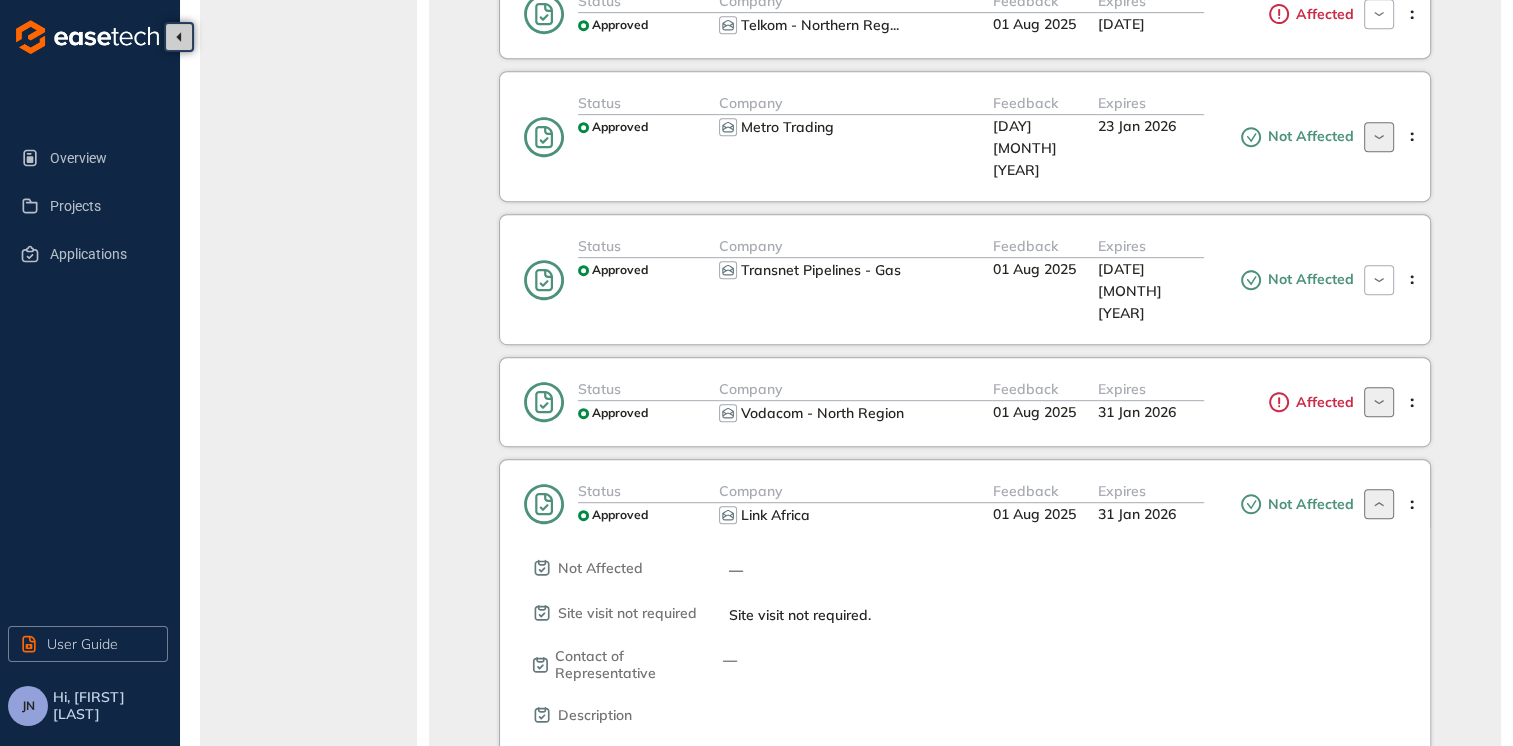 click 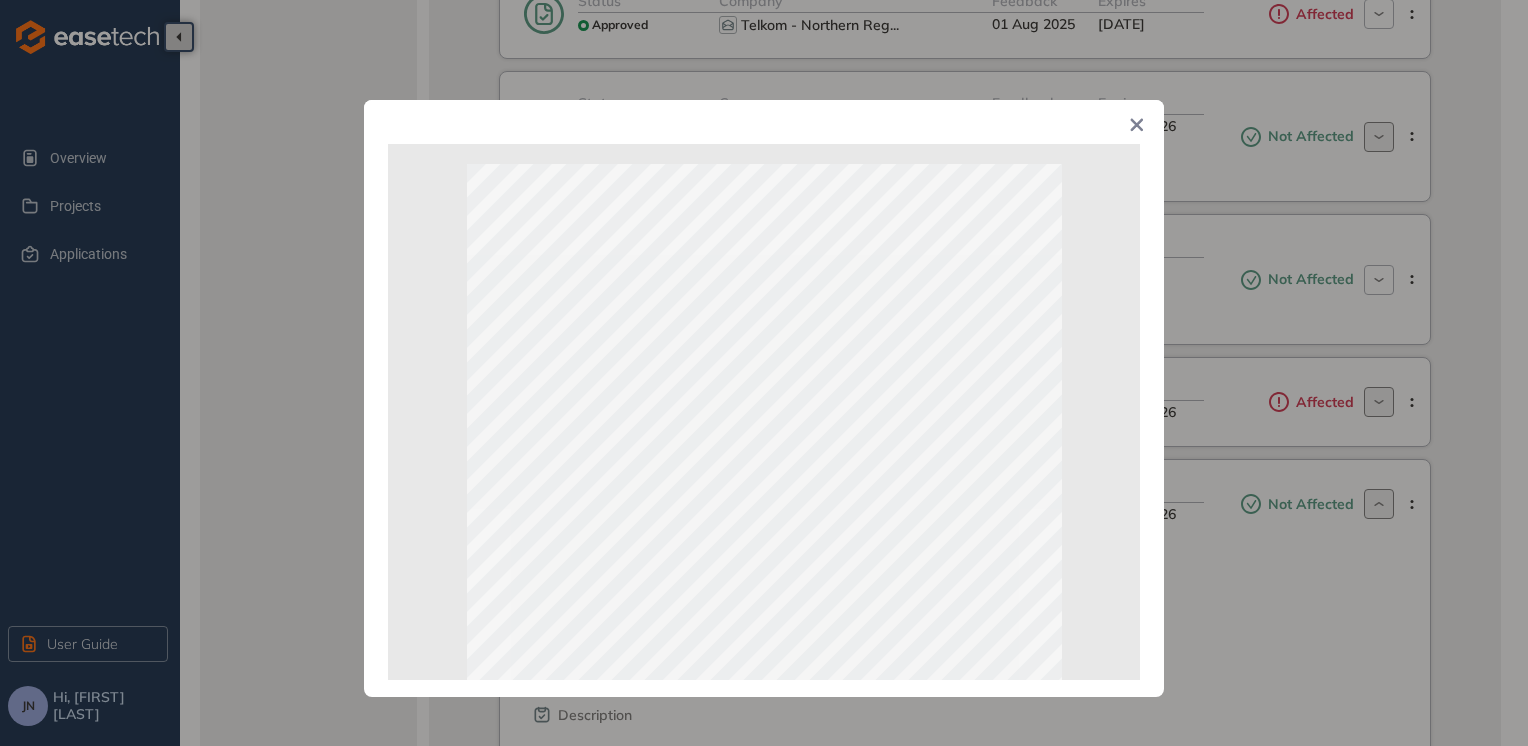 click 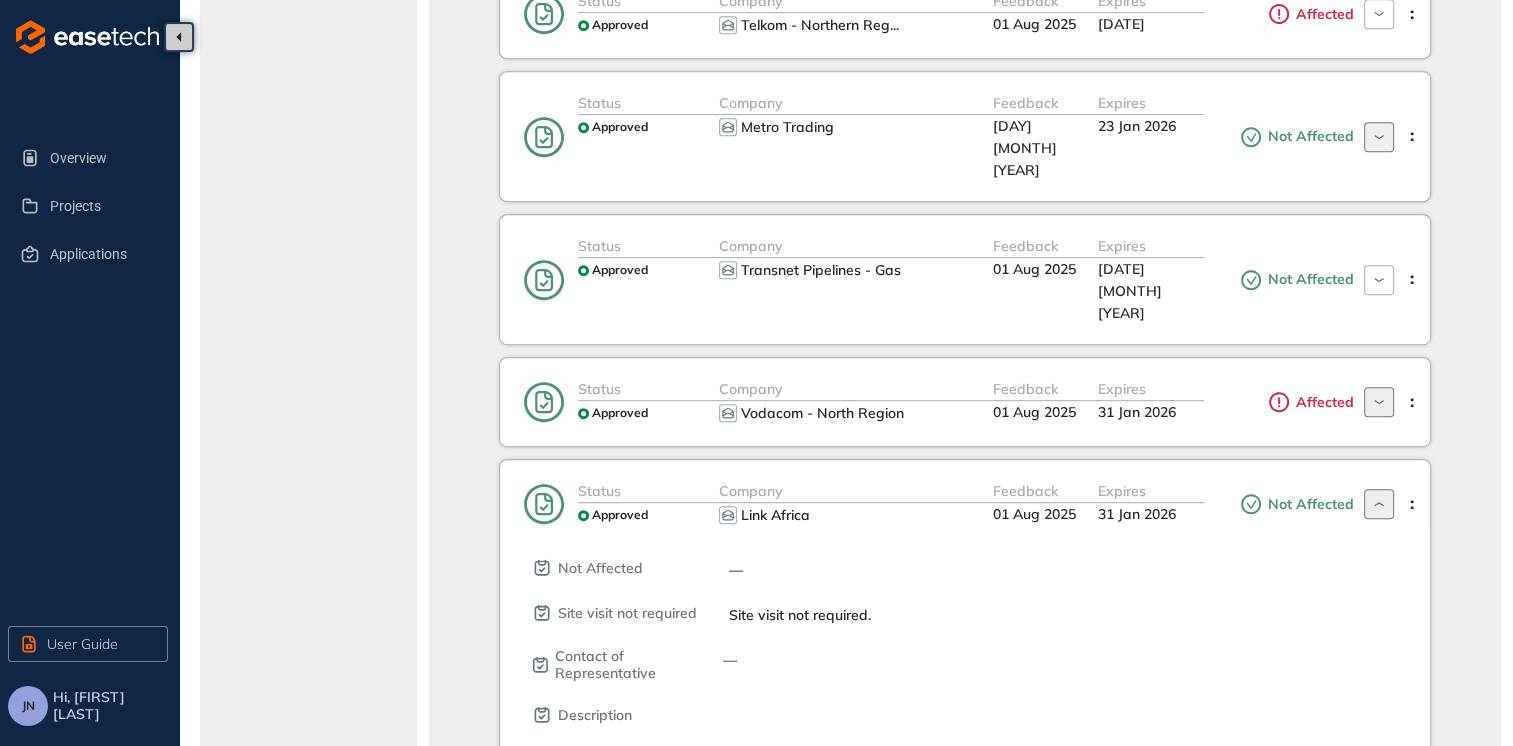 click 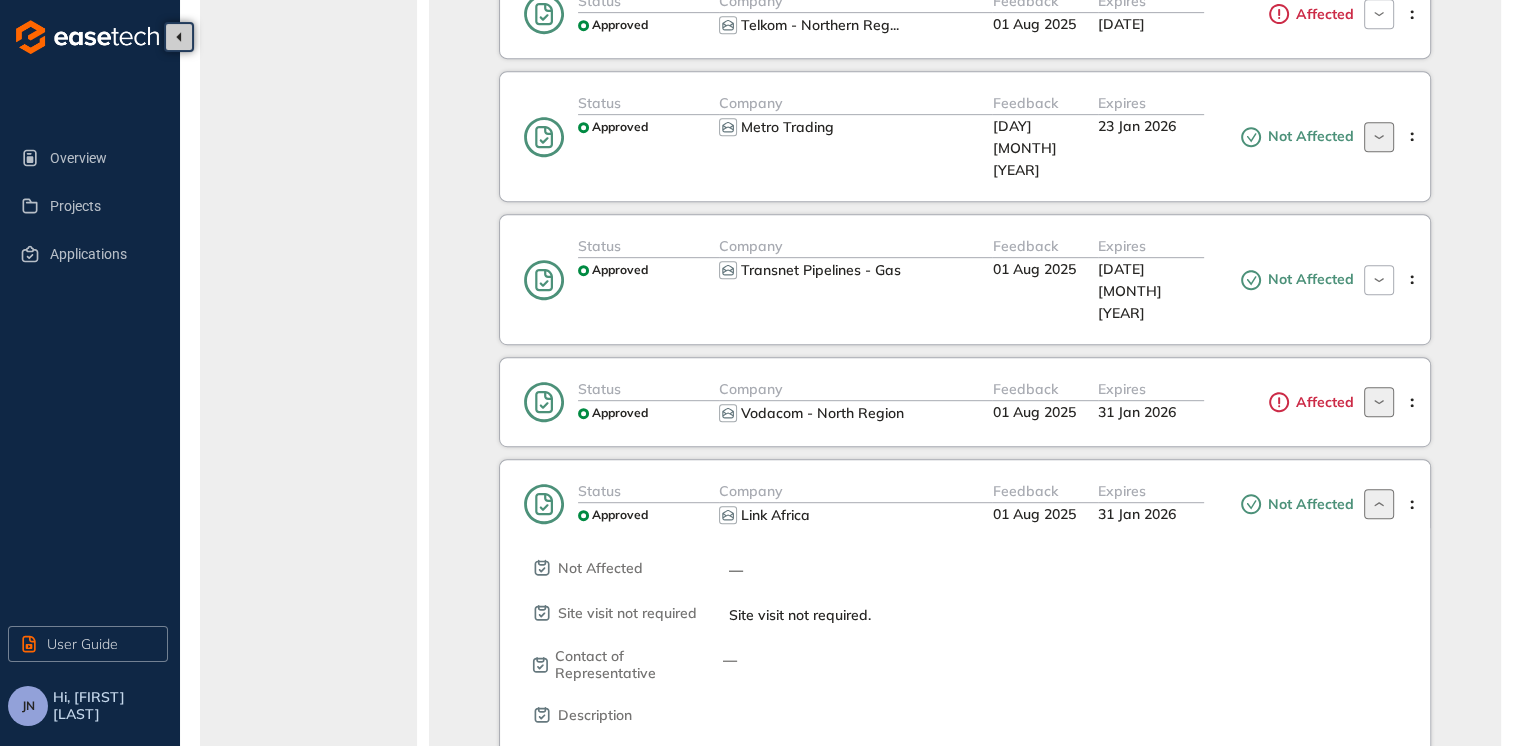 click at bounding box center [1379, 504] 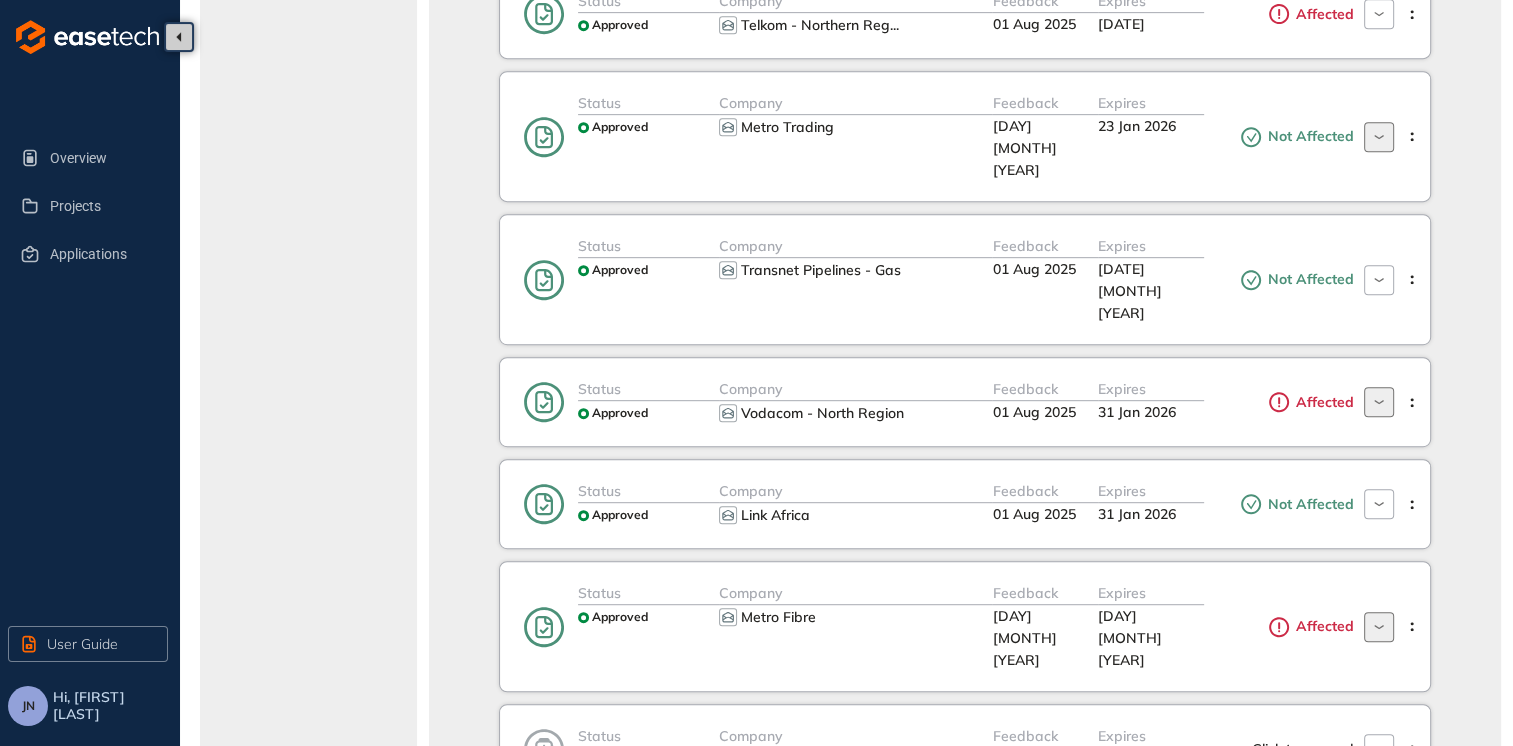 click 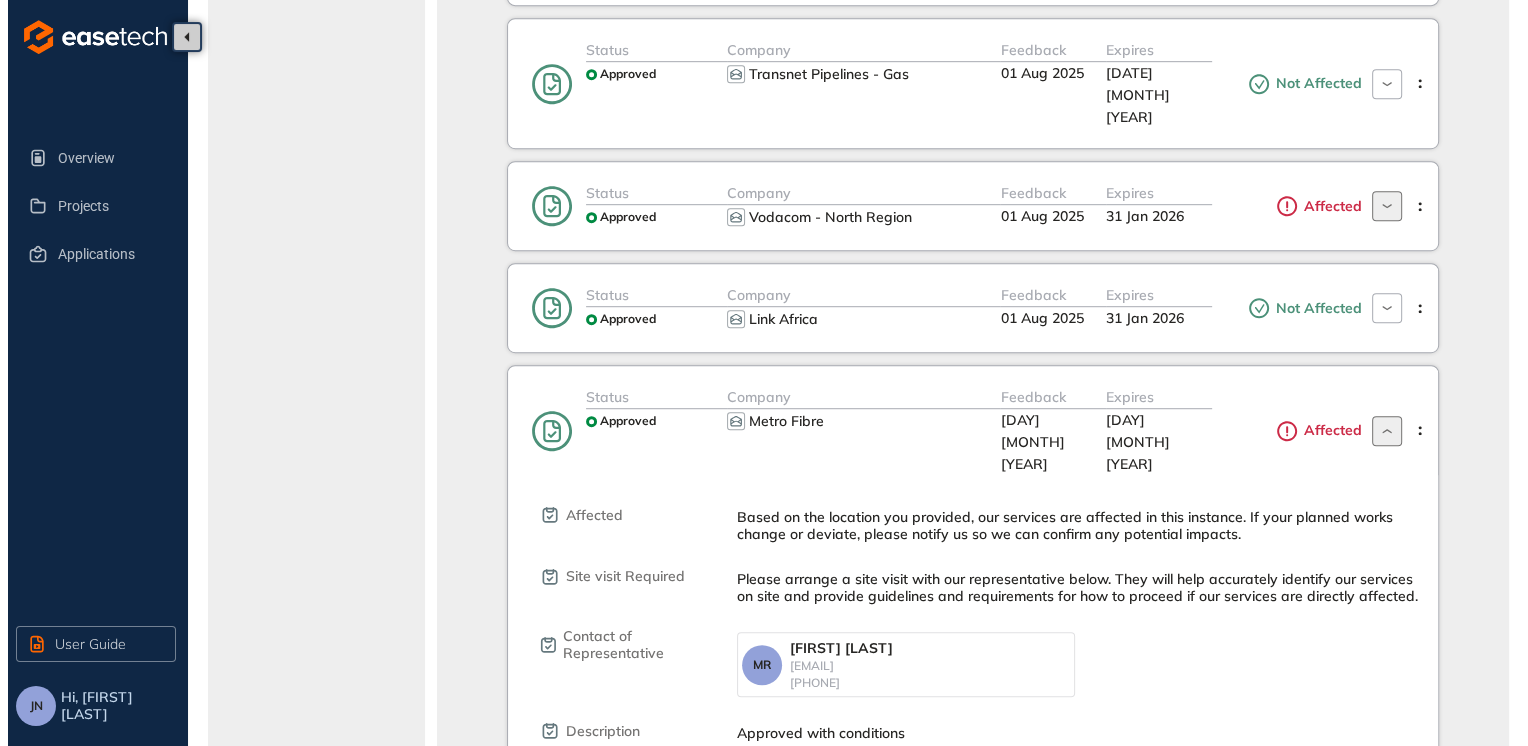 scroll, scrollTop: 1200, scrollLeft: 0, axis: vertical 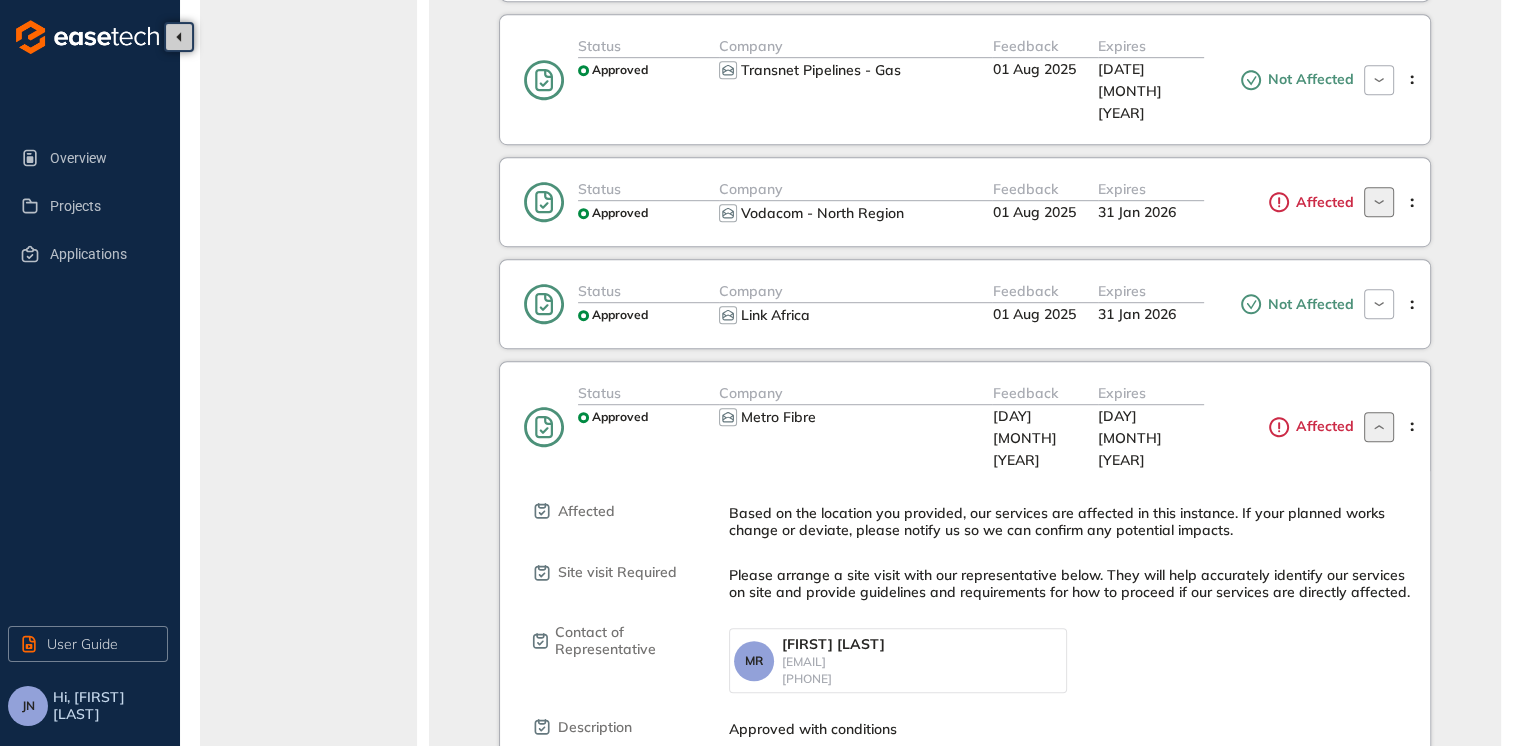 click at bounding box center [755, 837] 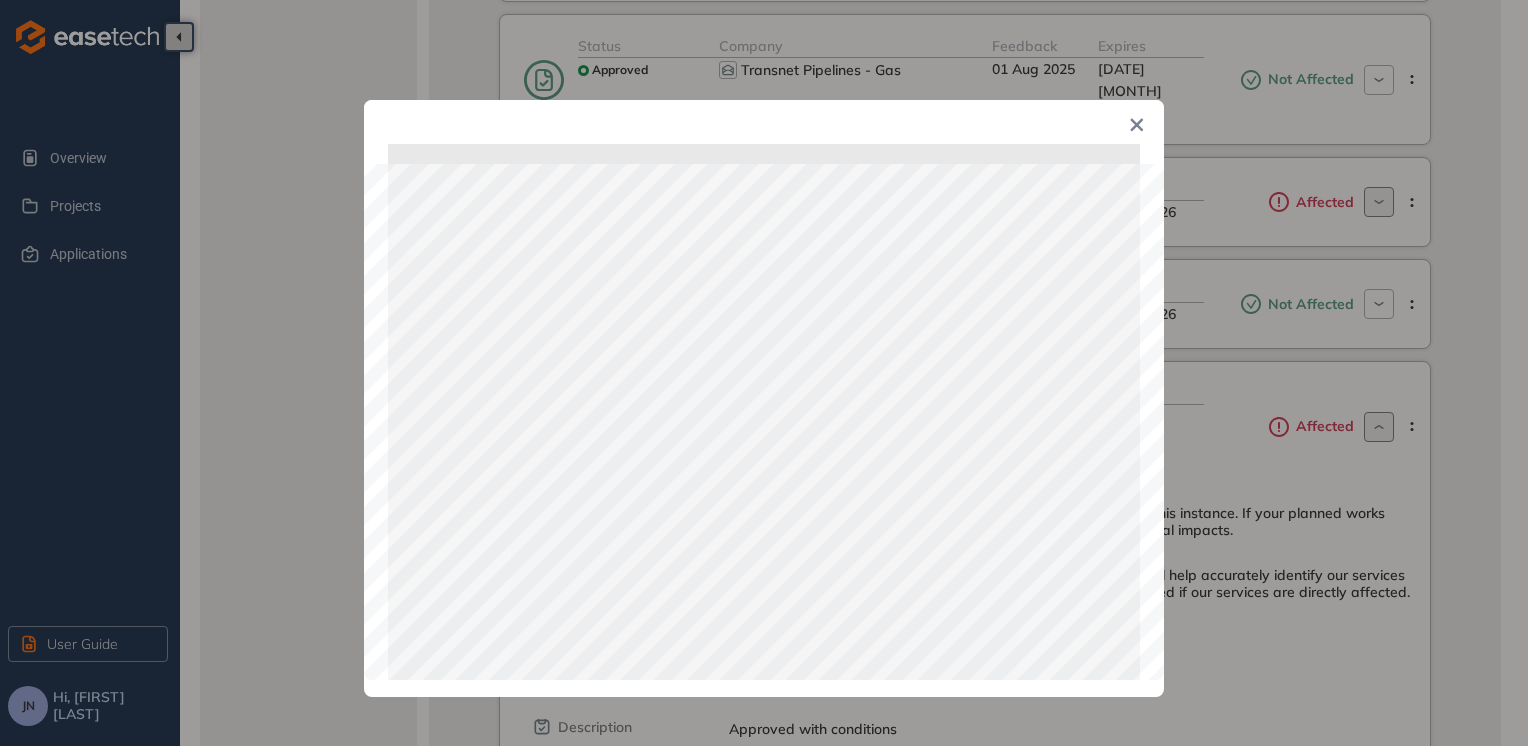 click 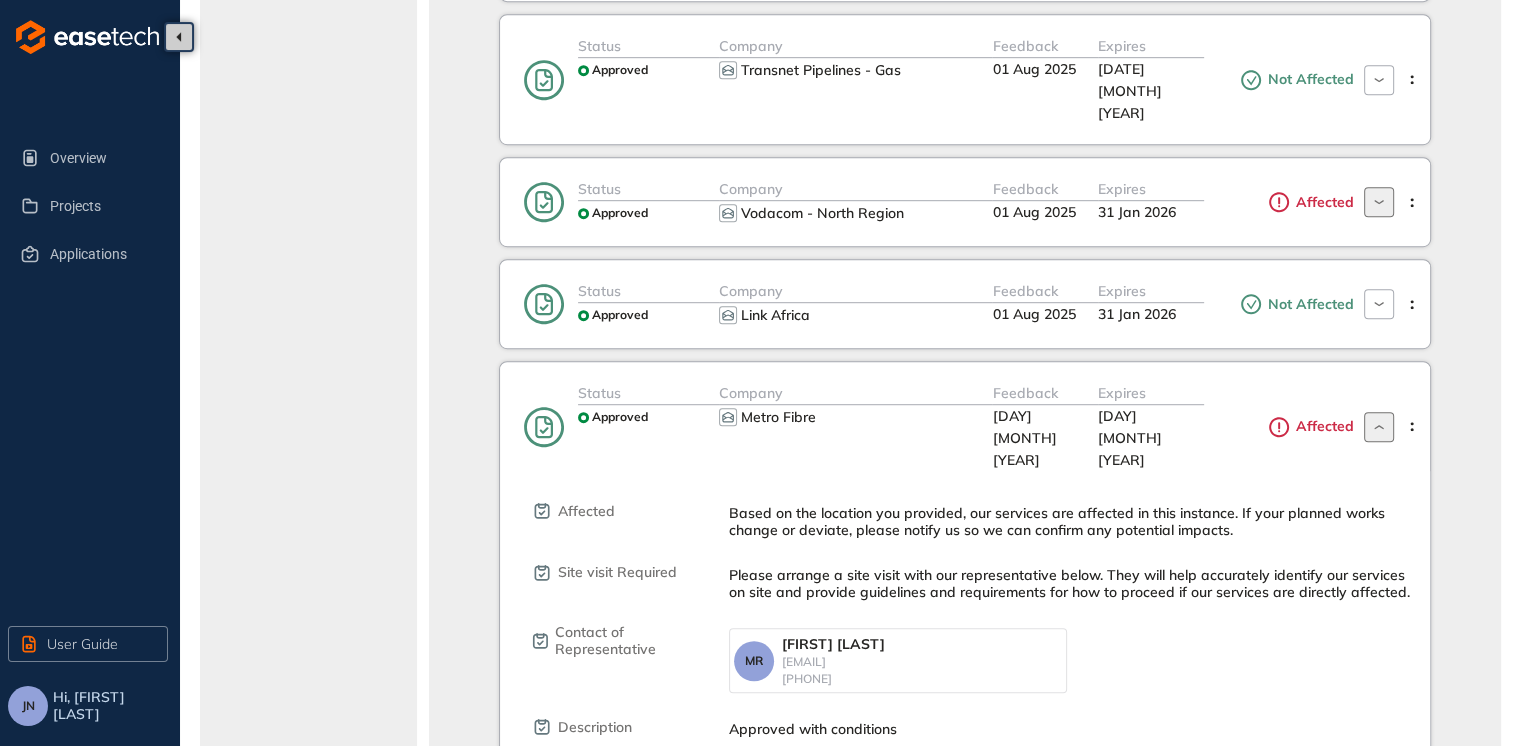 click 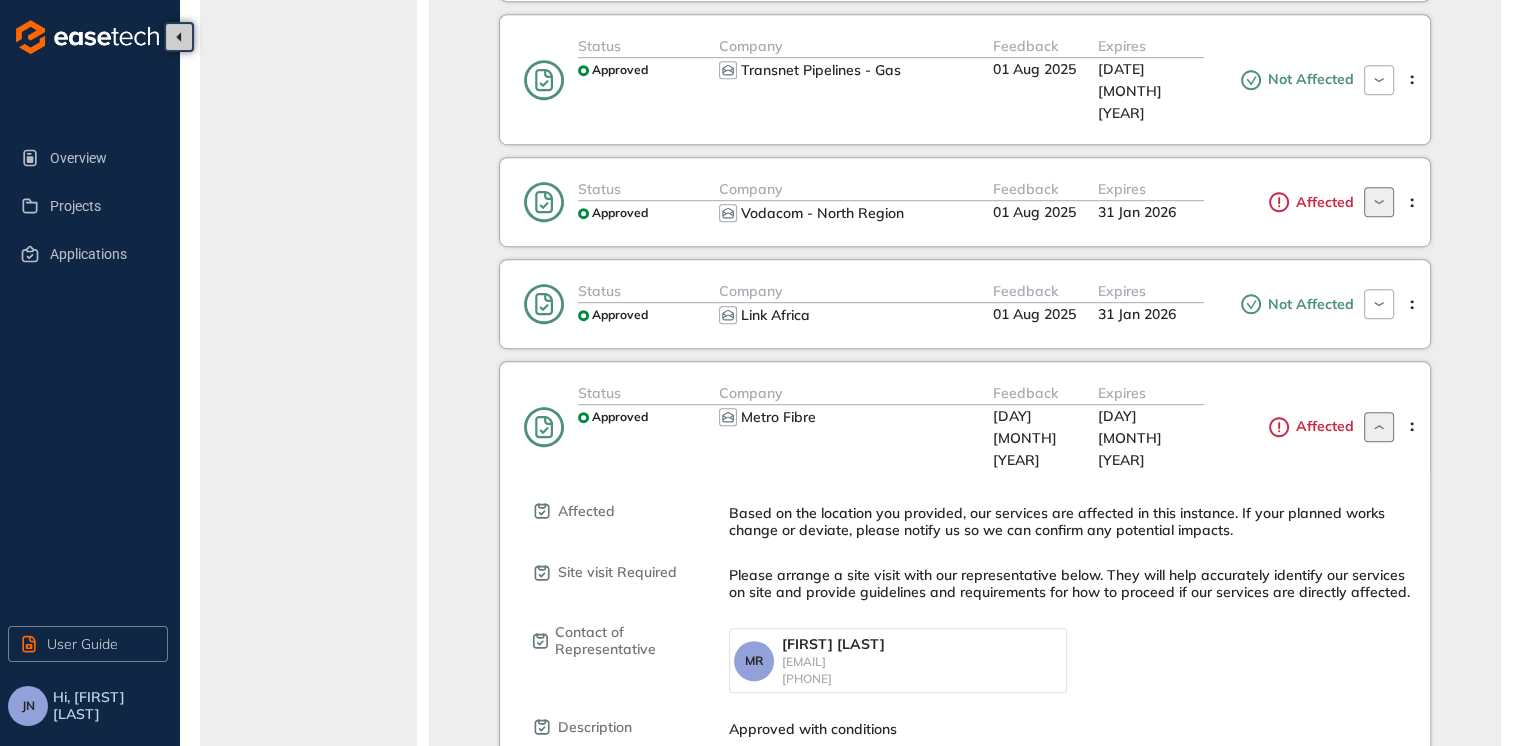 drag, startPoint x: 1419, startPoint y: 222, endPoint x: 1398, endPoint y: 238, distance: 26.400757 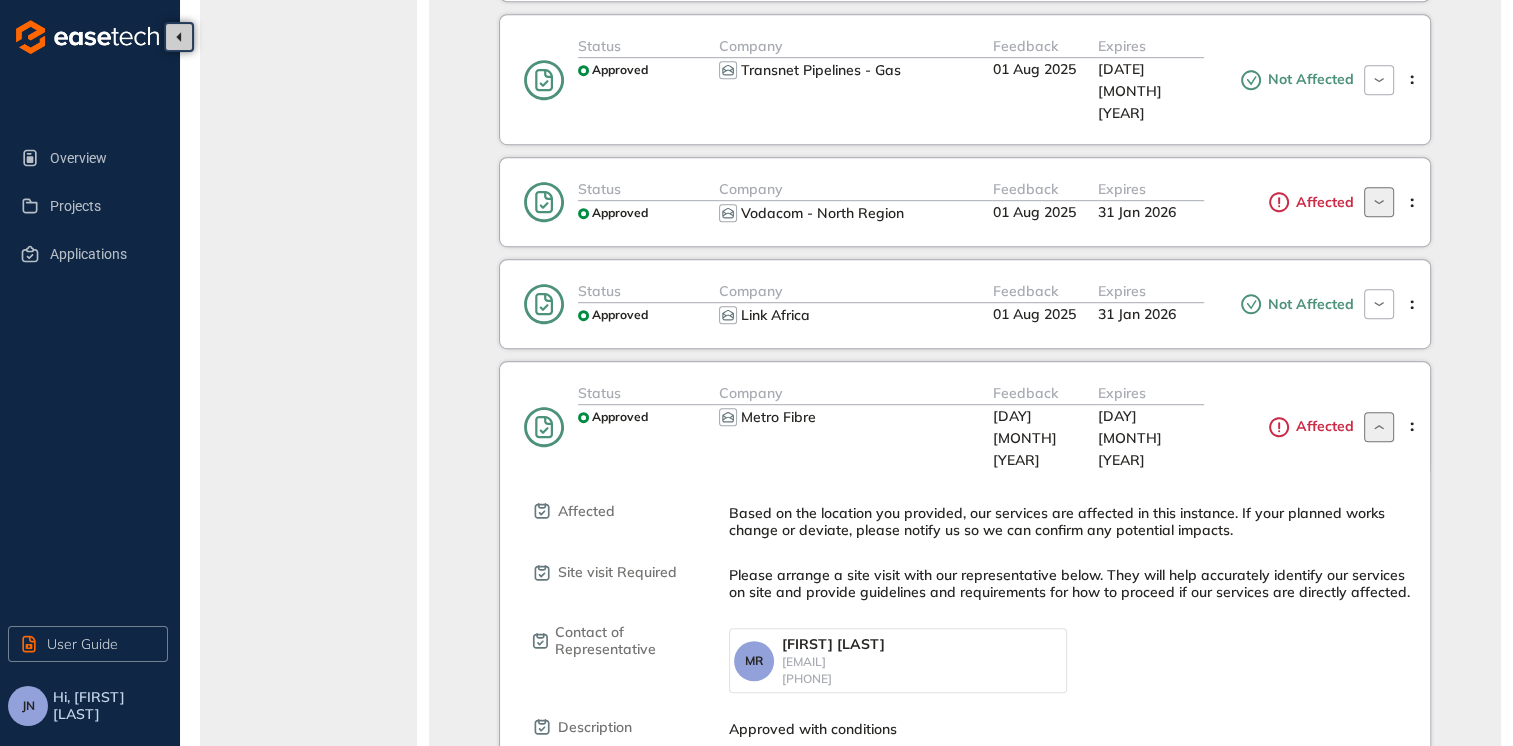 click on "Approvals In Process LEOGEM PROPERTY PROJECTS Utility services 66% Approvals Renewals Status Approved Company Herotel Telecoms (Pty) ... Feedback 29 [MONTH] [YEAR] Expires 29 [MONTH] [YEAR] Not Affected Not Affected — Site visit not required Site visit not required. Contact of Representative — Description Validity Your approval is valid for 6 months and will expire on 29 [MONTH] [YEAR] Approval Documents LEO25-05 ... 0.83 MB Renewal Submitted You can apply for a renewal should your approval expire Status Approved Company JRA Stormwater Feedback 30 [MONTH] [YEAR] Expires 29 [MONTH] [YEAR] Not Affected Not Affected — Site visit not required Site visit not required. Contact of Representative — Description Validity Your approval is valid for 6 months and will expire on 29 [MONTH] [YEAR] Approval Documents JRA STOR ... 0.37 MB Renewal Submitted You can apply for a renewal should your approval expire" at bounding box center [965, 384] 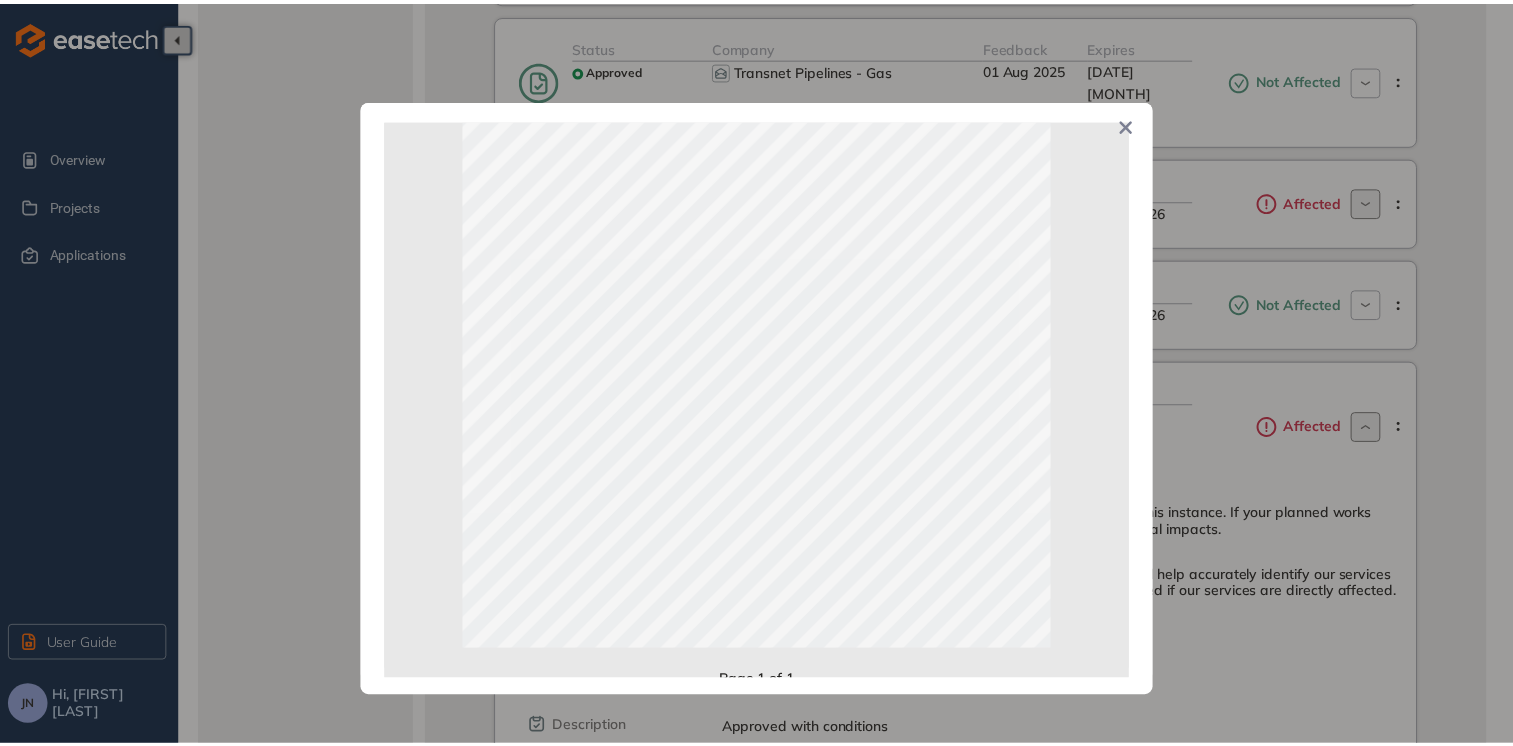 scroll, scrollTop: 400, scrollLeft: 0, axis: vertical 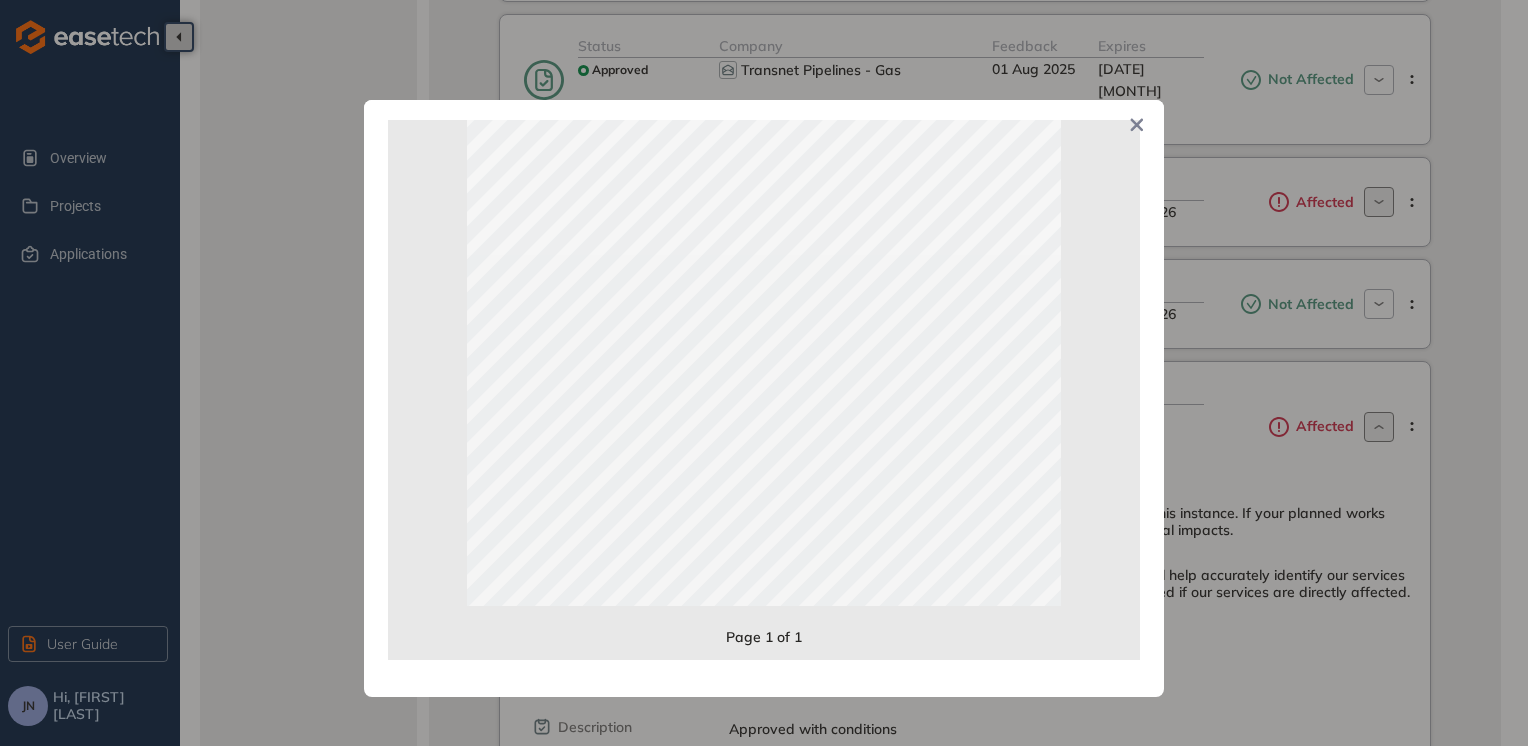 click on "Page 1 of 1" at bounding box center [764, 373] 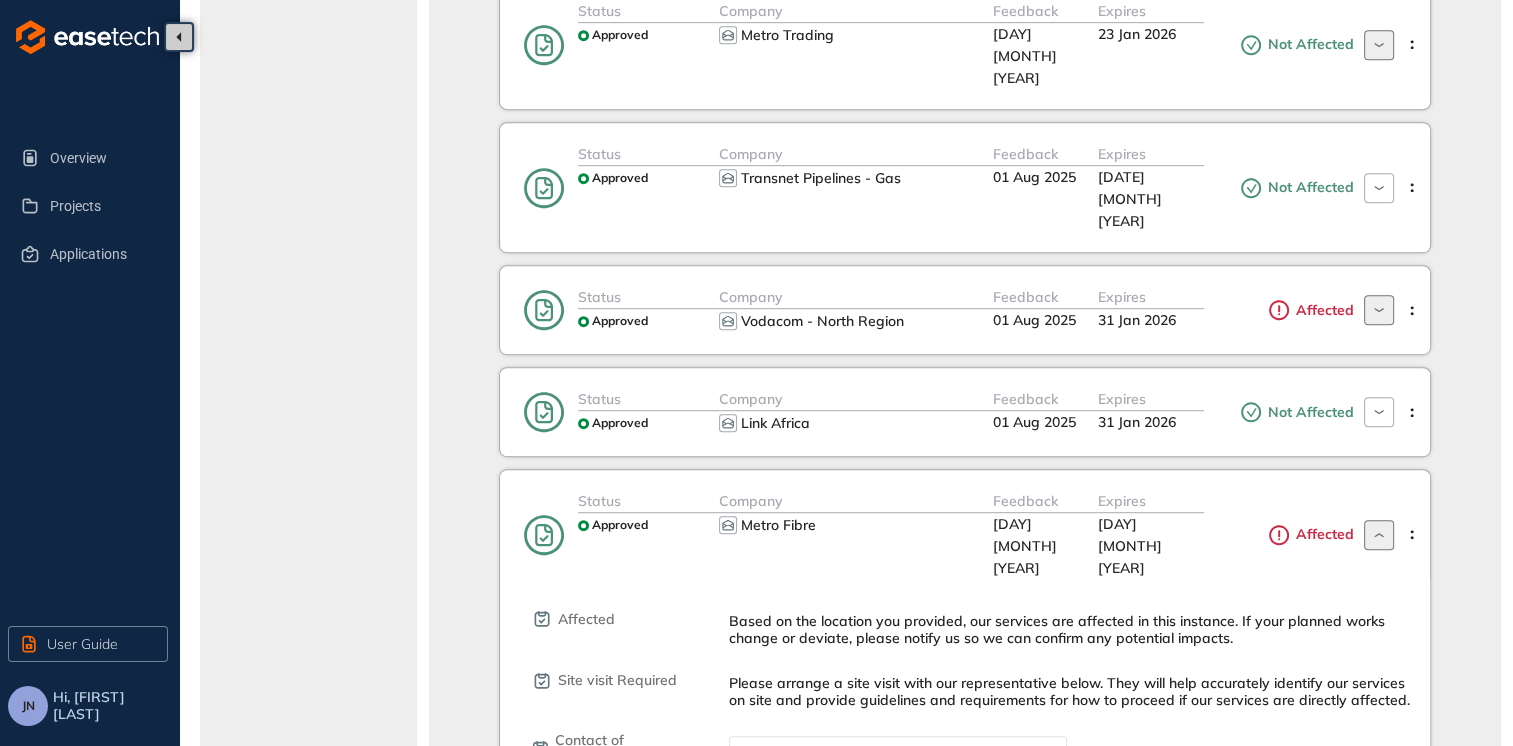 scroll, scrollTop: 1088, scrollLeft: 0, axis: vertical 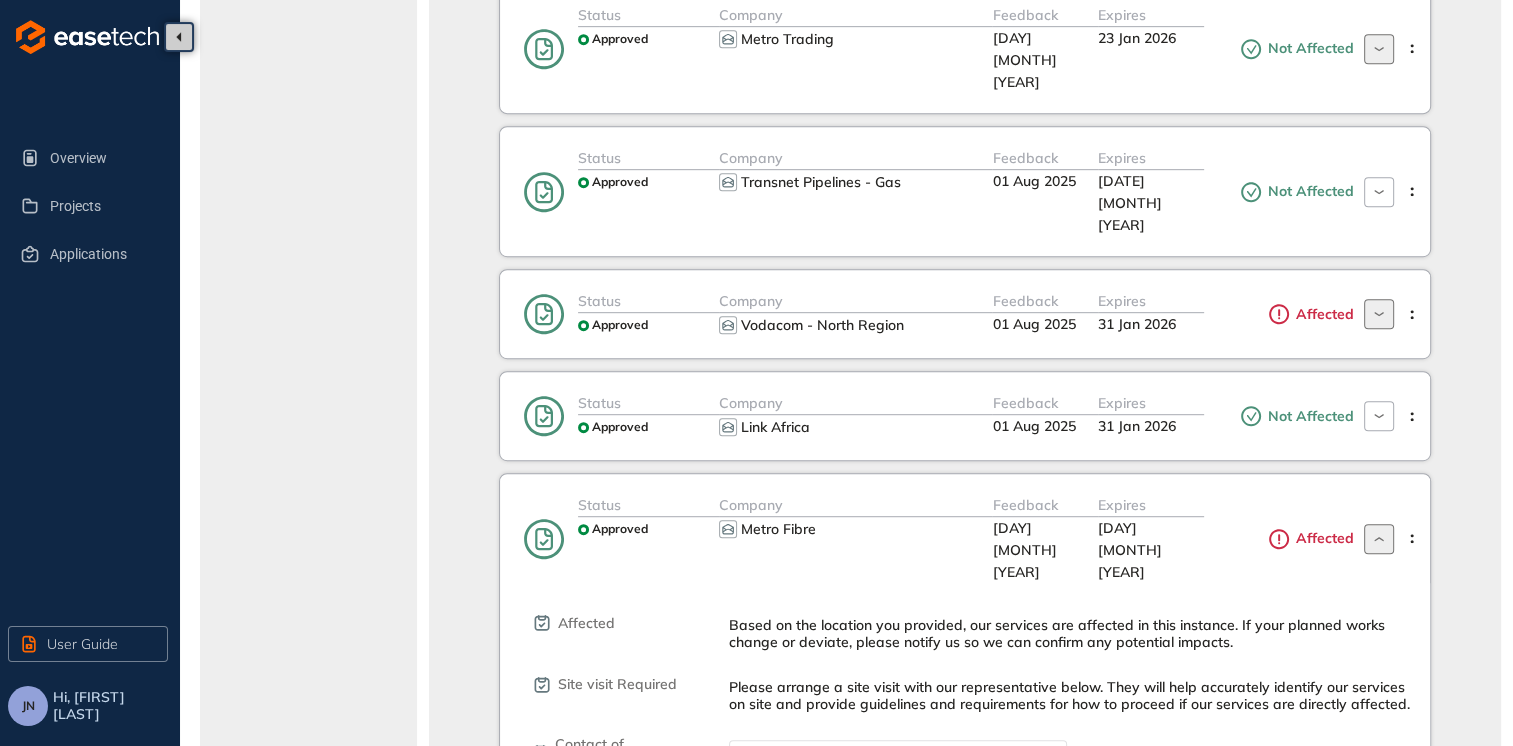 click at bounding box center [1379, 539] 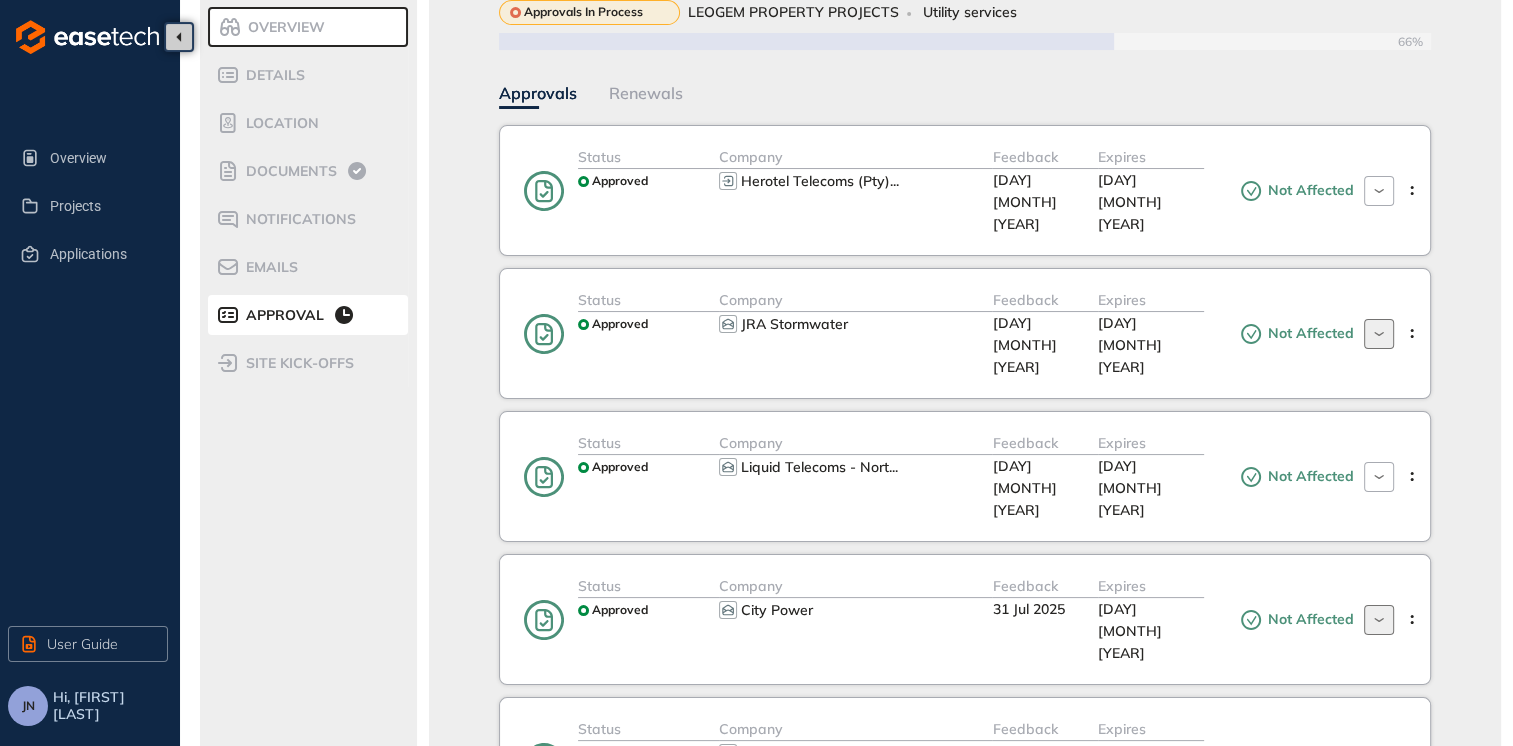 scroll, scrollTop: 29, scrollLeft: 0, axis: vertical 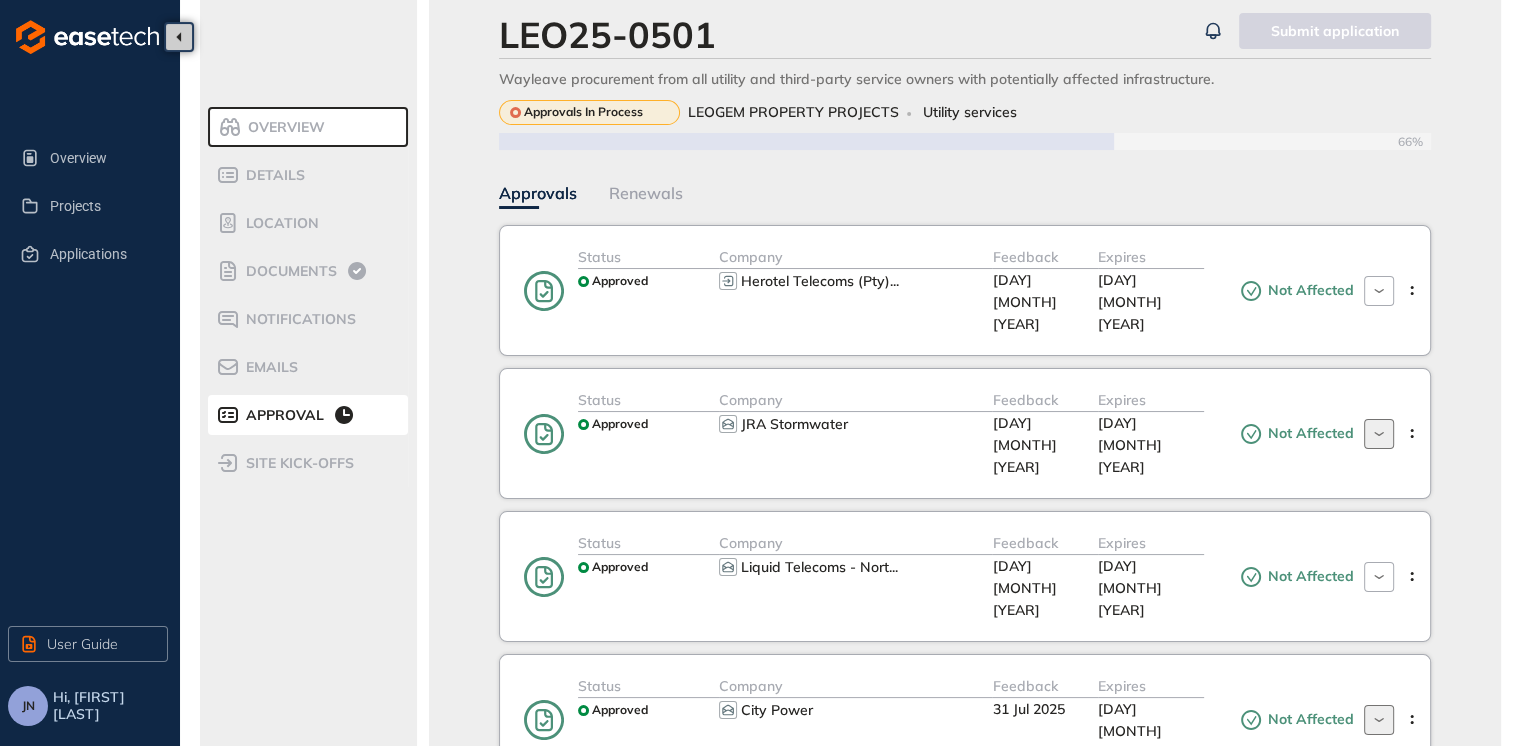 click on "Overview" at bounding box center (303, 127) 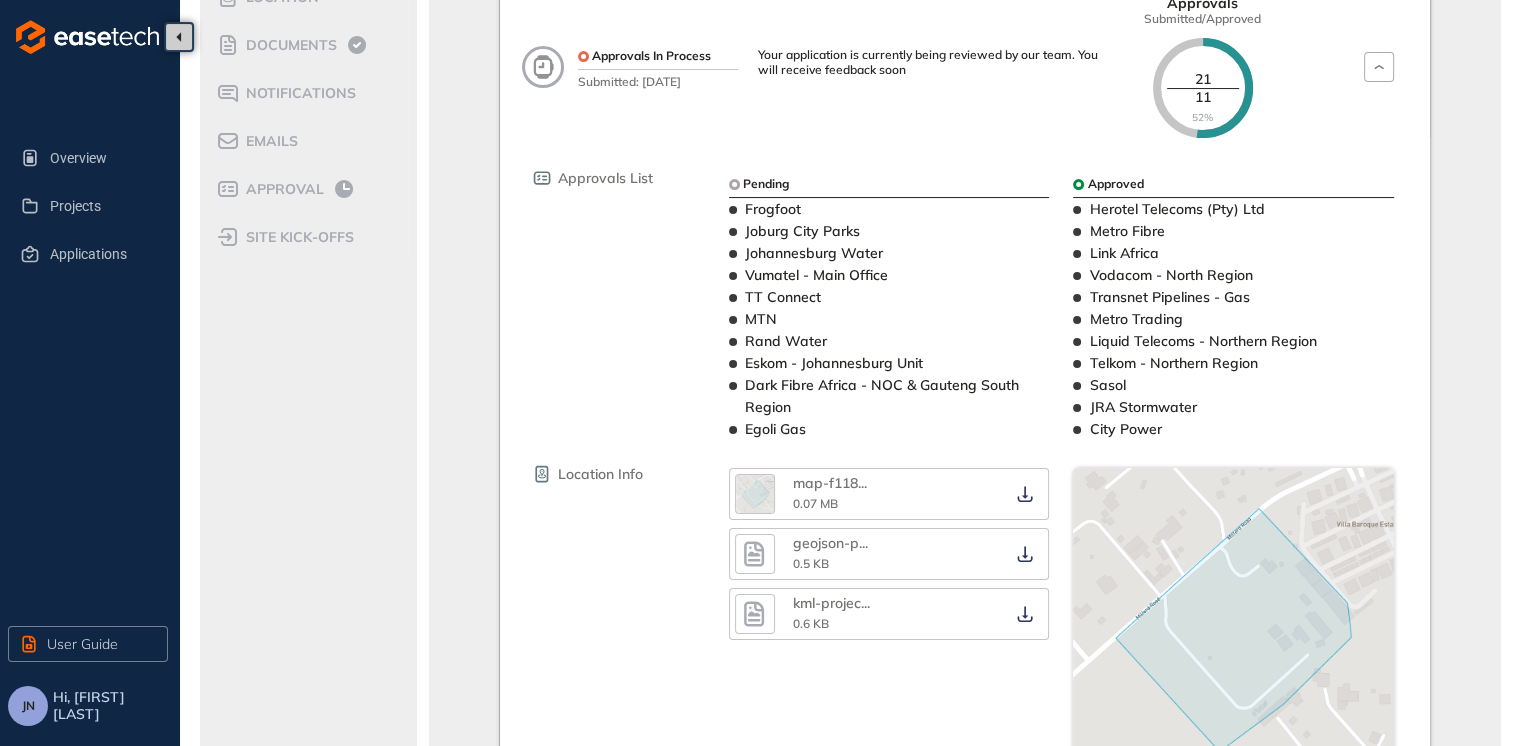 scroll, scrollTop: 0, scrollLeft: 0, axis: both 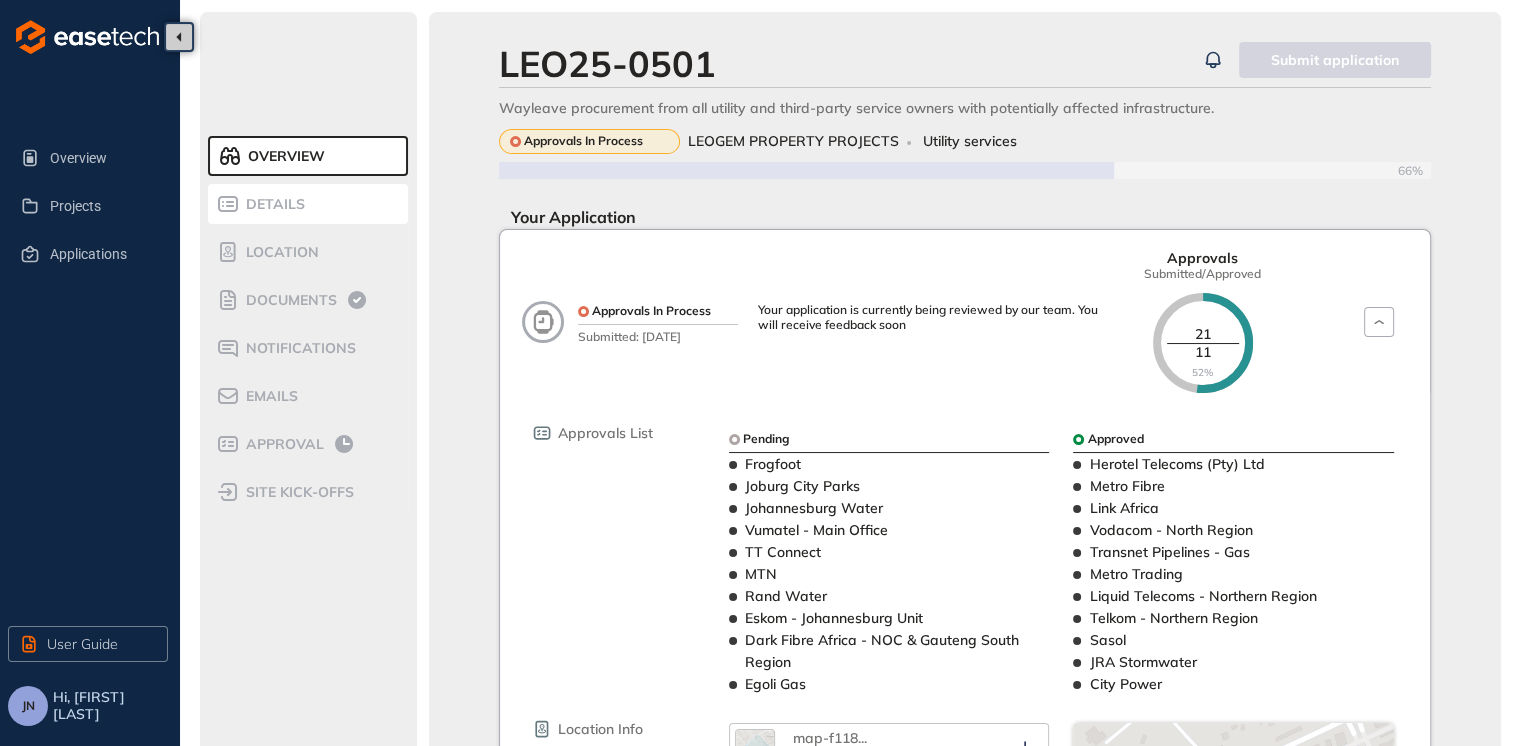 click on "Details" at bounding box center (272, 204) 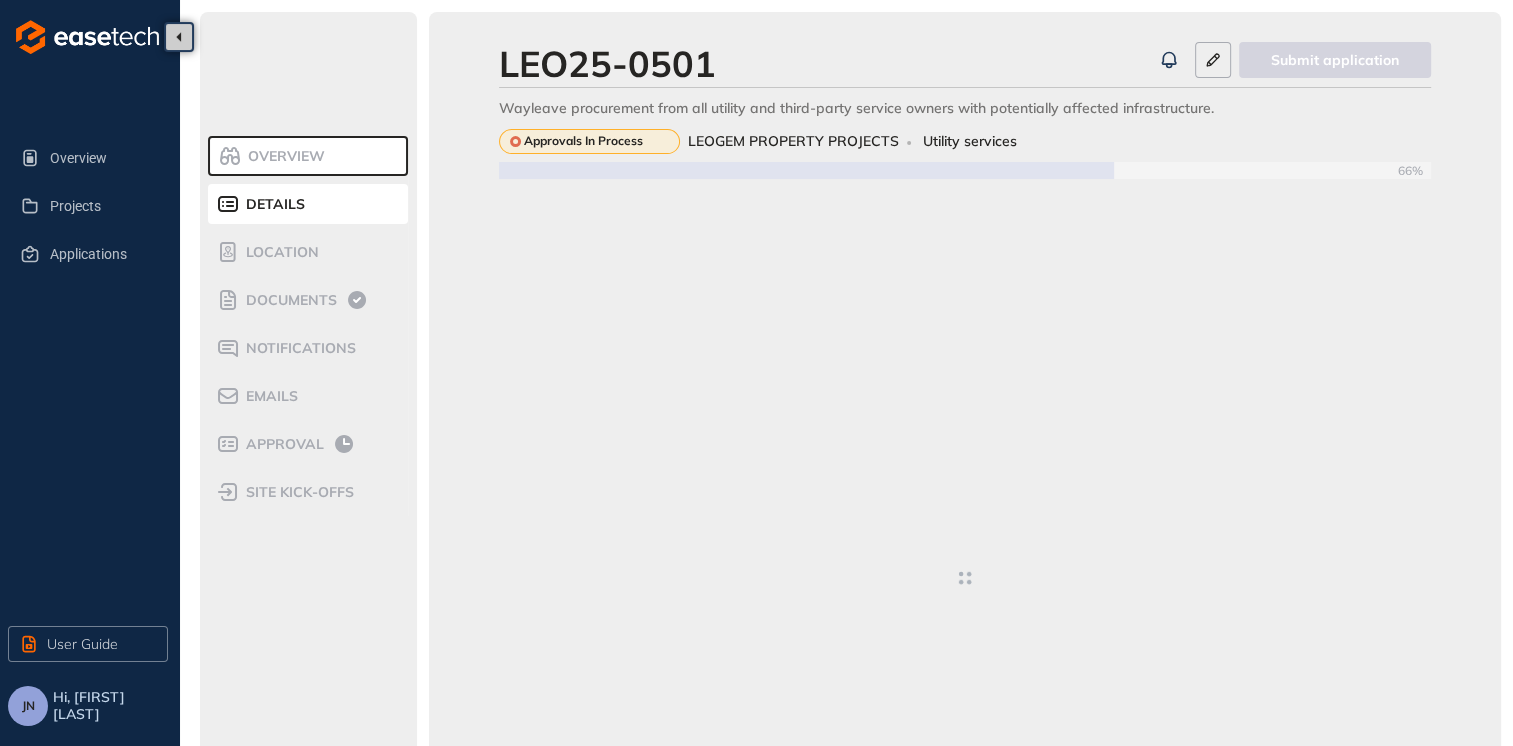 click on "Overview" at bounding box center [283, 156] 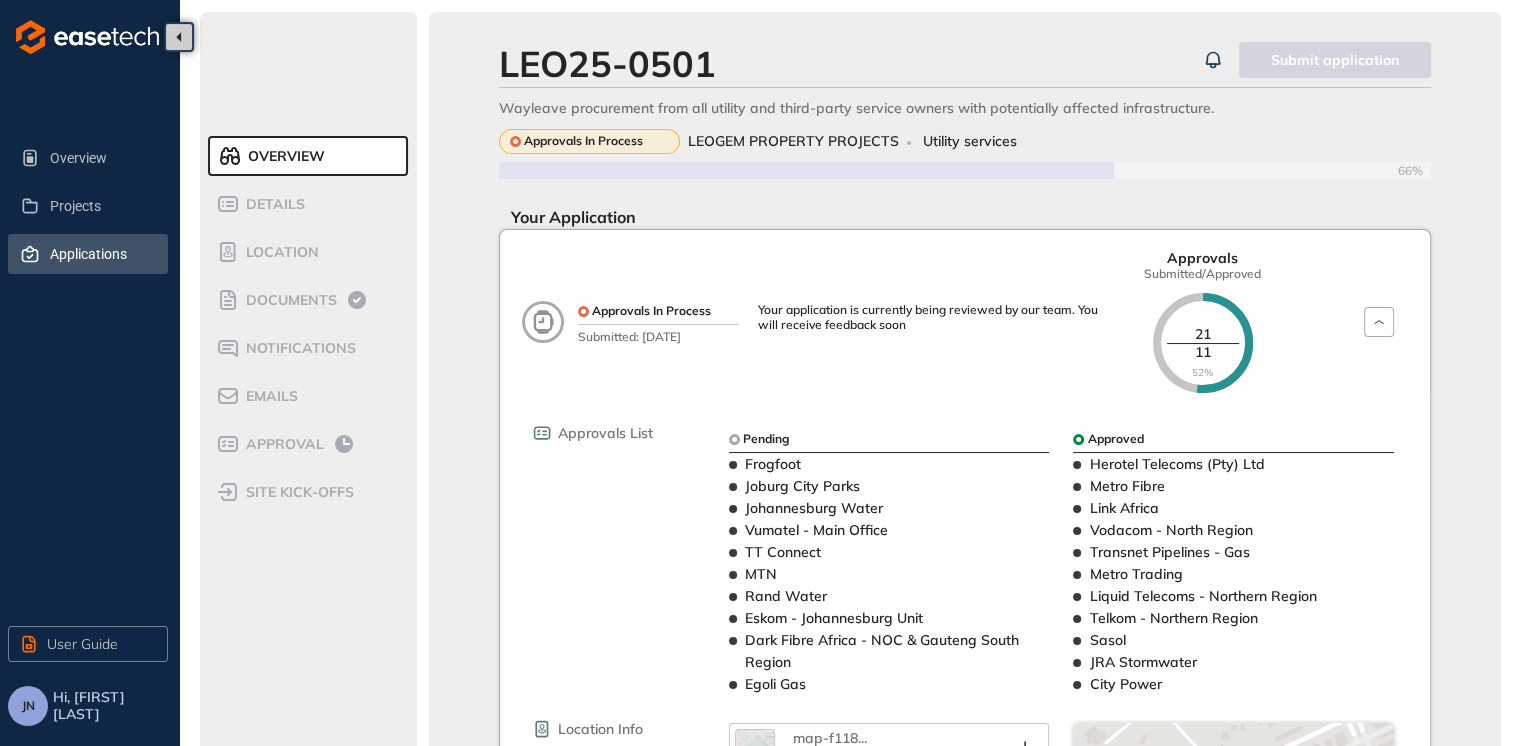 click on "Applications" at bounding box center (101, 254) 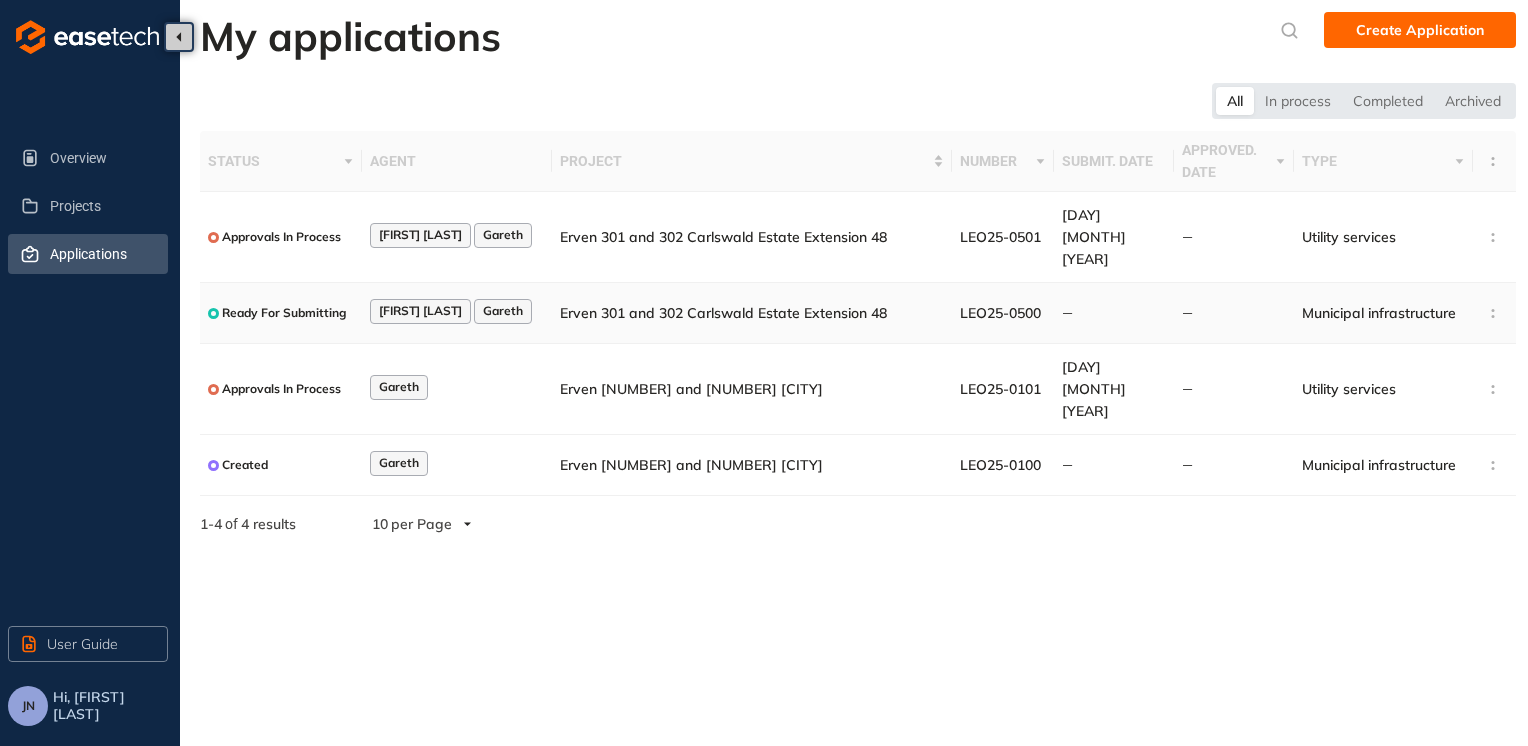 click on "Erven 301 and 302 Carlswald Estate Extension 48" at bounding box center [723, 313] 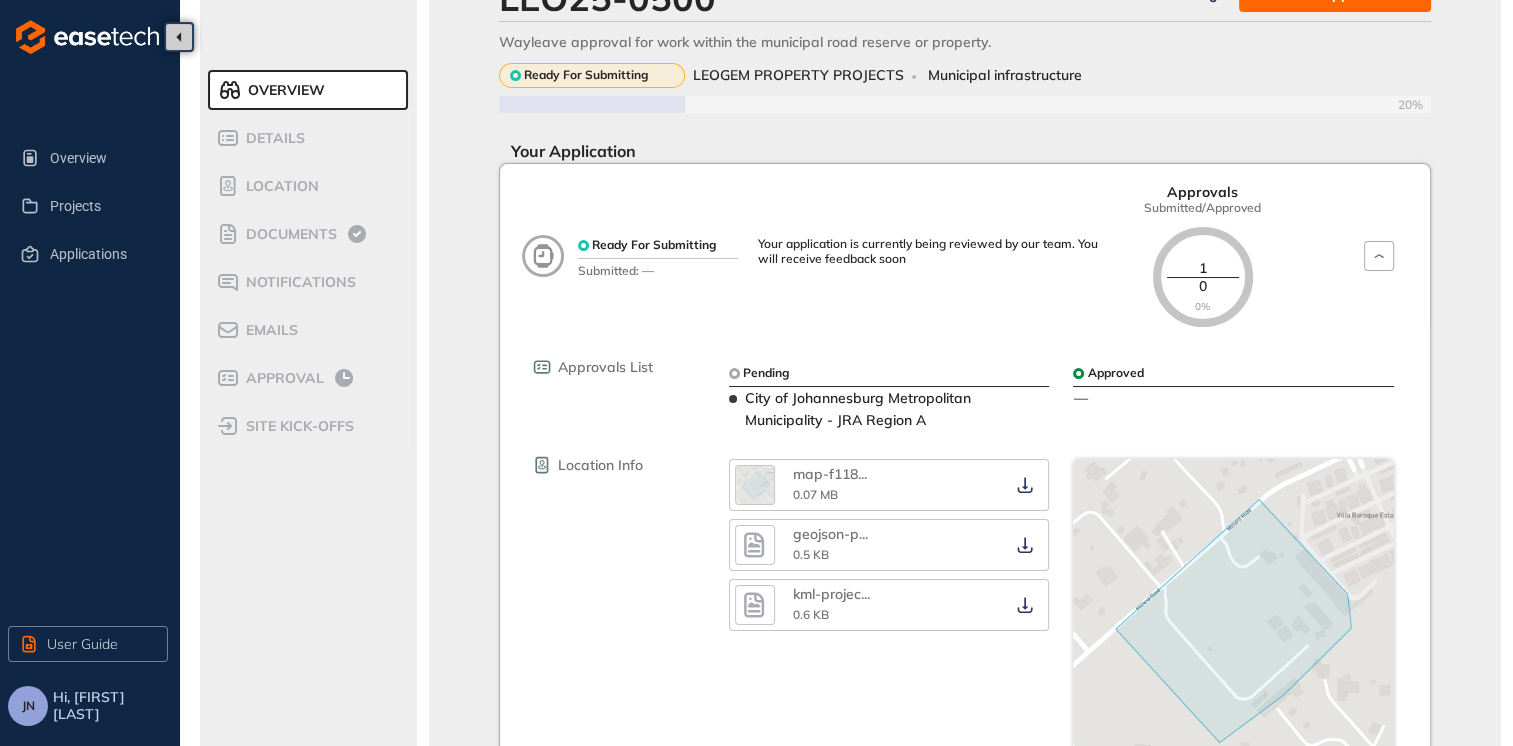 scroll, scrollTop: 100, scrollLeft: 0, axis: vertical 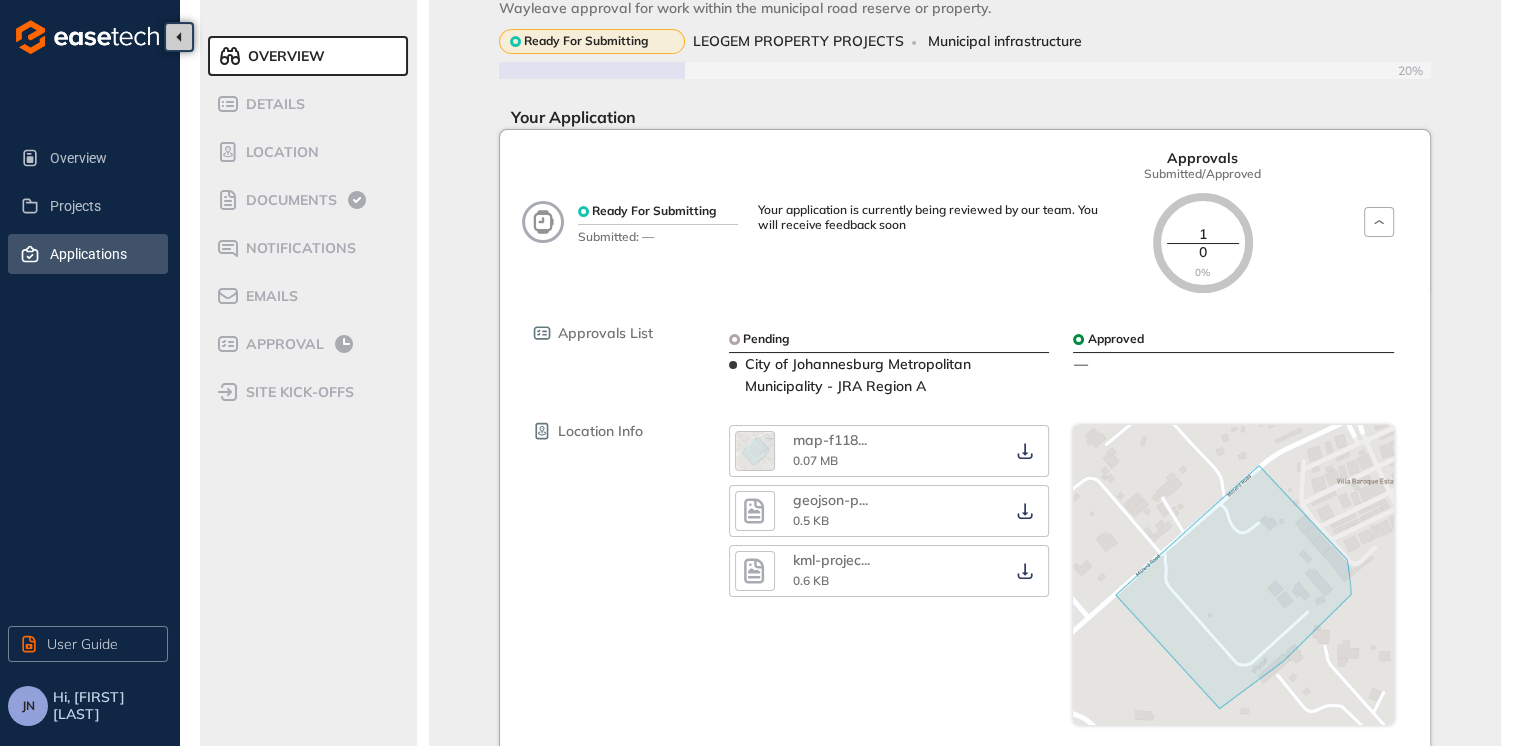 click on "Applications" at bounding box center (101, 254) 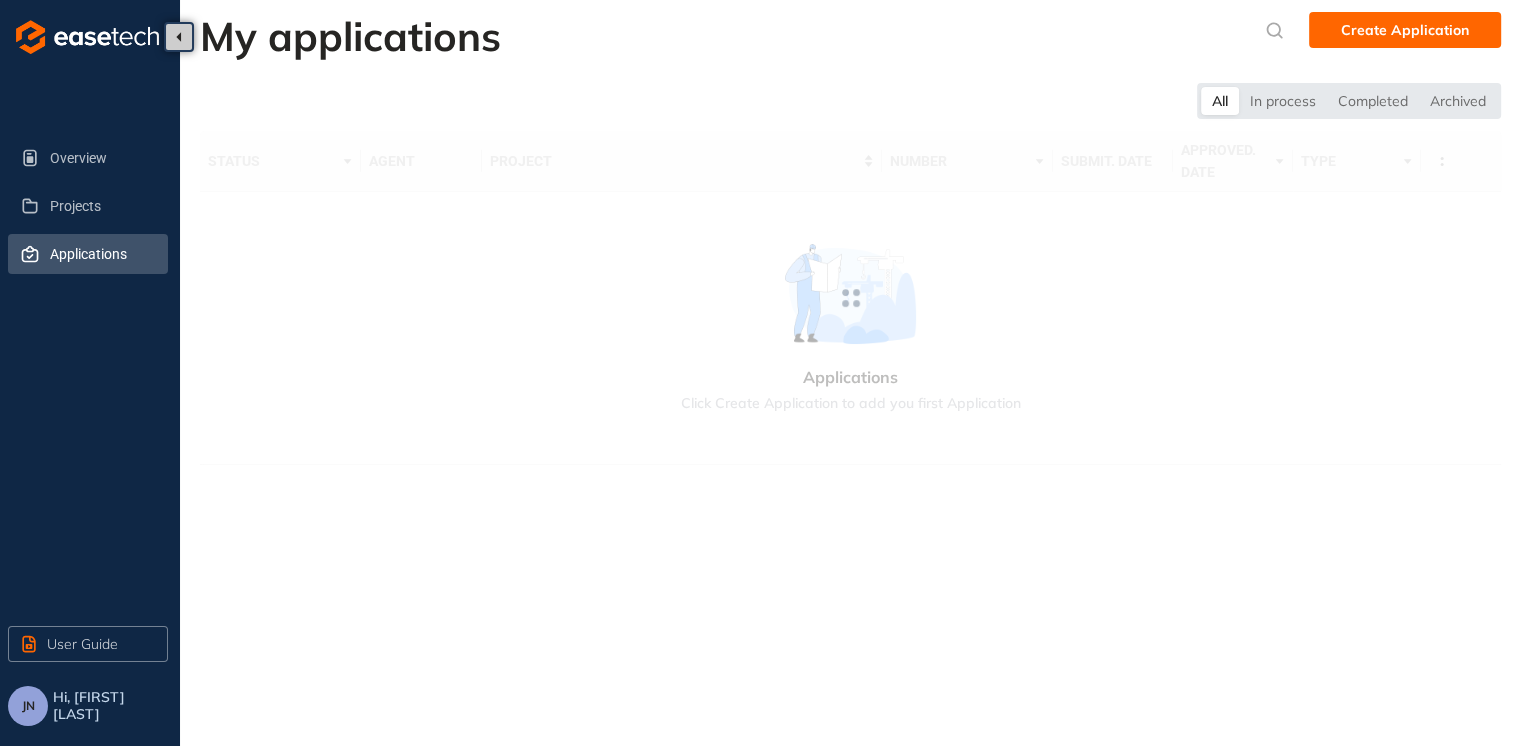 scroll, scrollTop: 0, scrollLeft: 0, axis: both 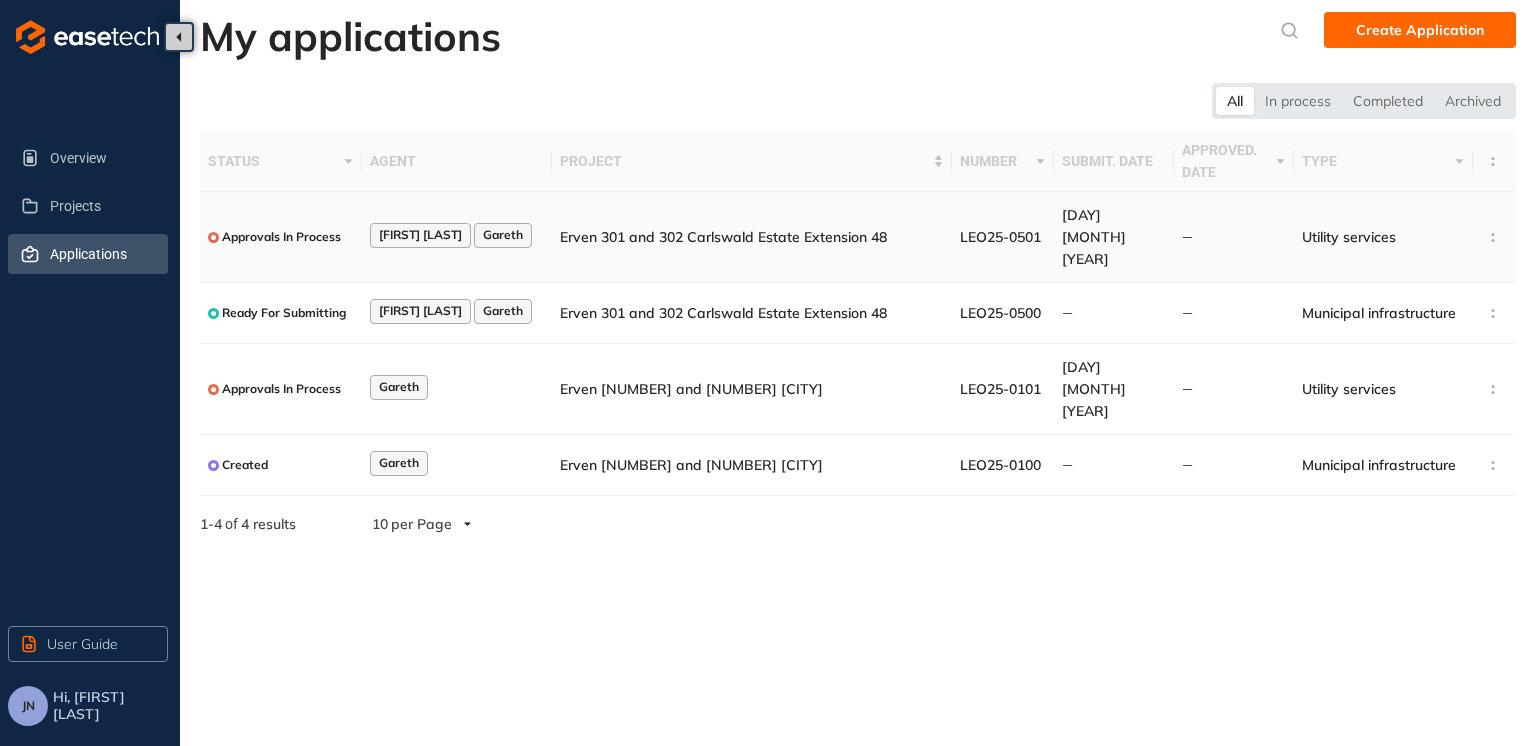 click on "Erven 301 and 302 Carlswald Estate Extension 48" at bounding box center [752, 237] 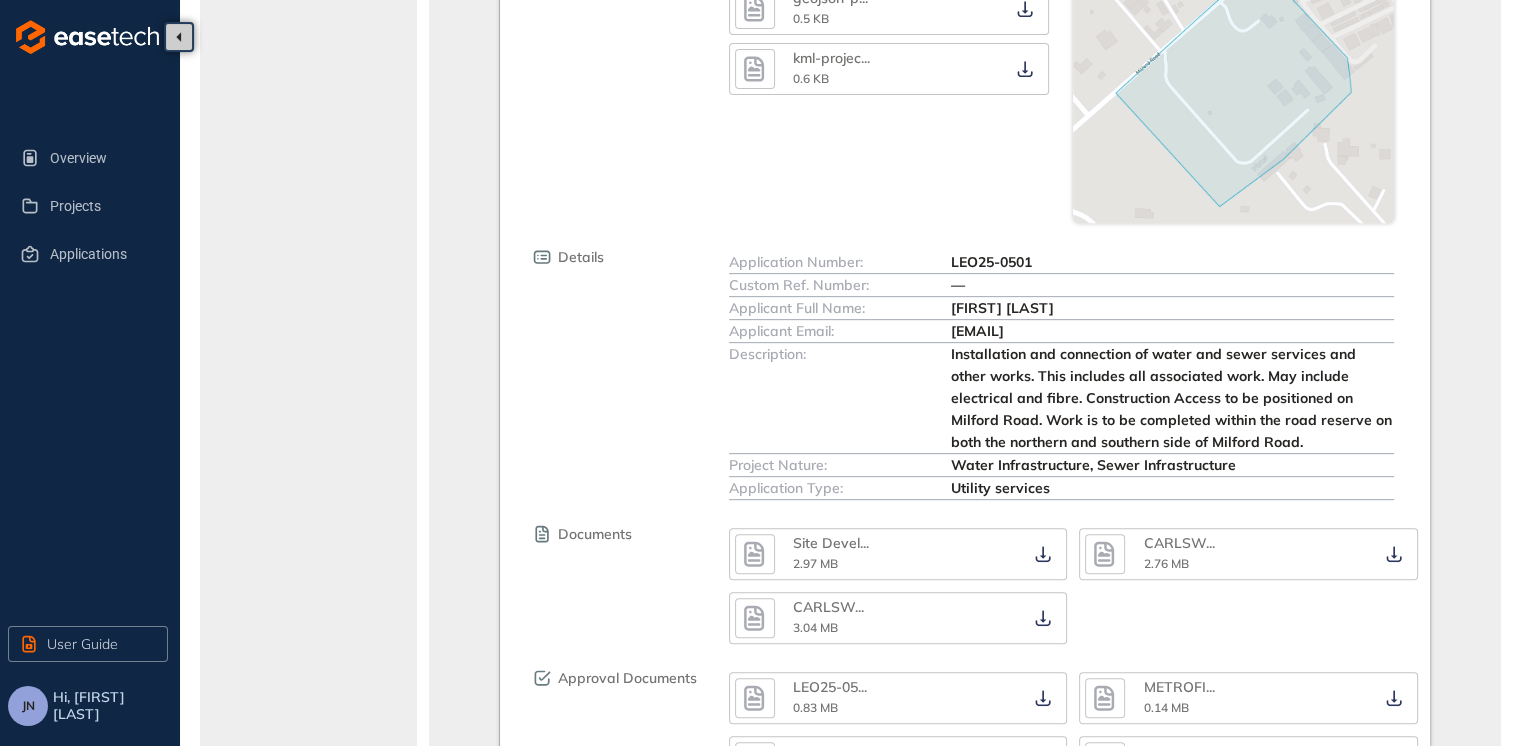 scroll, scrollTop: 900, scrollLeft: 0, axis: vertical 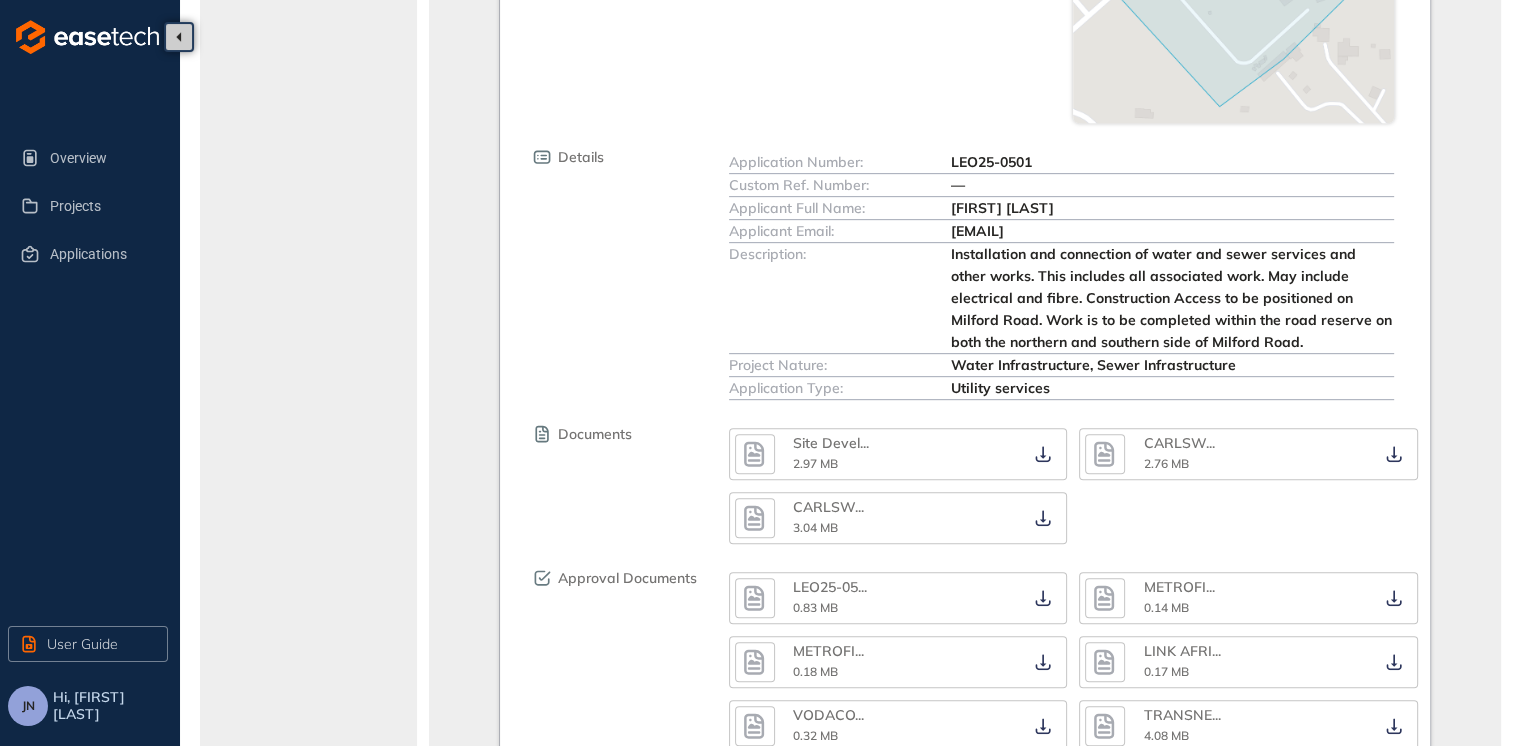 click on "Overview Details Location Documents Notifications Emails Approval site kick-offs" at bounding box center (308, 200) 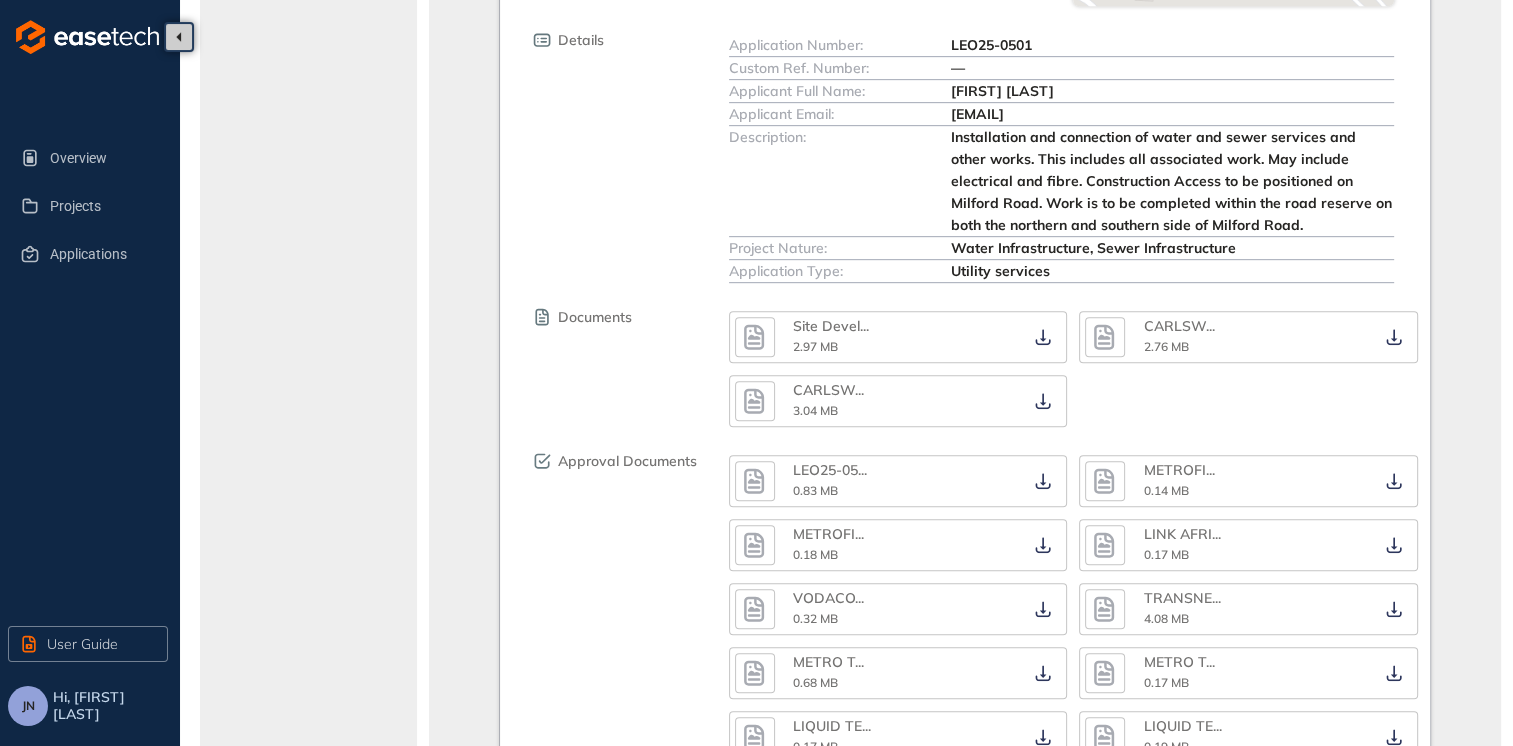 scroll, scrollTop: 855, scrollLeft: 0, axis: vertical 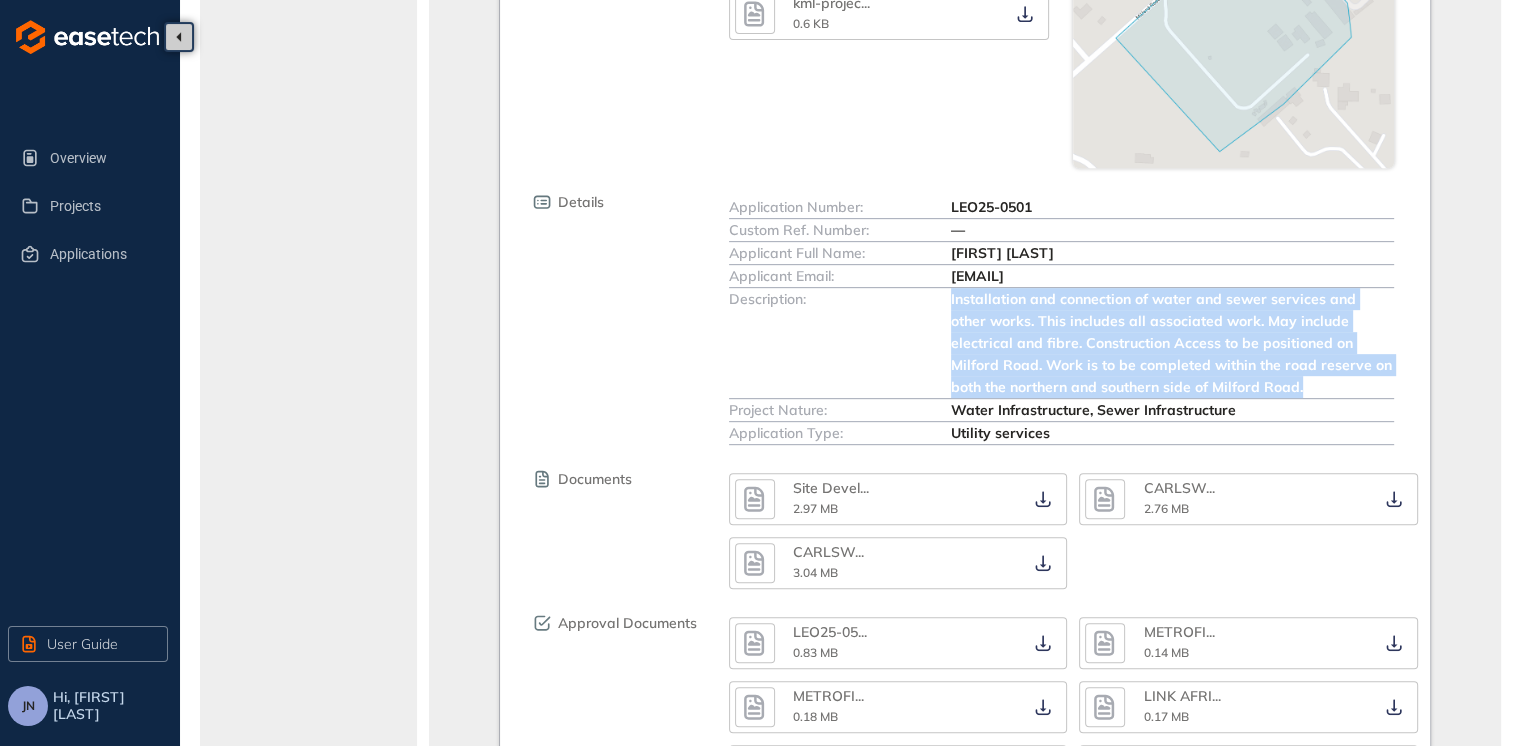 drag, startPoint x: 1247, startPoint y: 385, endPoint x: 944, endPoint y: 308, distance: 312.63077 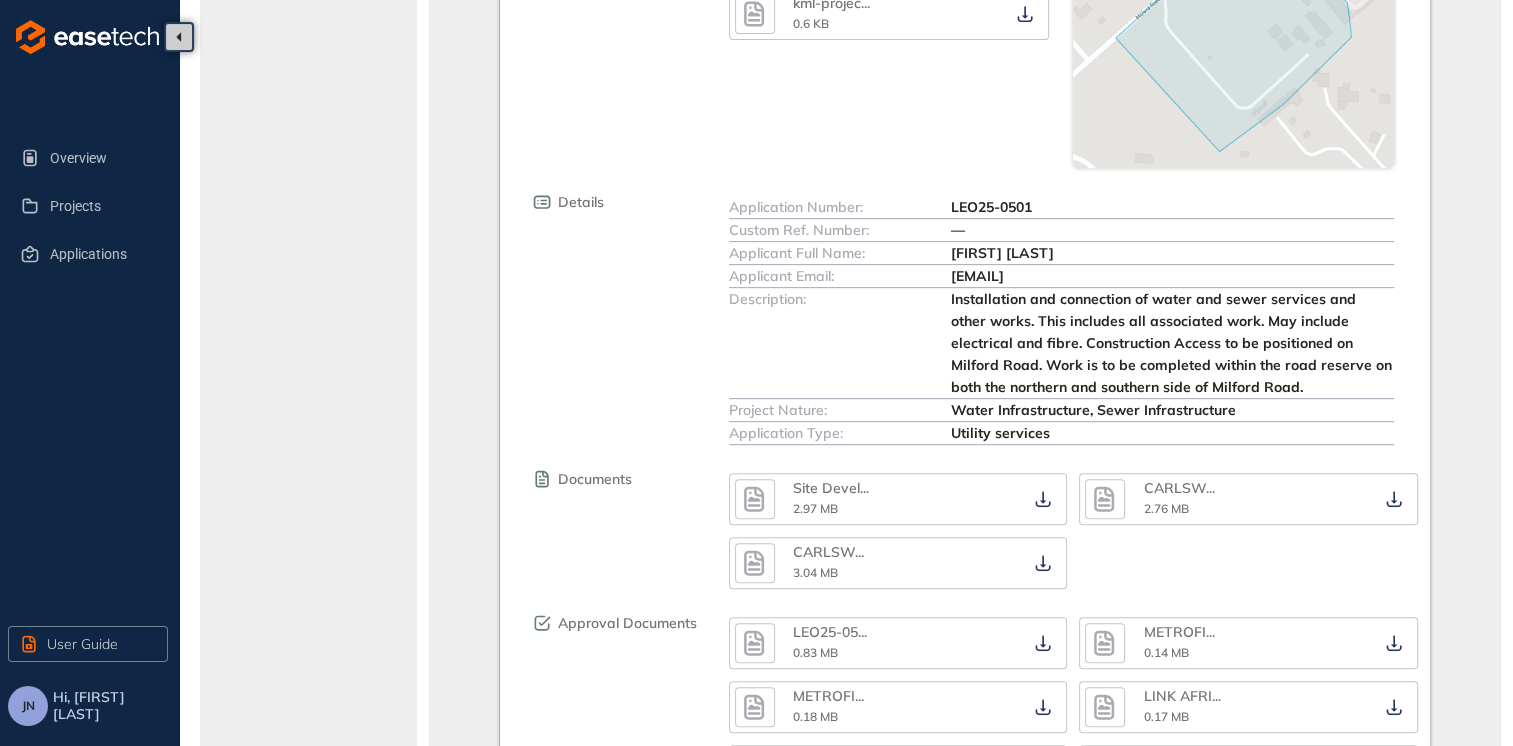 click on "Water Infrastructure, Sewer Infrastructure" at bounding box center [1093, 410] 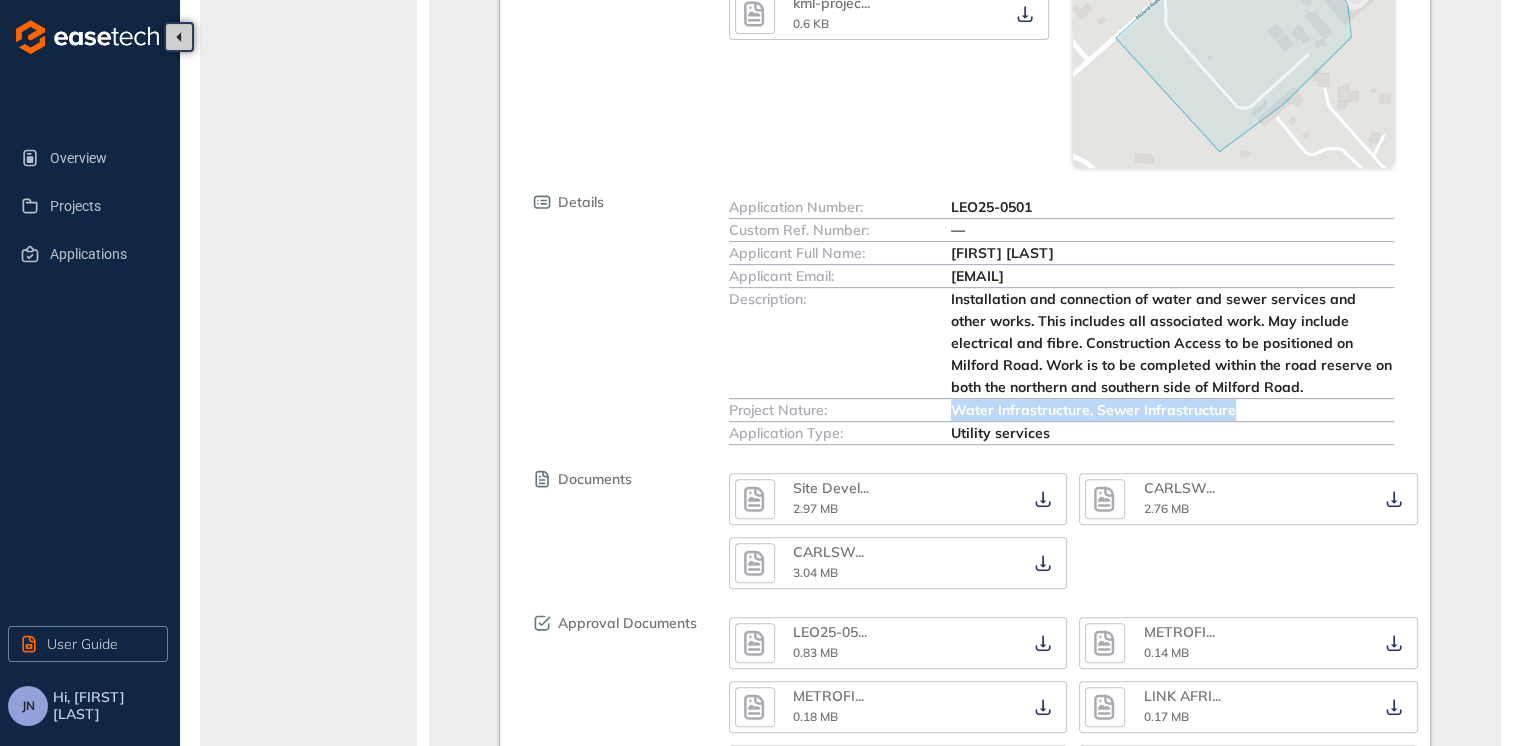 drag, startPoint x: 1233, startPoint y: 411, endPoint x: 948, endPoint y: 409, distance: 285.00702 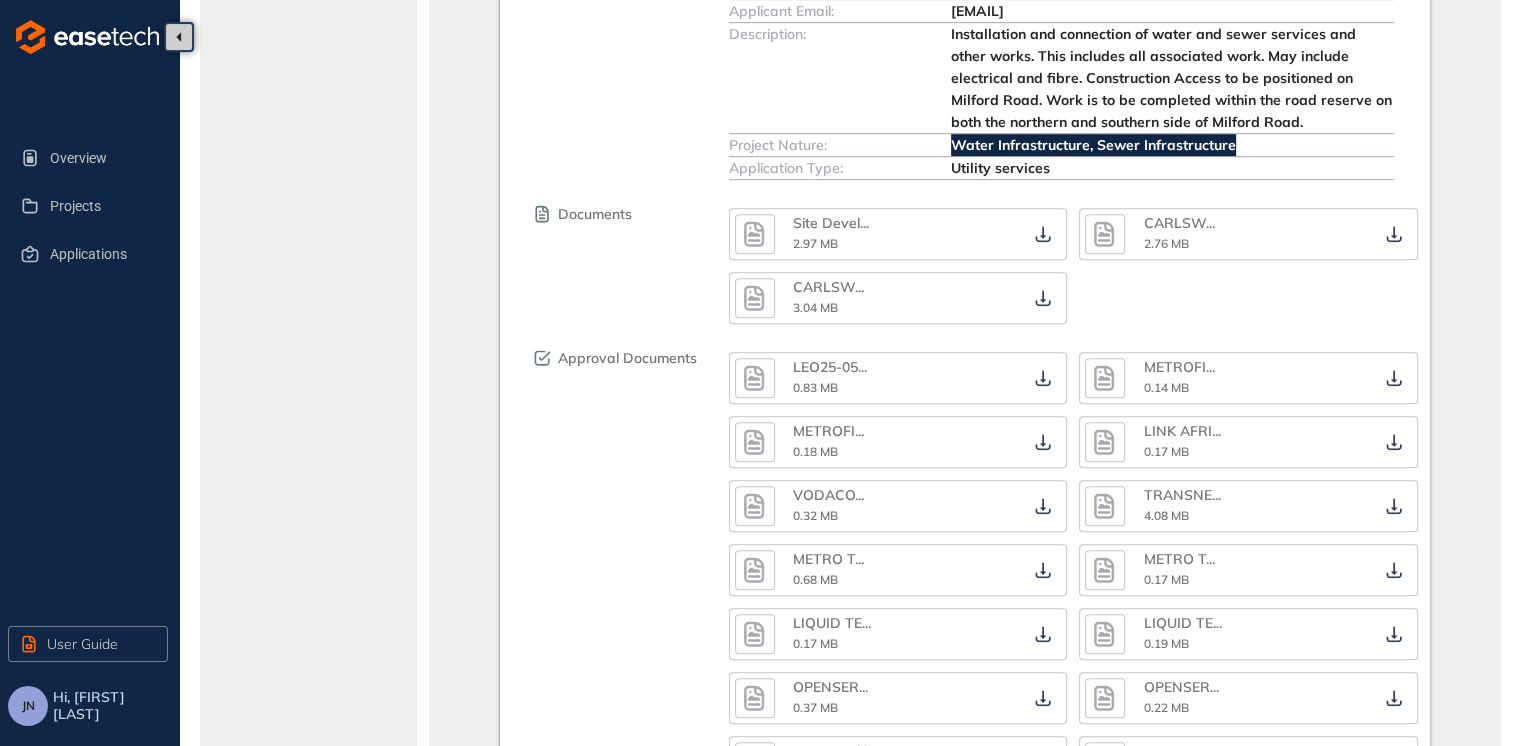 scroll, scrollTop: 955, scrollLeft: 0, axis: vertical 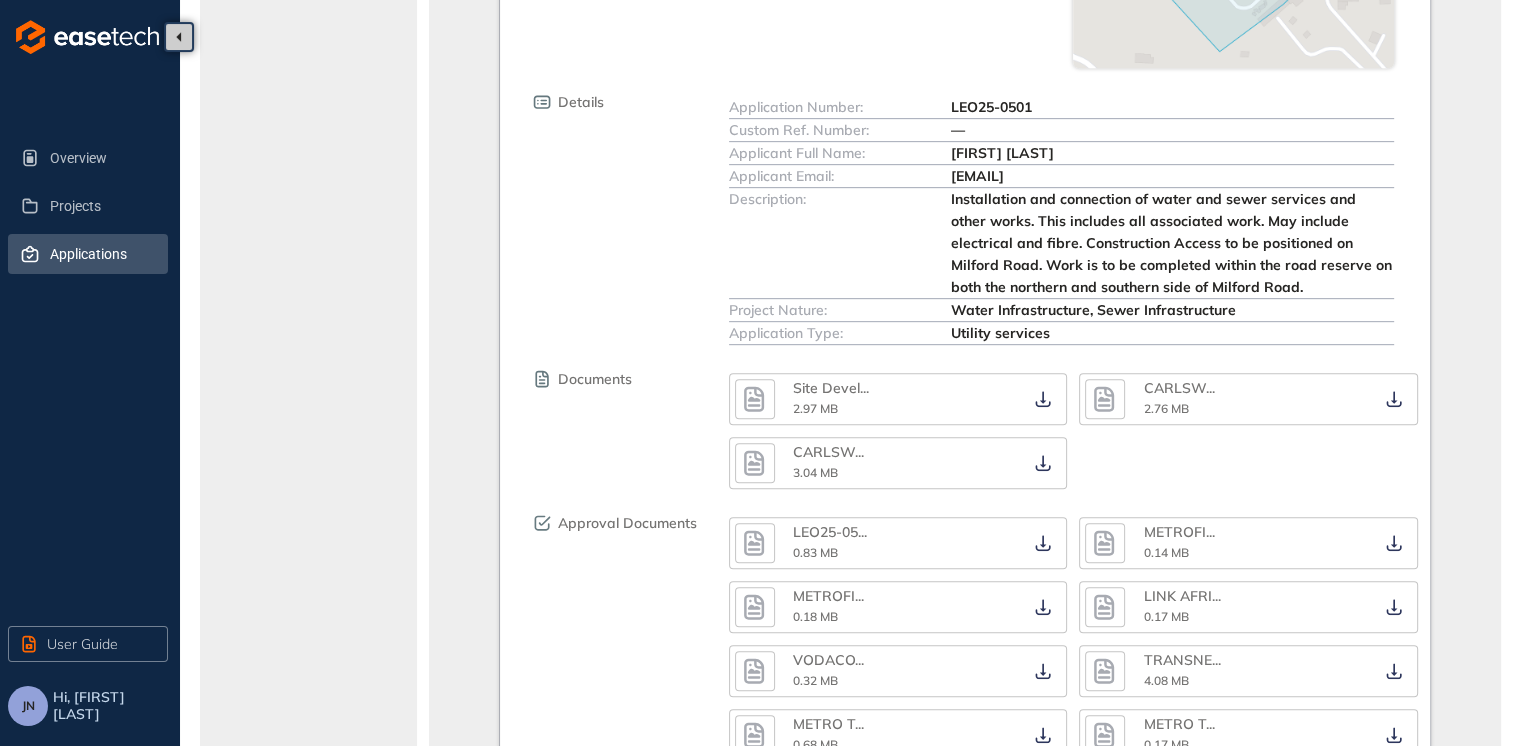 click on "Applications" at bounding box center [101, 254] 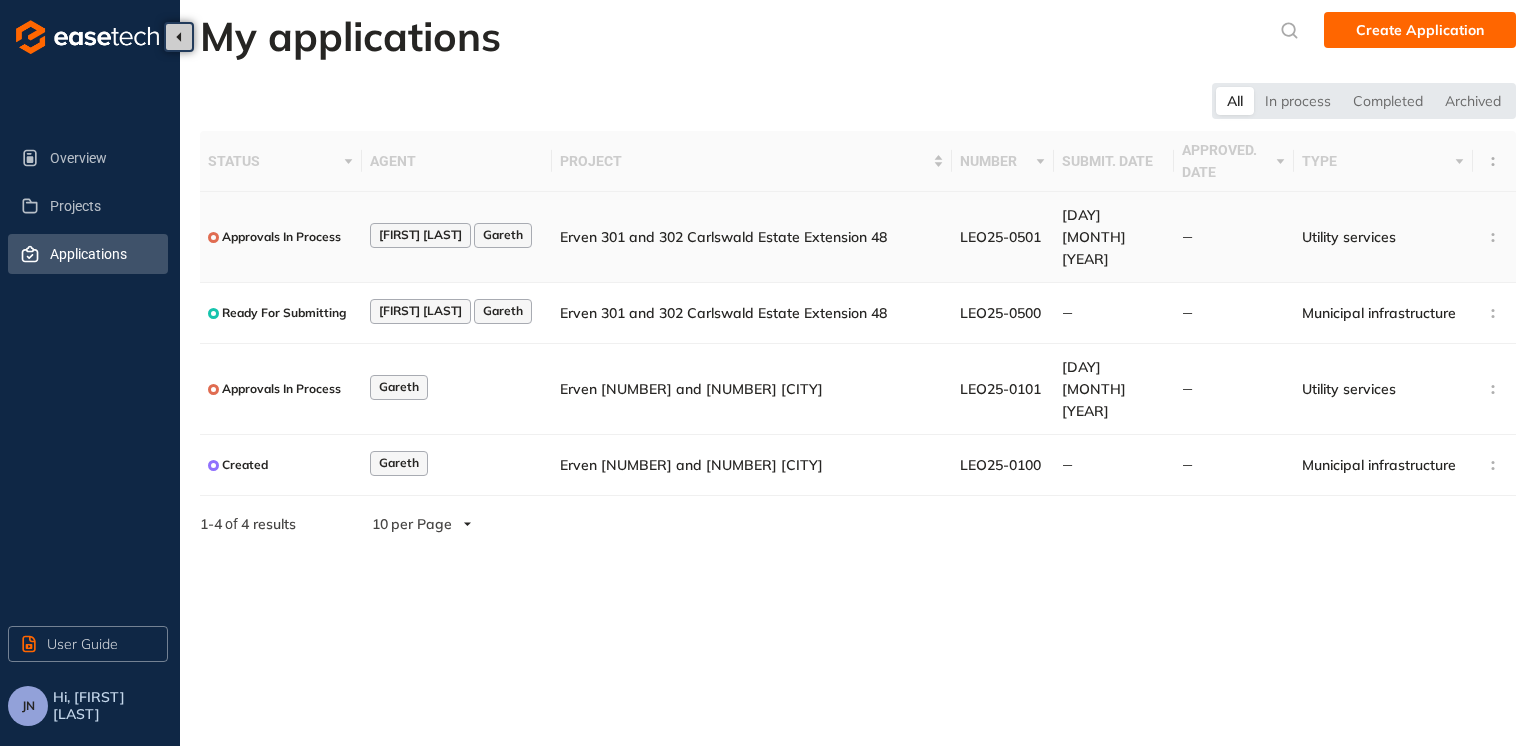 click on "Erven 301 and 302 Carlswald Estate Extension 48" at bounding box center (752, 237) 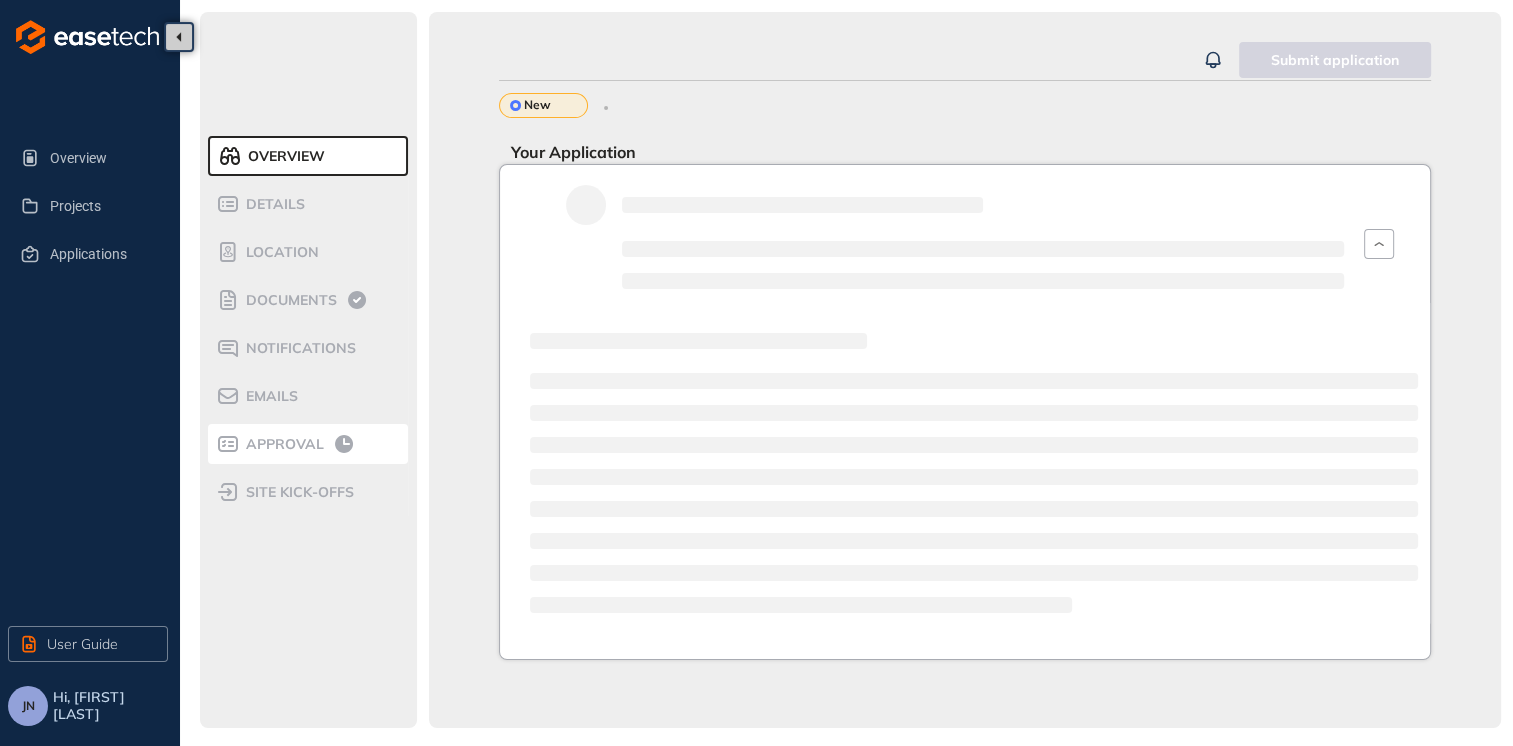 click on "Approval" at bounding box center [301, 444] 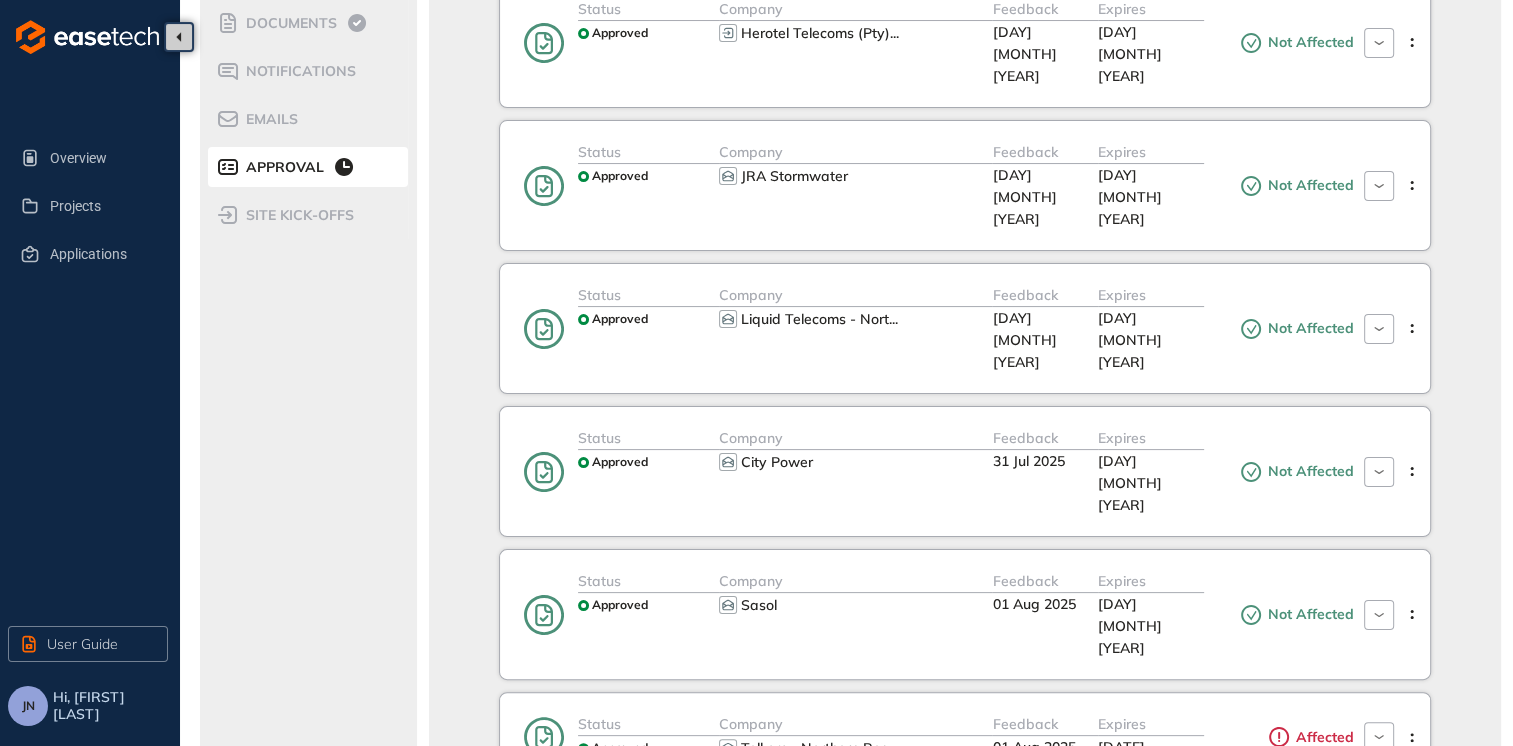 scroll, scrollTop: 200, scrollLeft: 0, axis: vertical 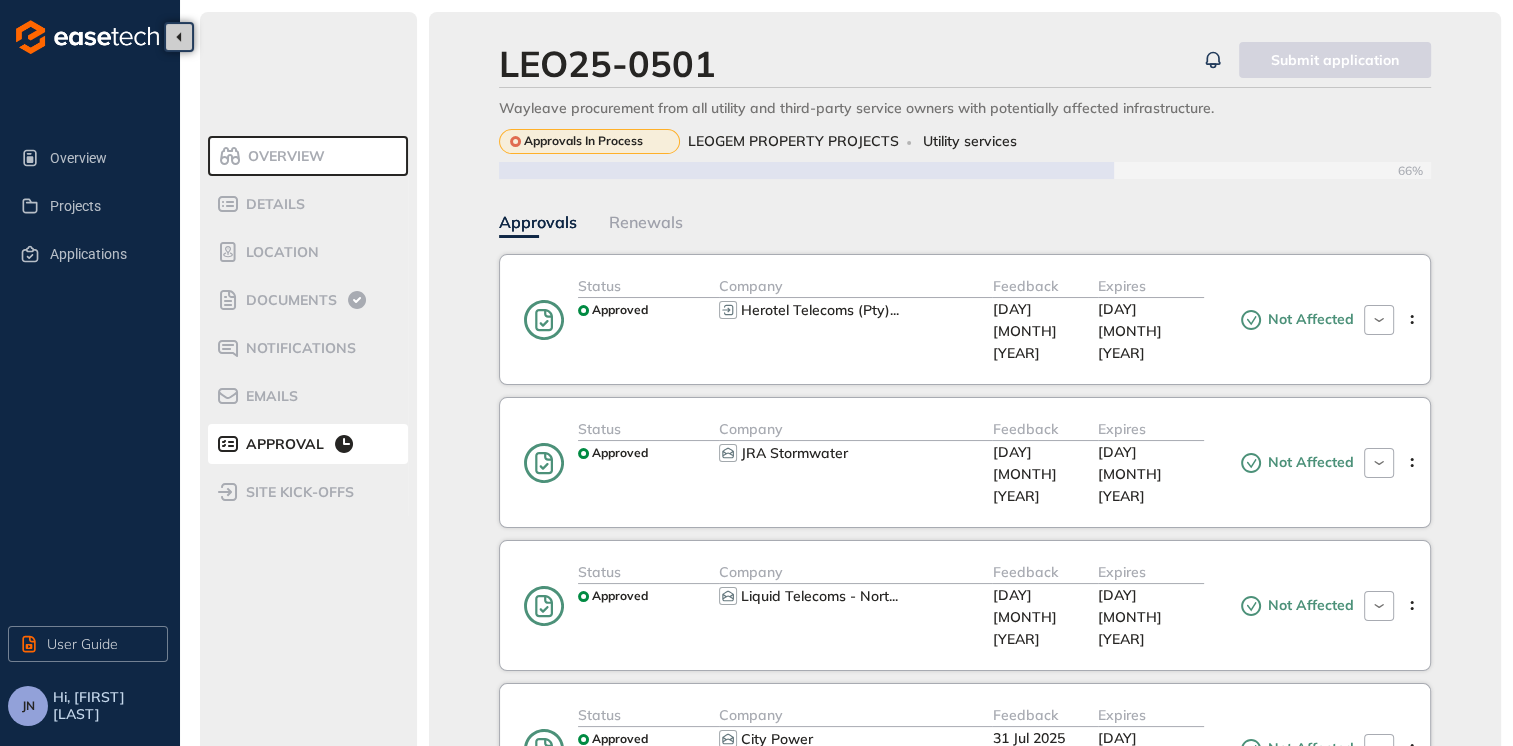 click on "Overview" at bounding box center (283, 156) 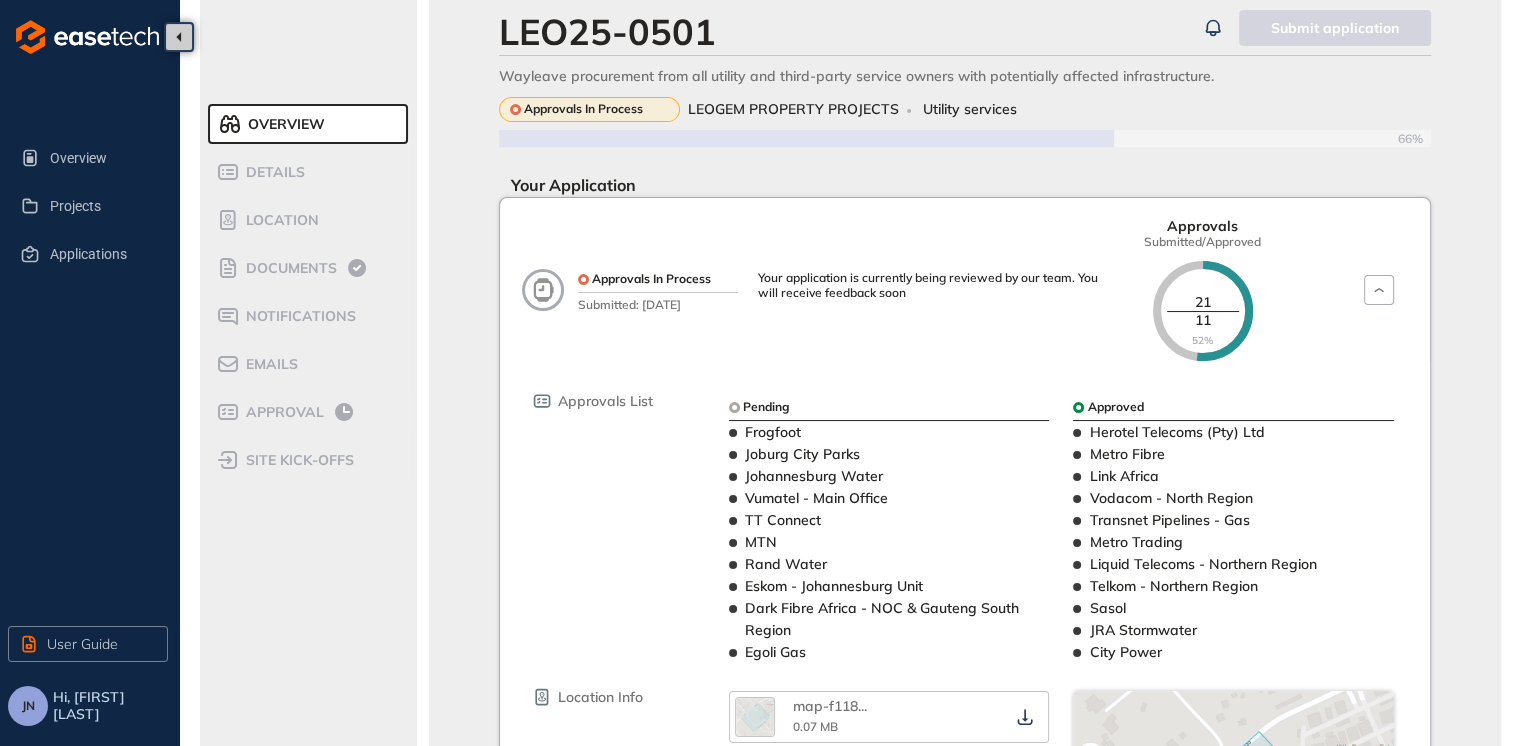 scroll, scrollTop: 0, scrollLeft: 0, axis: both 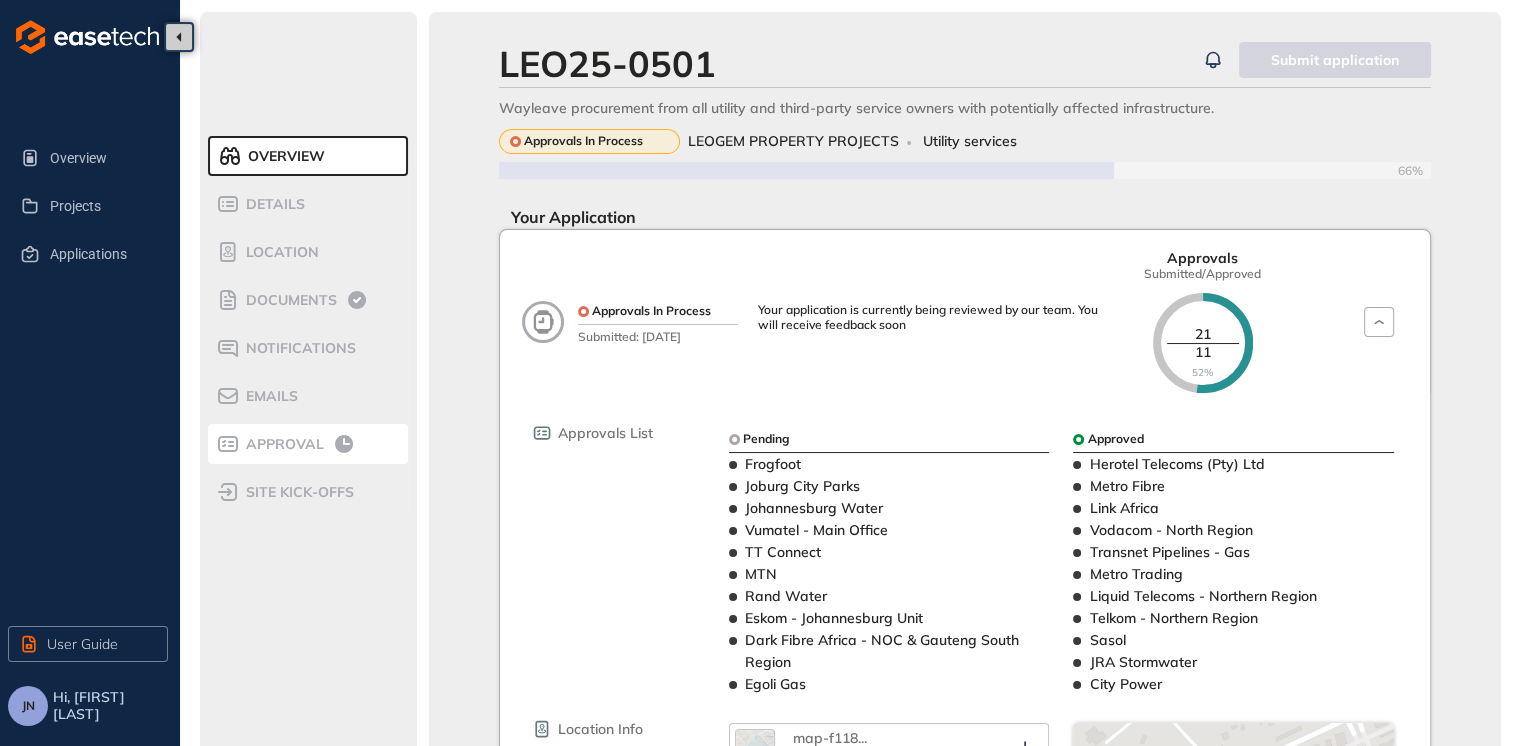 click 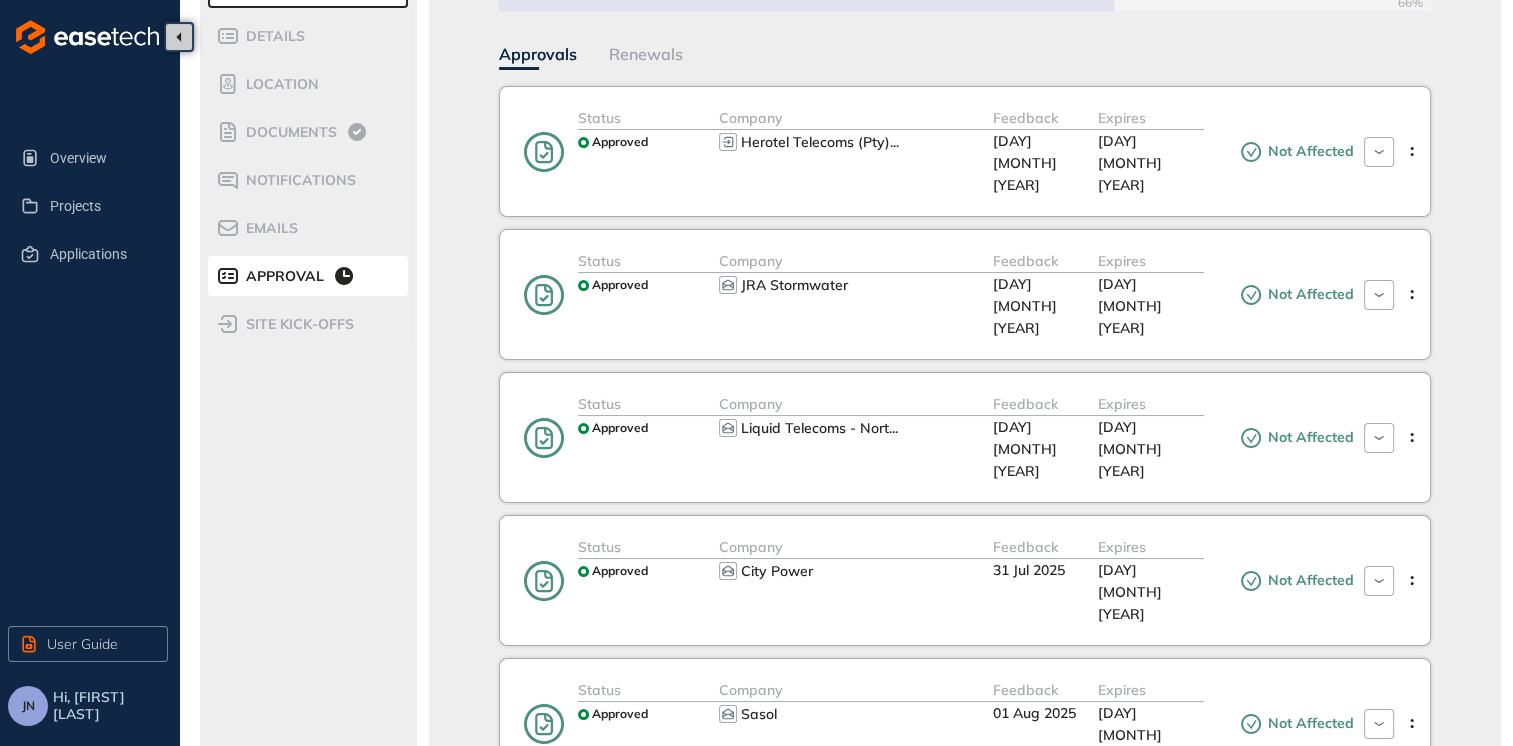 scroll, scrollTop: 200, scrollLeft: 0, axis: vertical 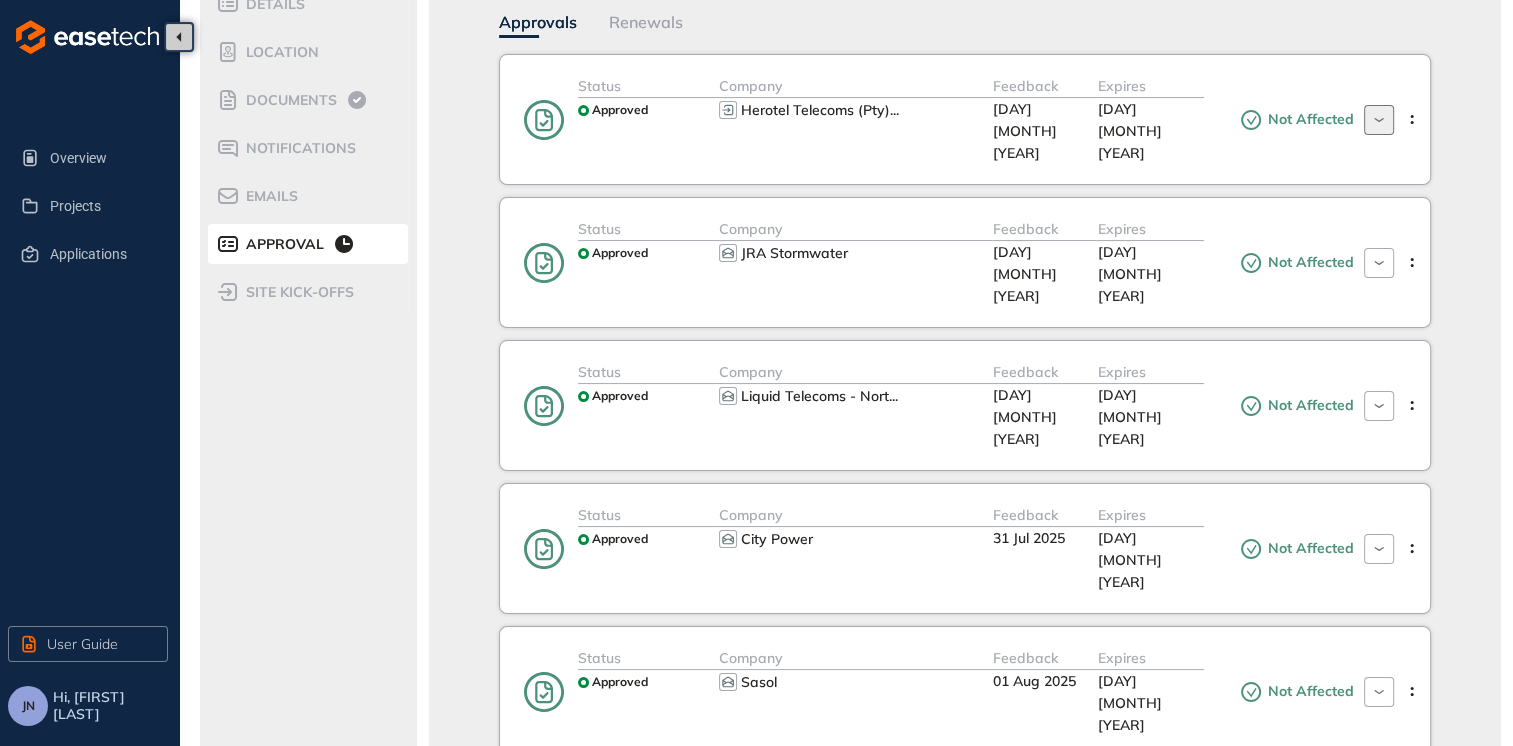click 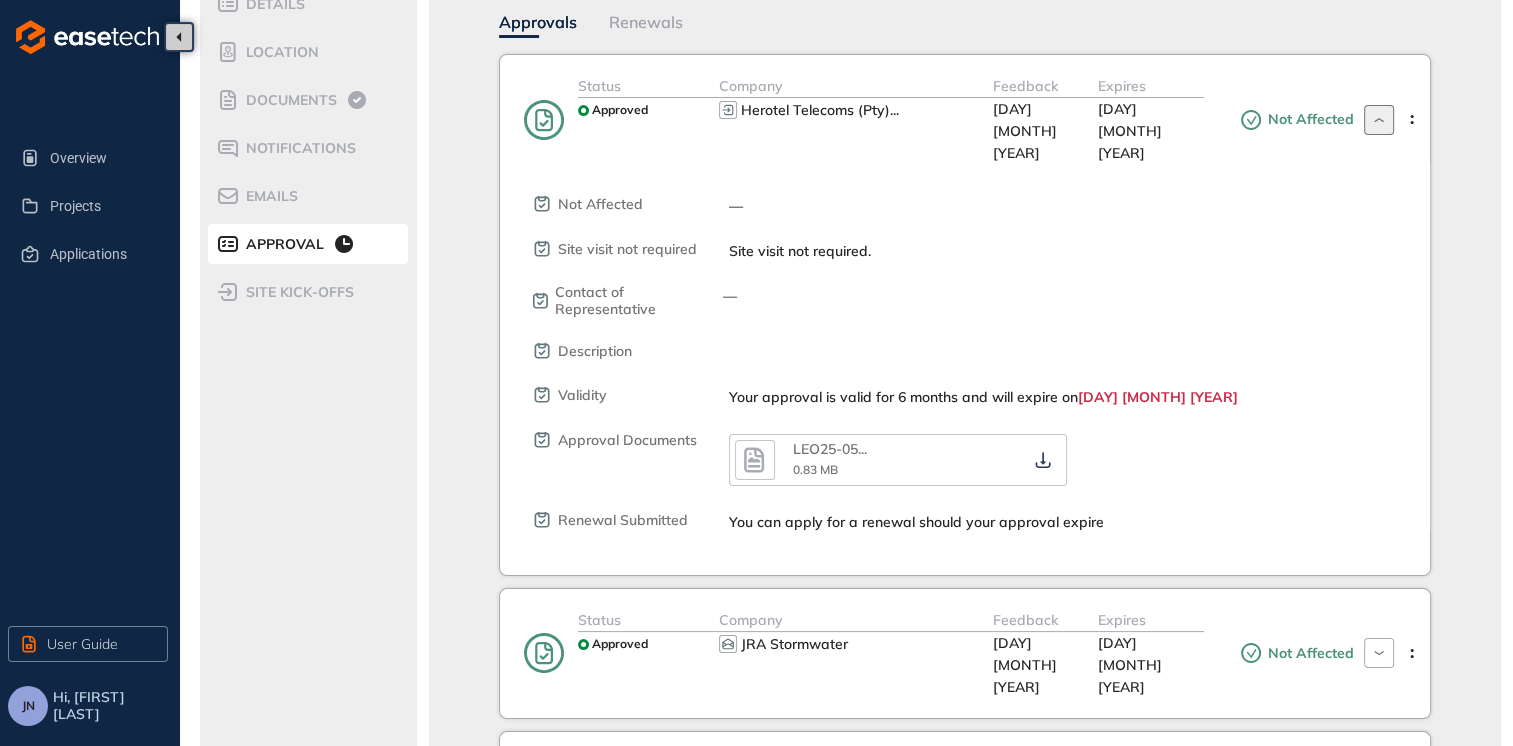 click 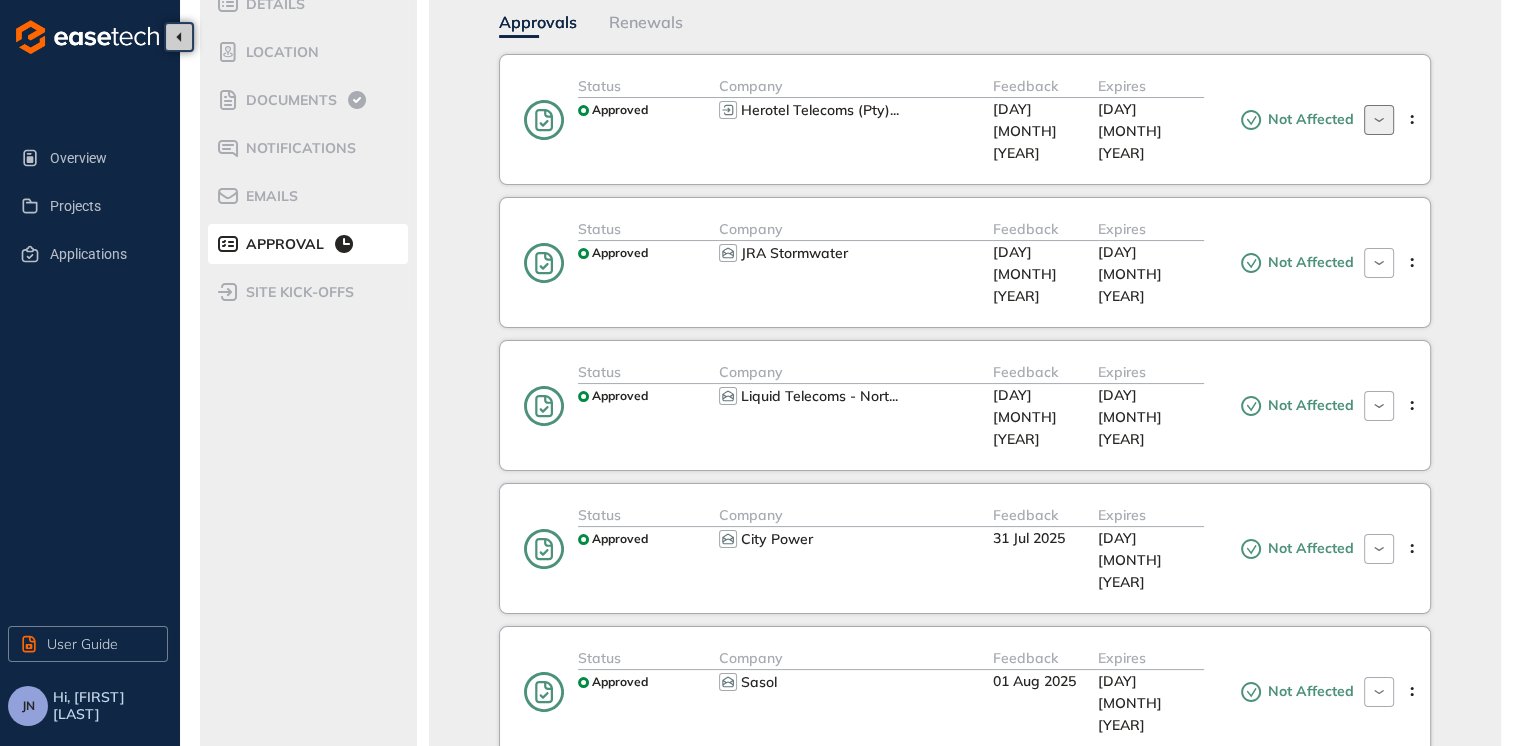 scroll, scrollTop: 300, scrollLeft: 0, axis: vertical 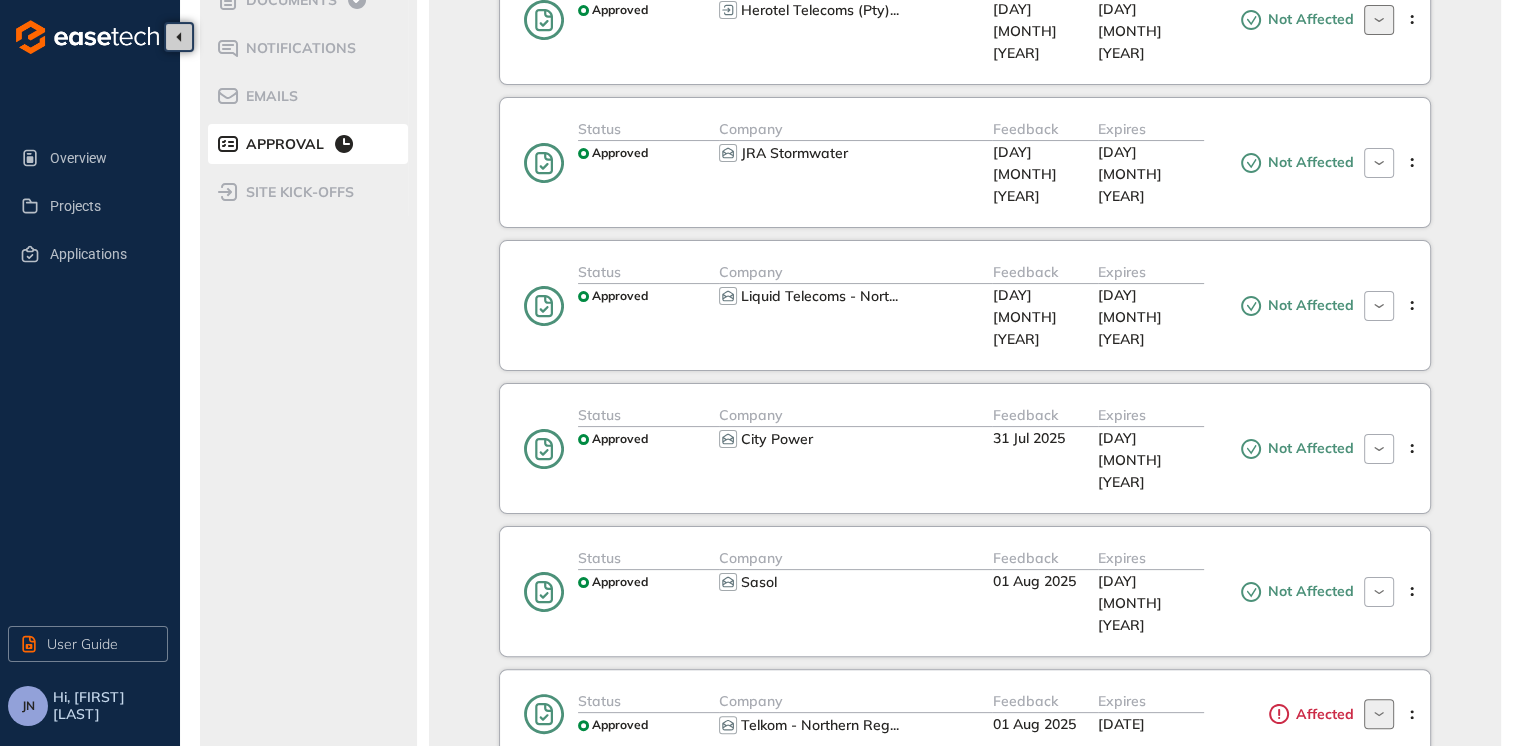 click 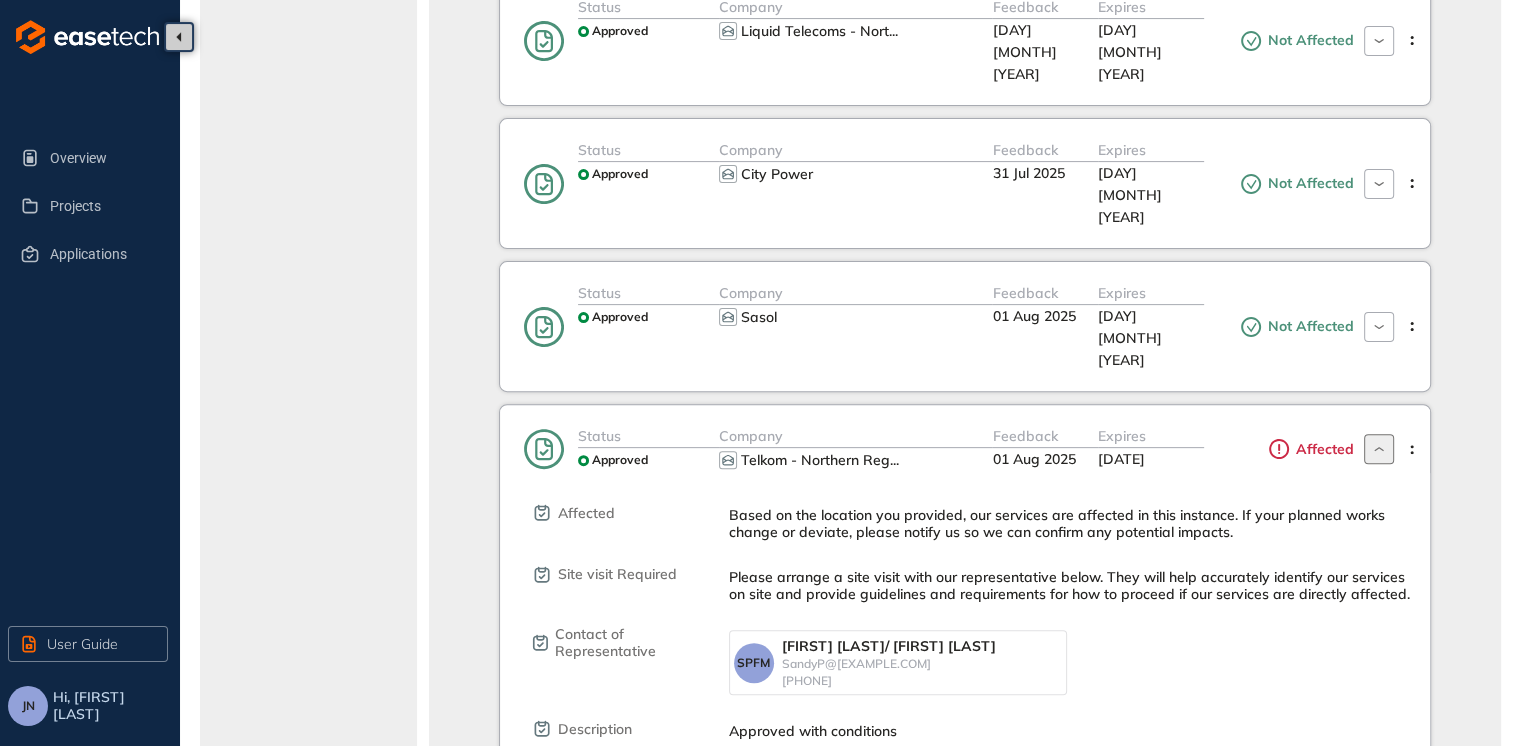 scroll, scrollTop: 600, scrollLeft: 0, axis: vertical 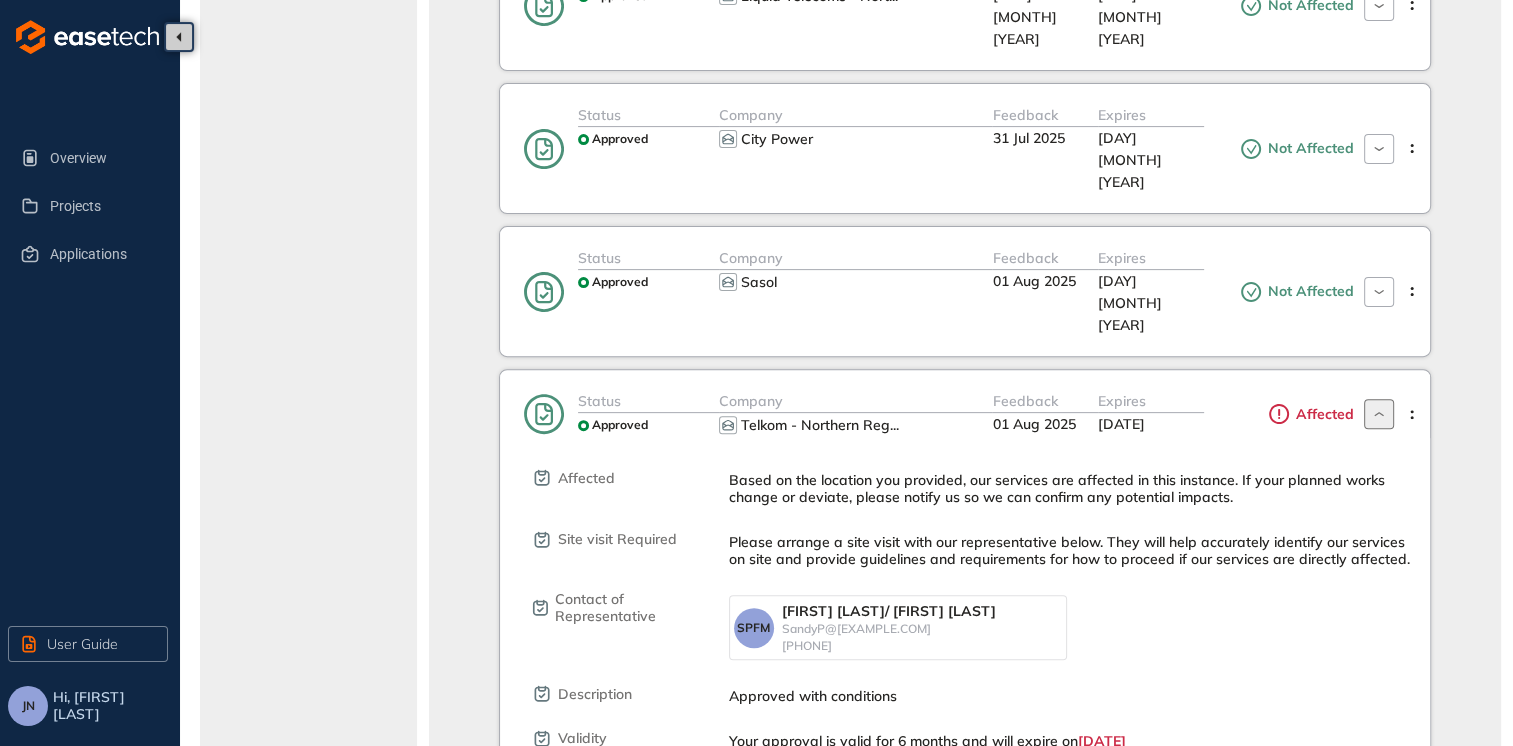 click 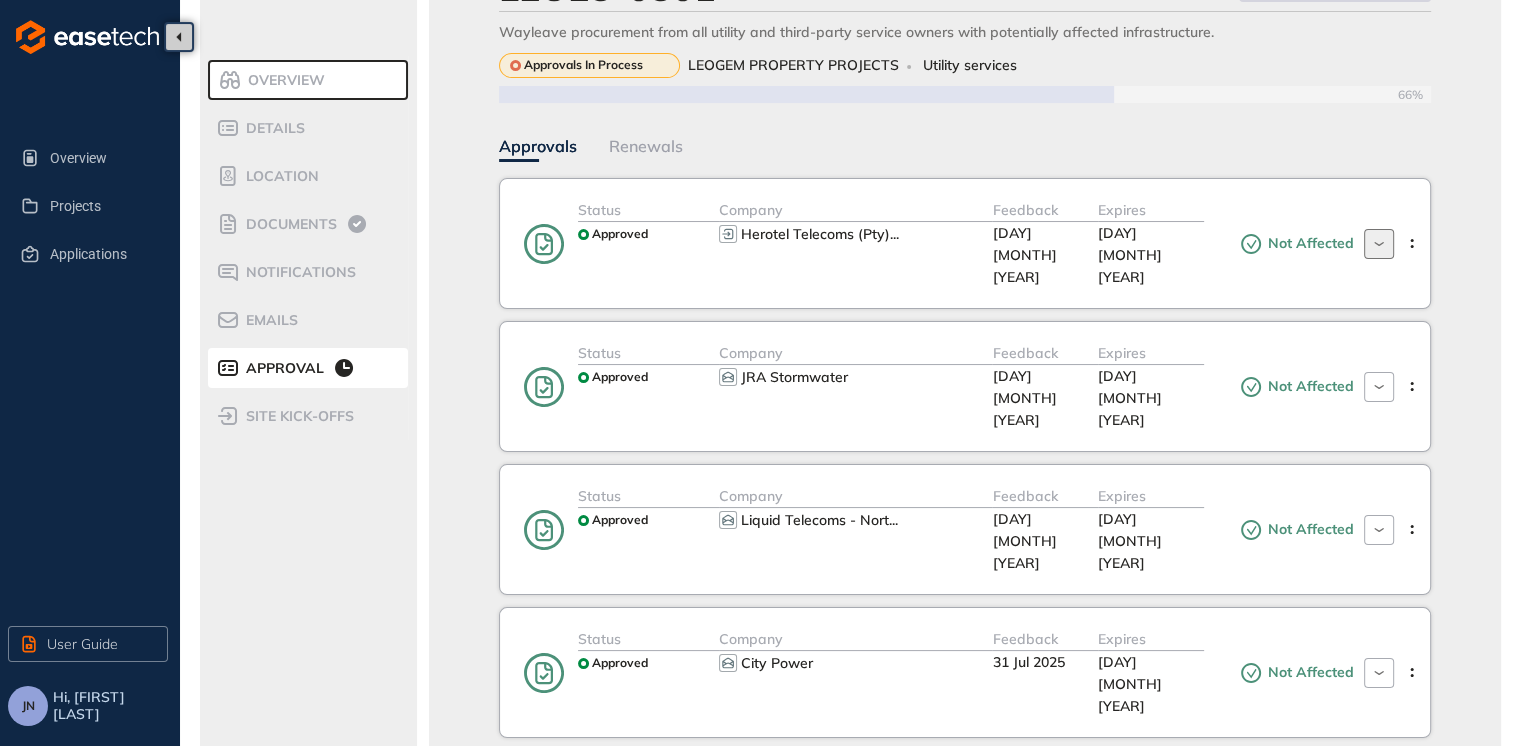 scroll, scrollTop: 0, scrollLeft: 0, axis: both 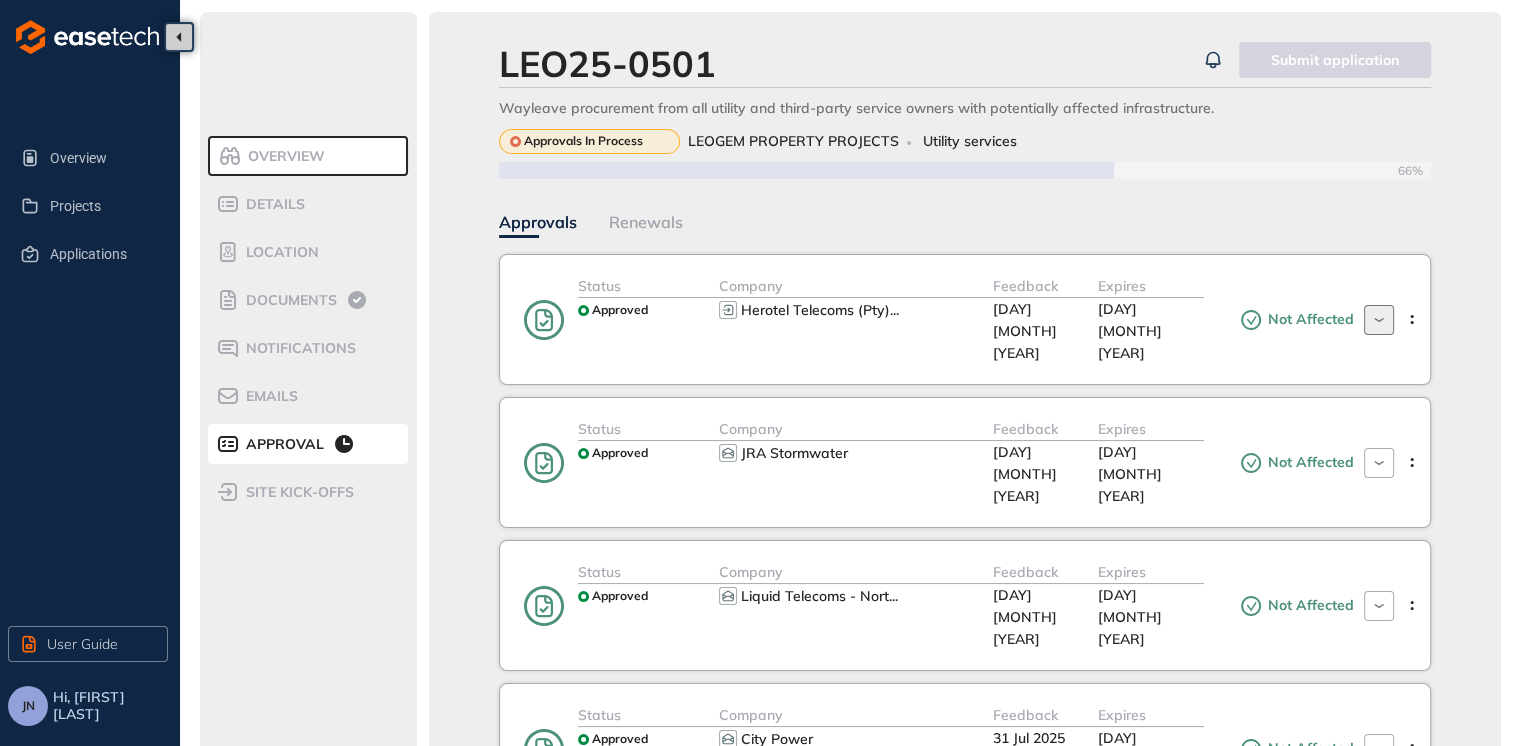 click on "Overview" at bounding box center (283, 156) 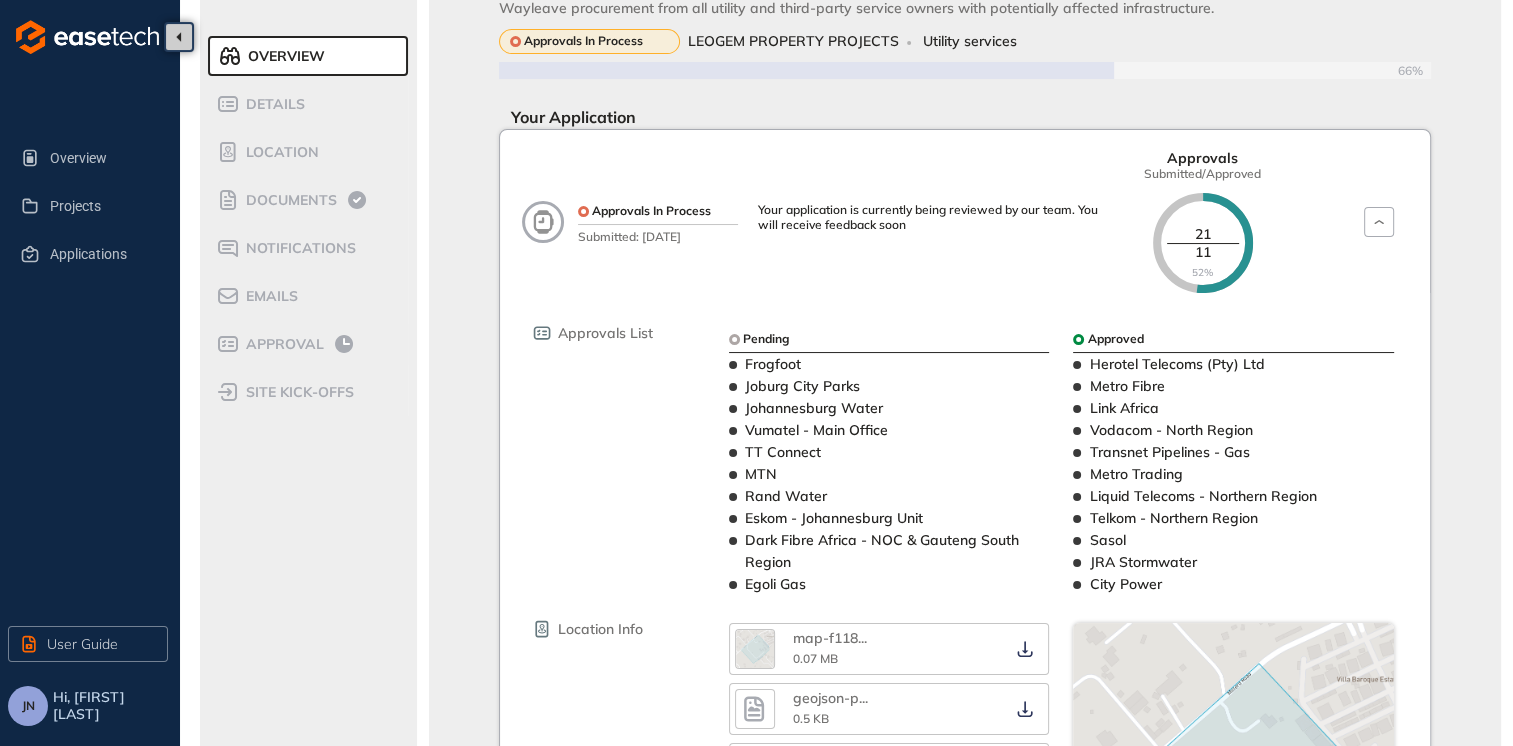 scroll, scrollTop: 200, scrollLeft: 0, axis: vertical 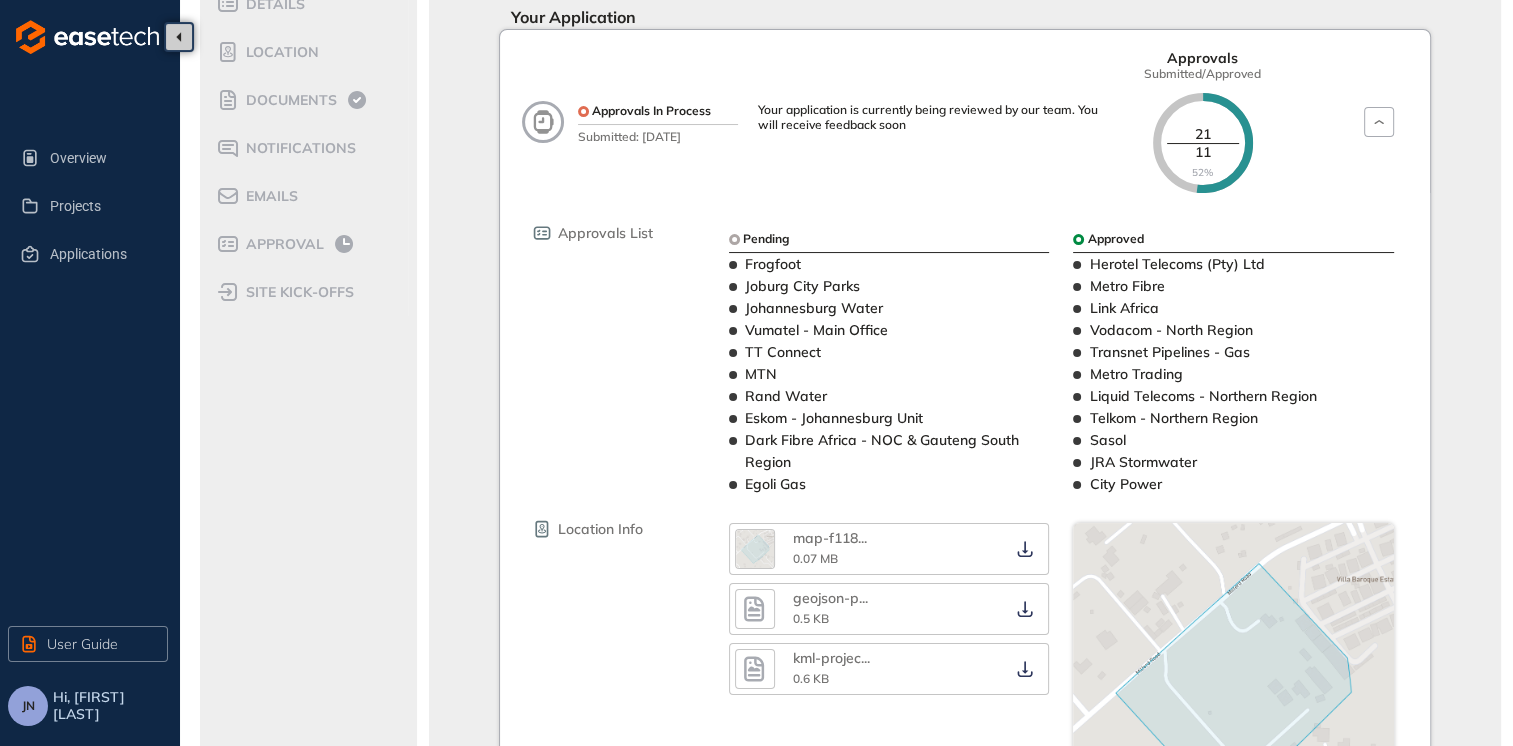 click on "Johannesburg Water" at bounding box center [814, 308] 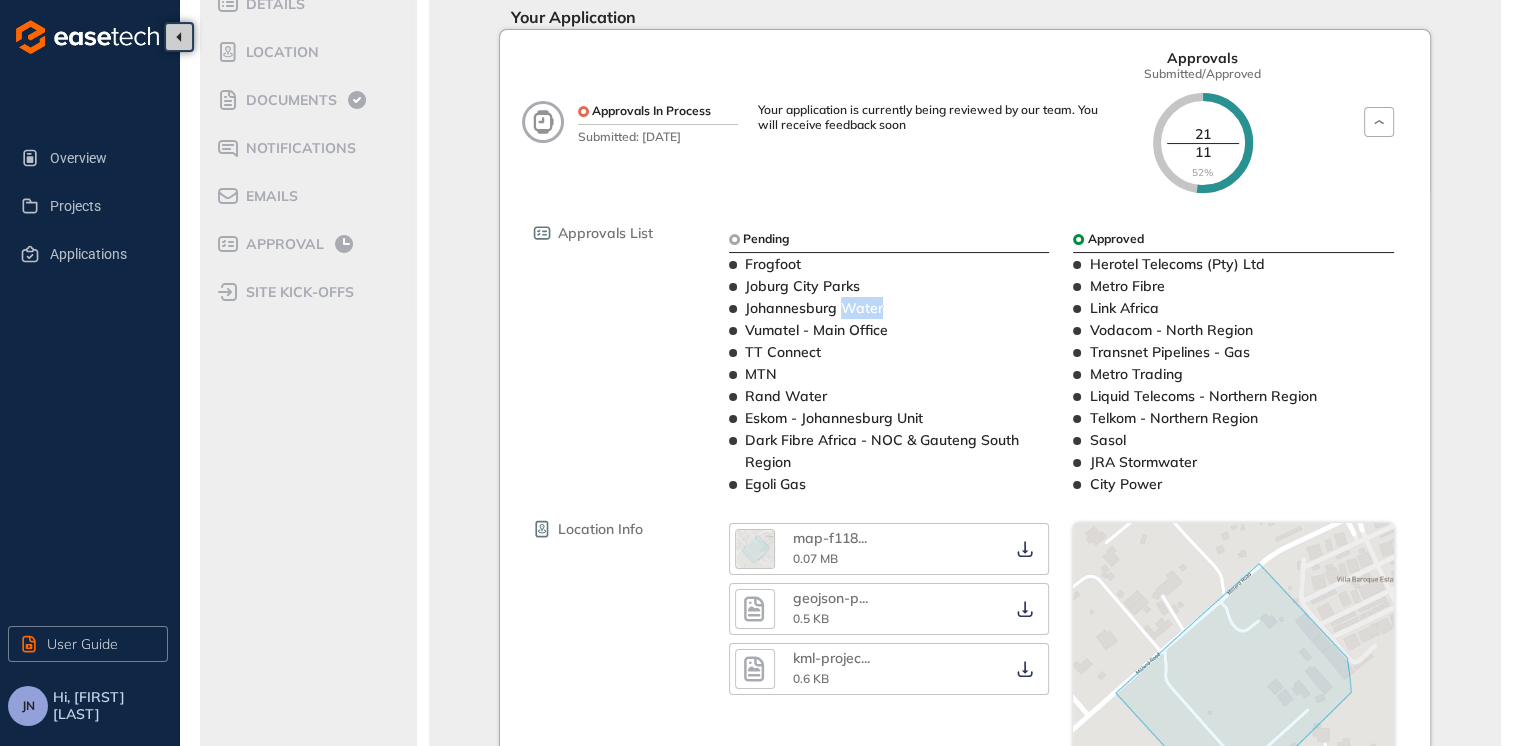 click on "Johannesburg Water" at bounding box center [814, 308] 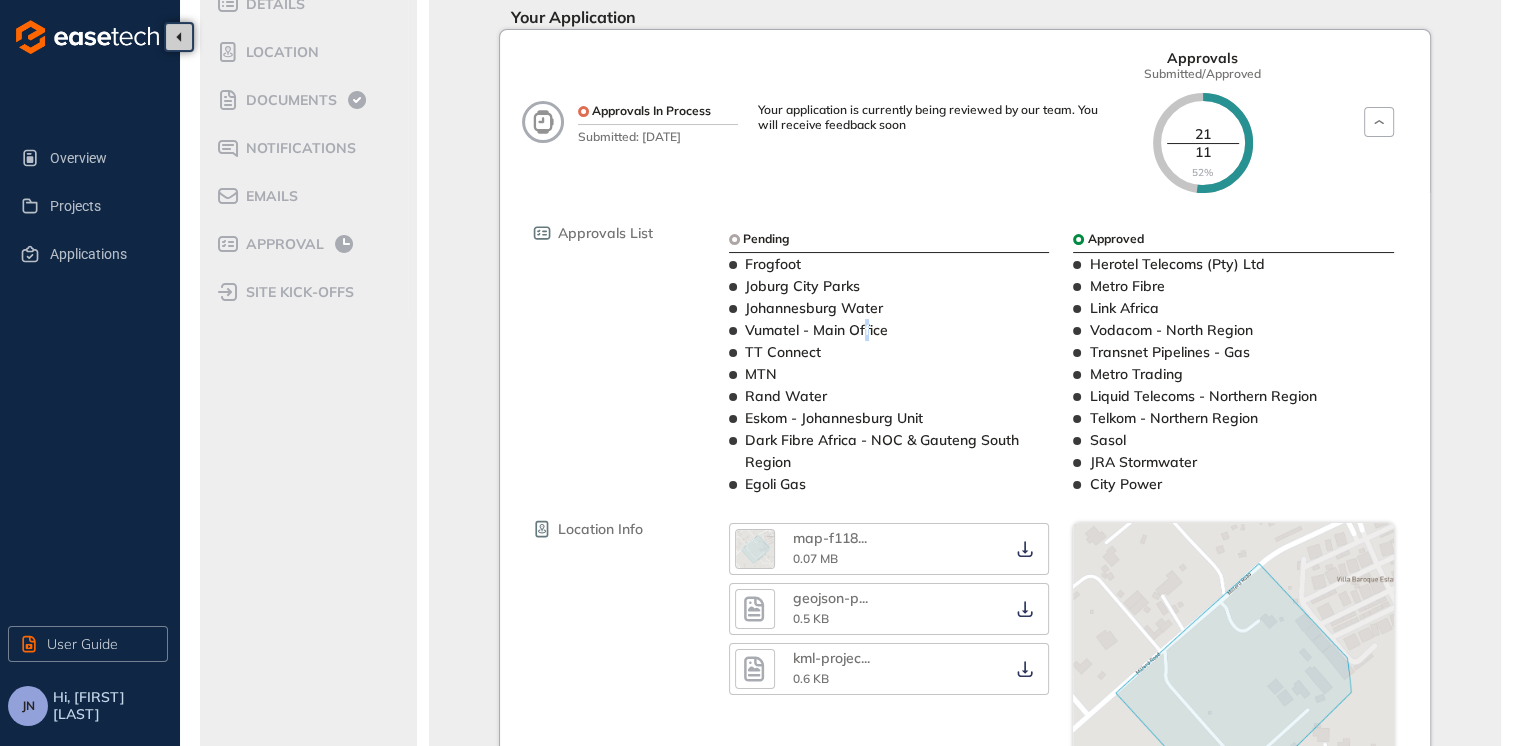 drag, startPoint x: 864, startPoint y: 310, endPoint x: 867, endPoint y: 334, distance: 24.186773 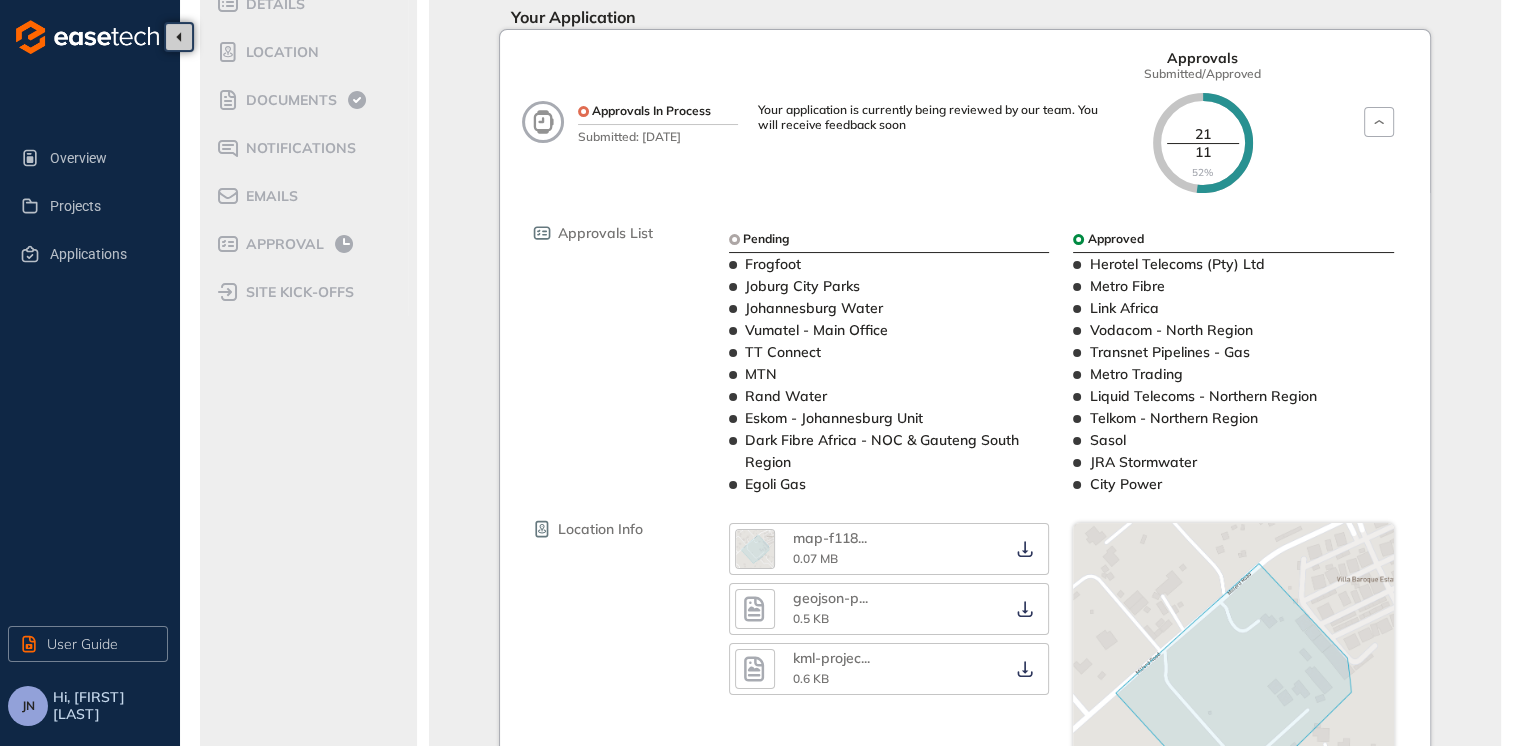 drag, startPoint x: 867, startPoint y: 334, endPoint x: 792, endPoint y: 366, distance: 81.5414 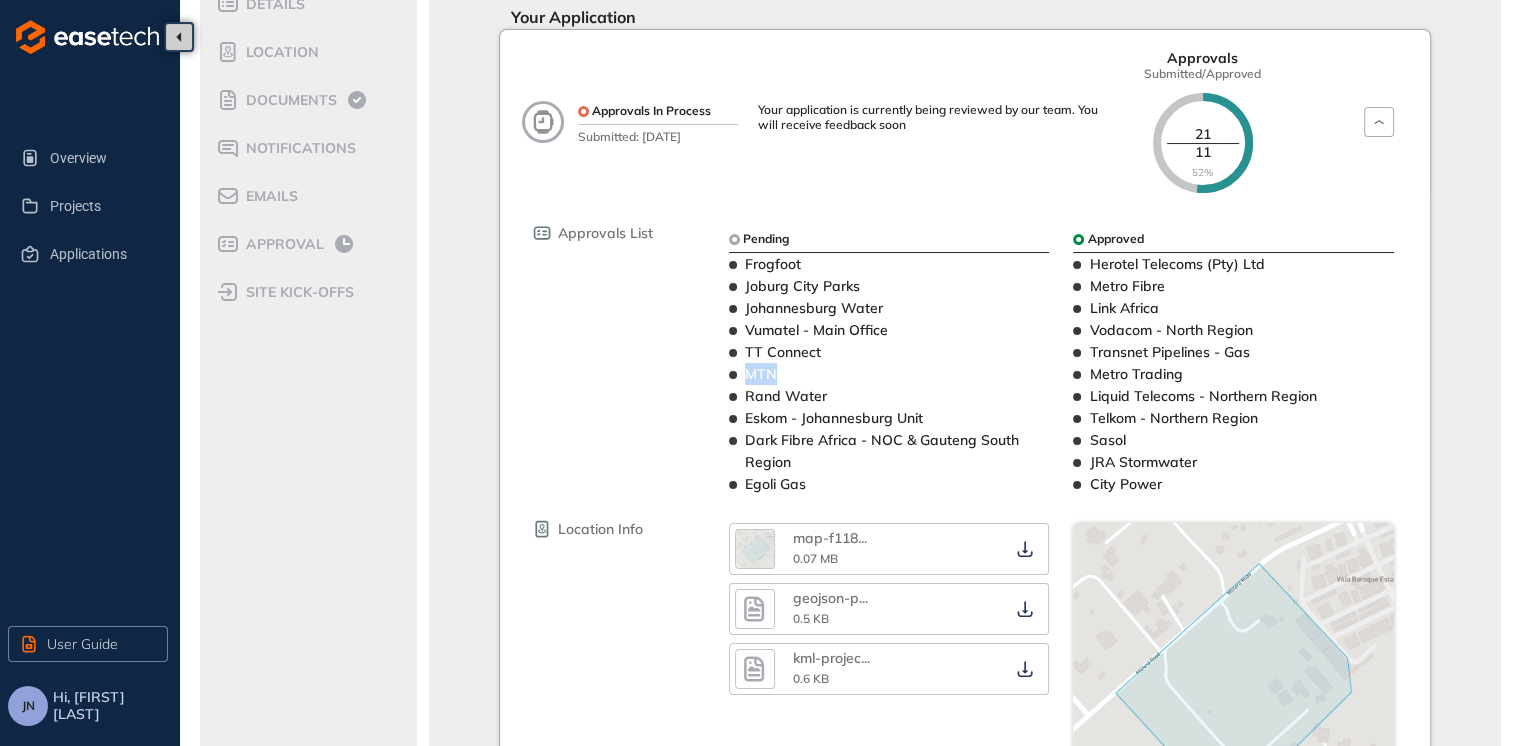 click on "MTN" at bounding box center (761, 374) 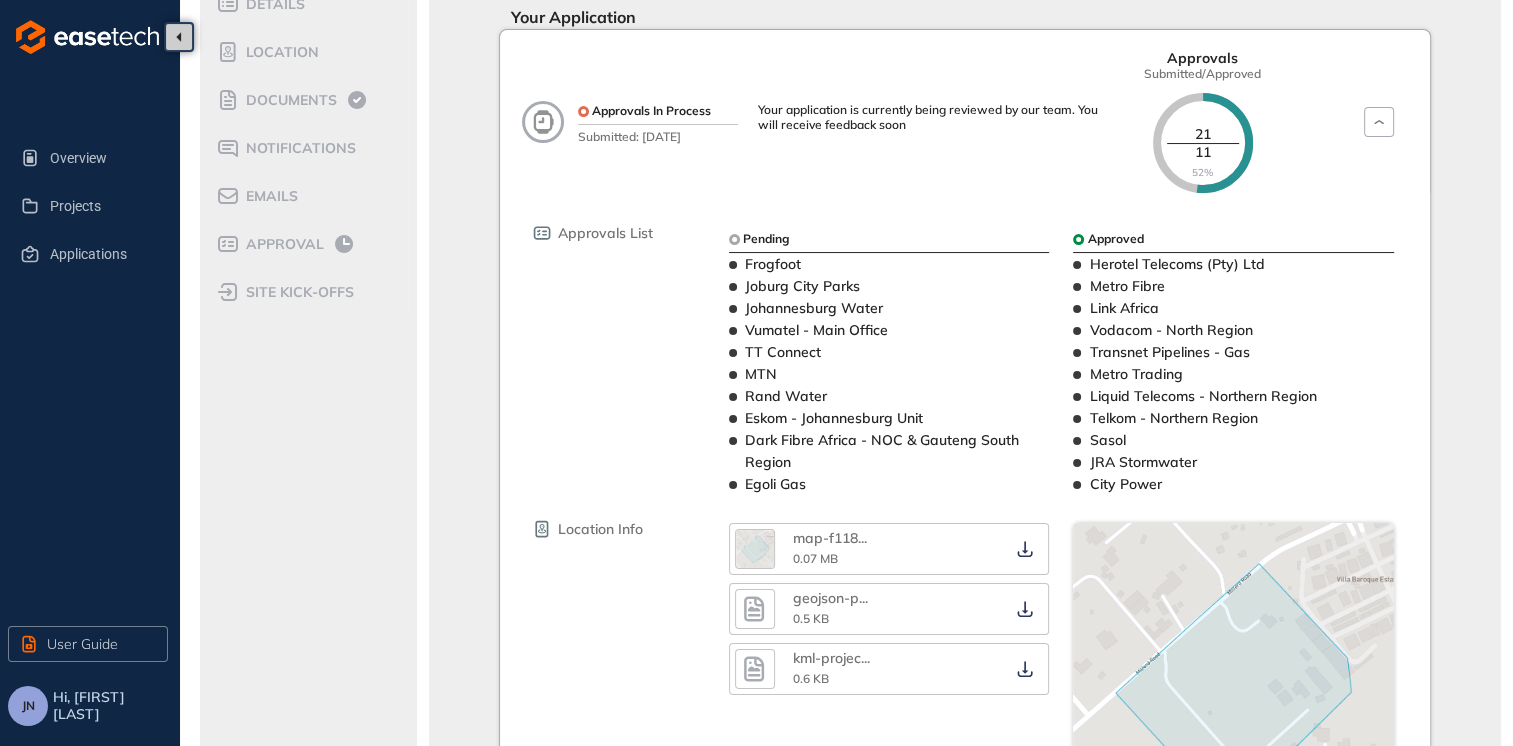 drag, startPoint x: 766, startPoint y: 376, endPoint x: 798, endPoint y: 401, distance: 40.60788 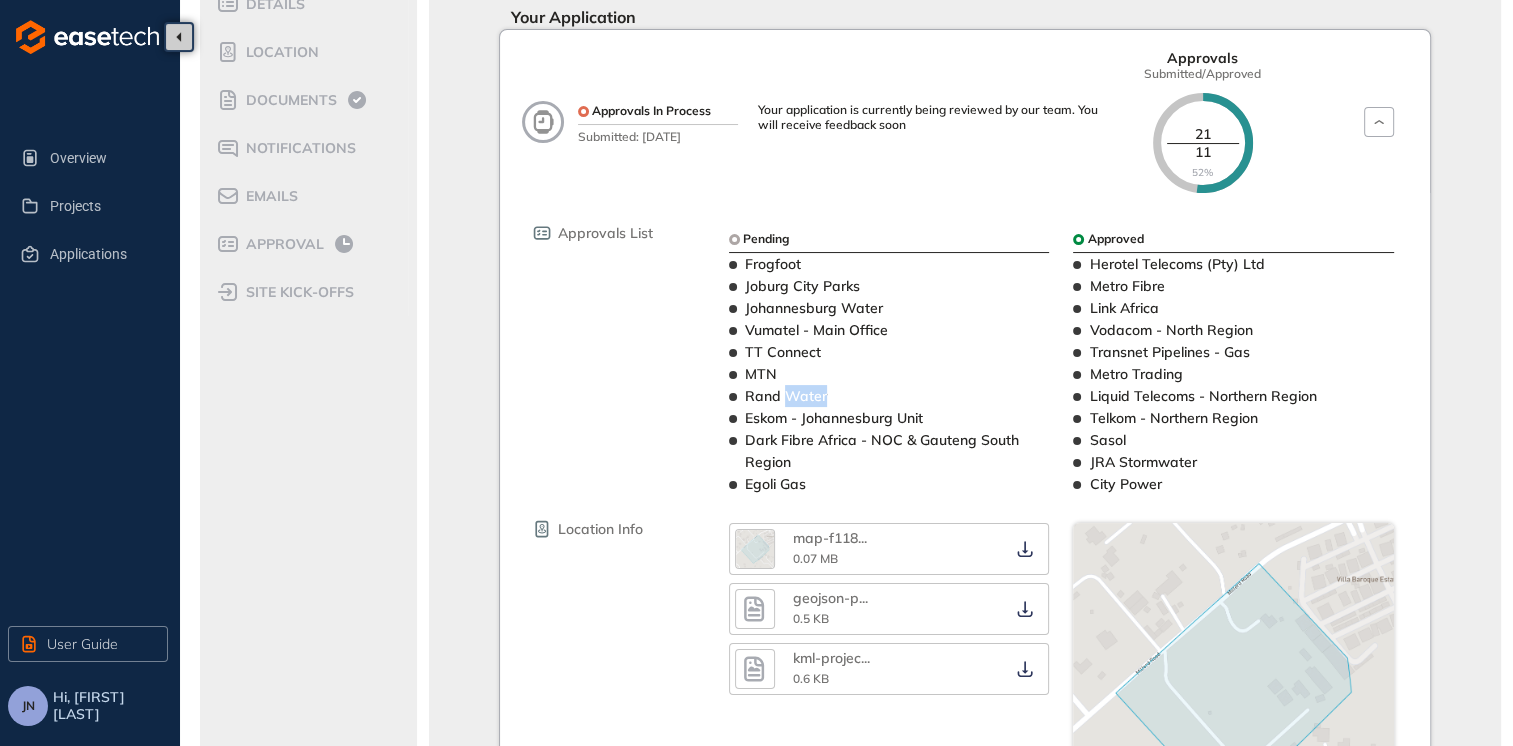 click on "Rand Water" at bounding box center (786, 396) 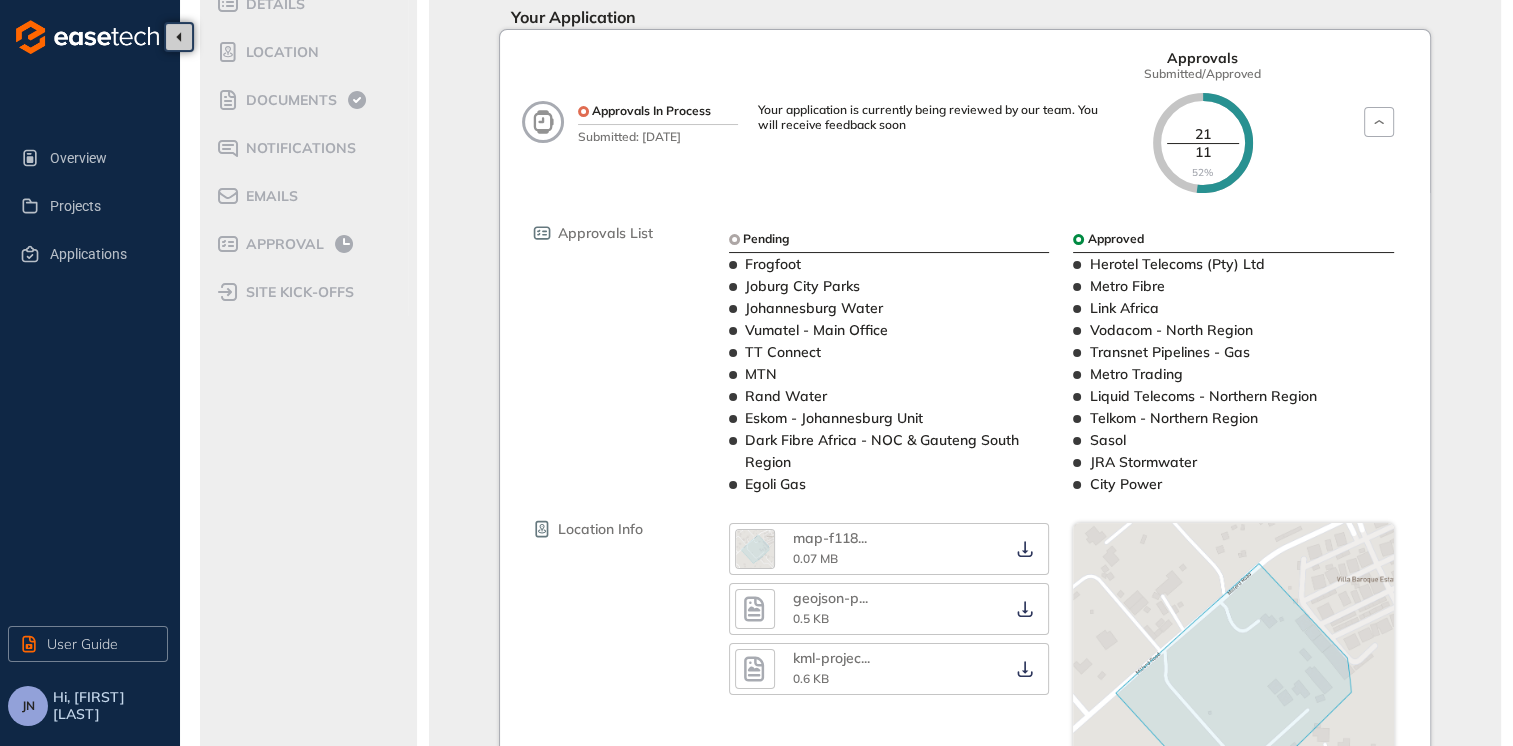 drag, startPoint x: 798, startPoint y: 401, endPoint x: 819, endPoint y: 421, distance: 29 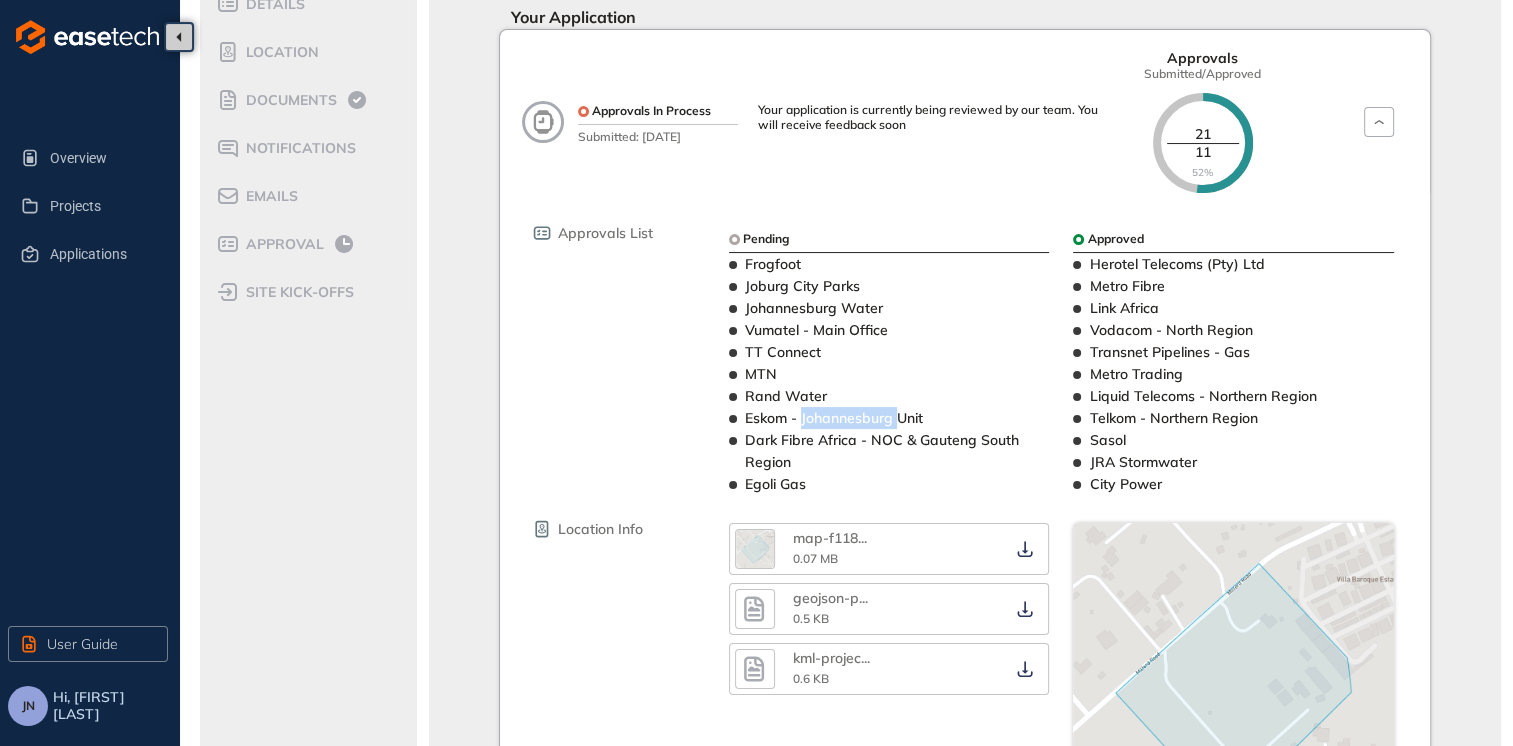 click on "Eskom - Johannesburg Unit" at bounding box center [834, 418] 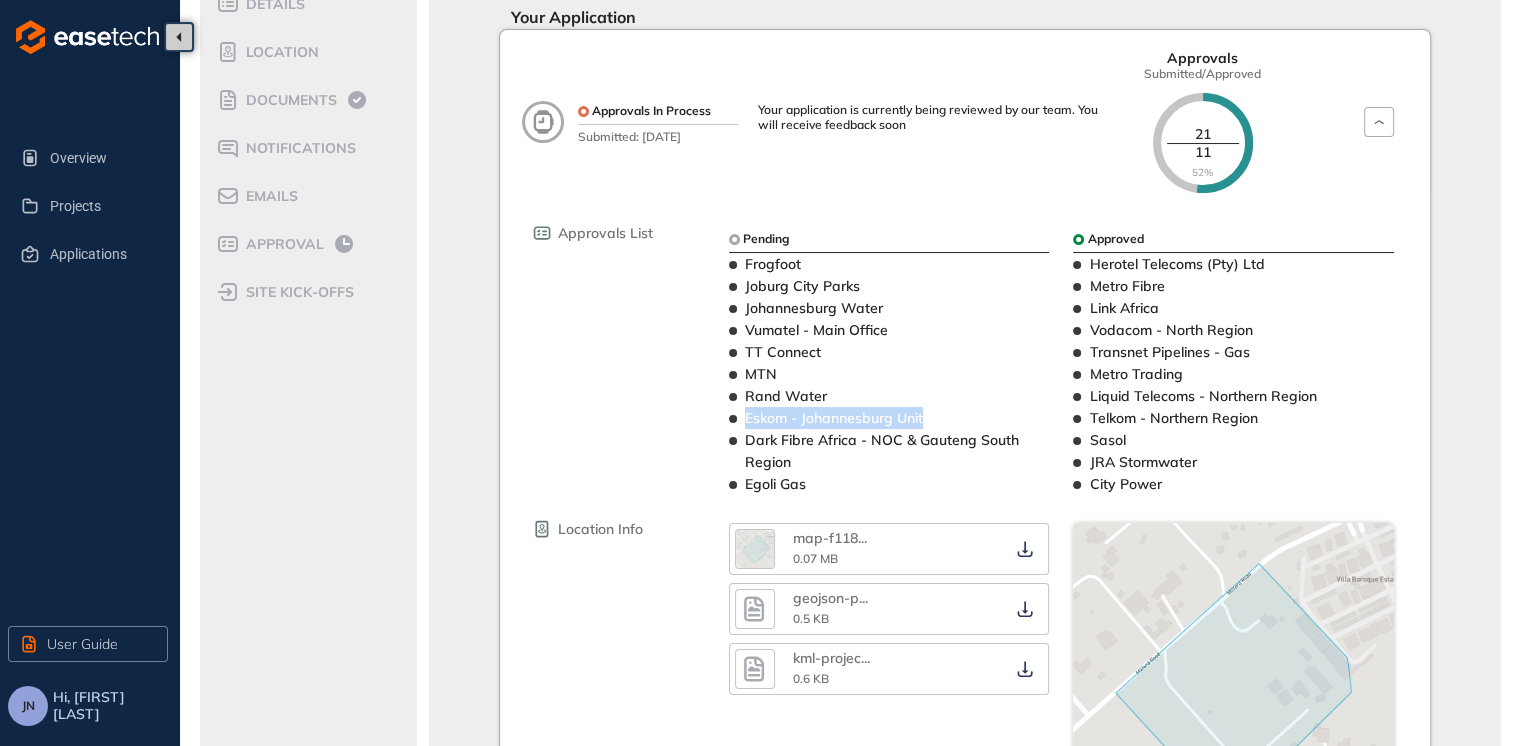 click on "Eskom - Johannesburg Unit" at bounding box center [834, 418] 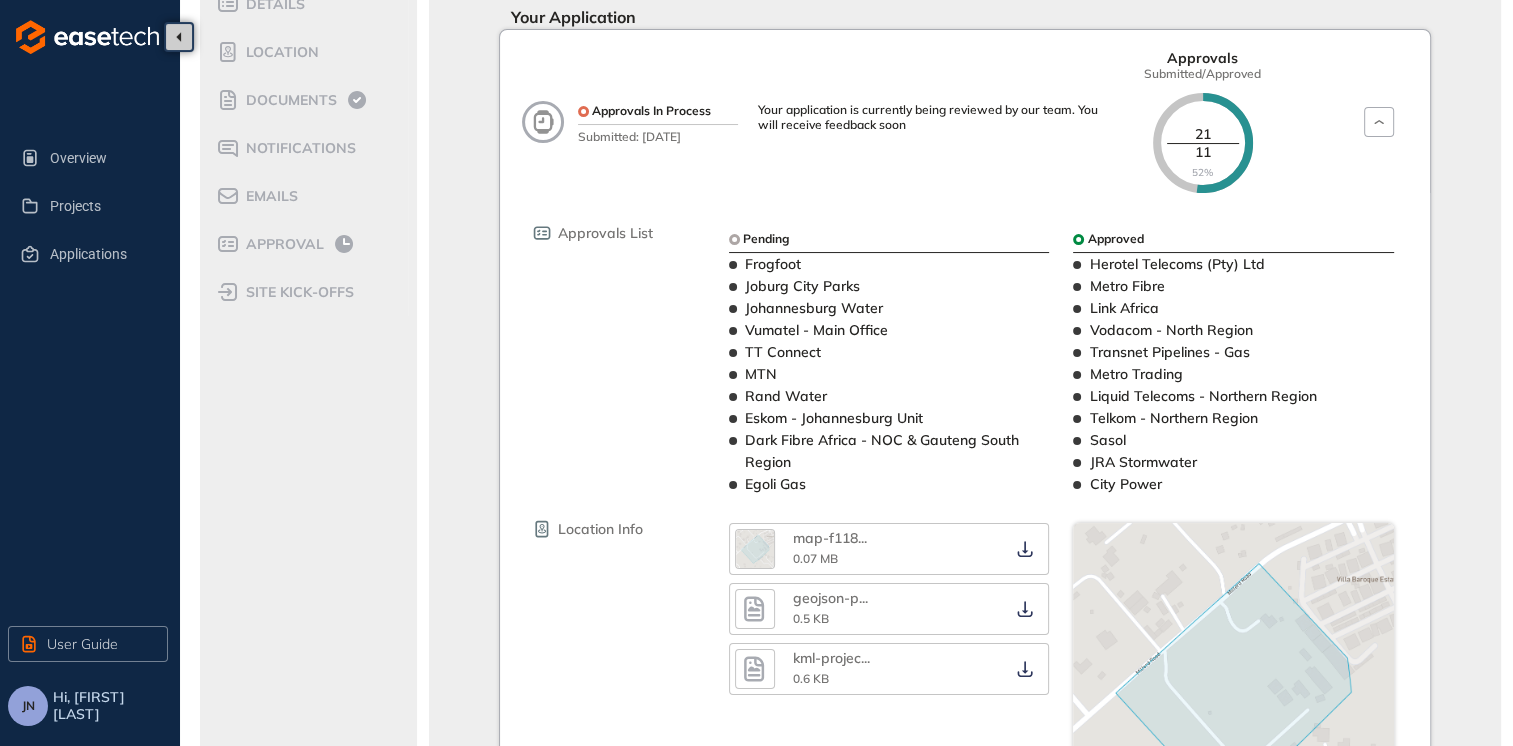 drag, startPoint x: 819, startPoint y: 421, endPoint x: 820, endPoint y: 439, distance: 18.027756 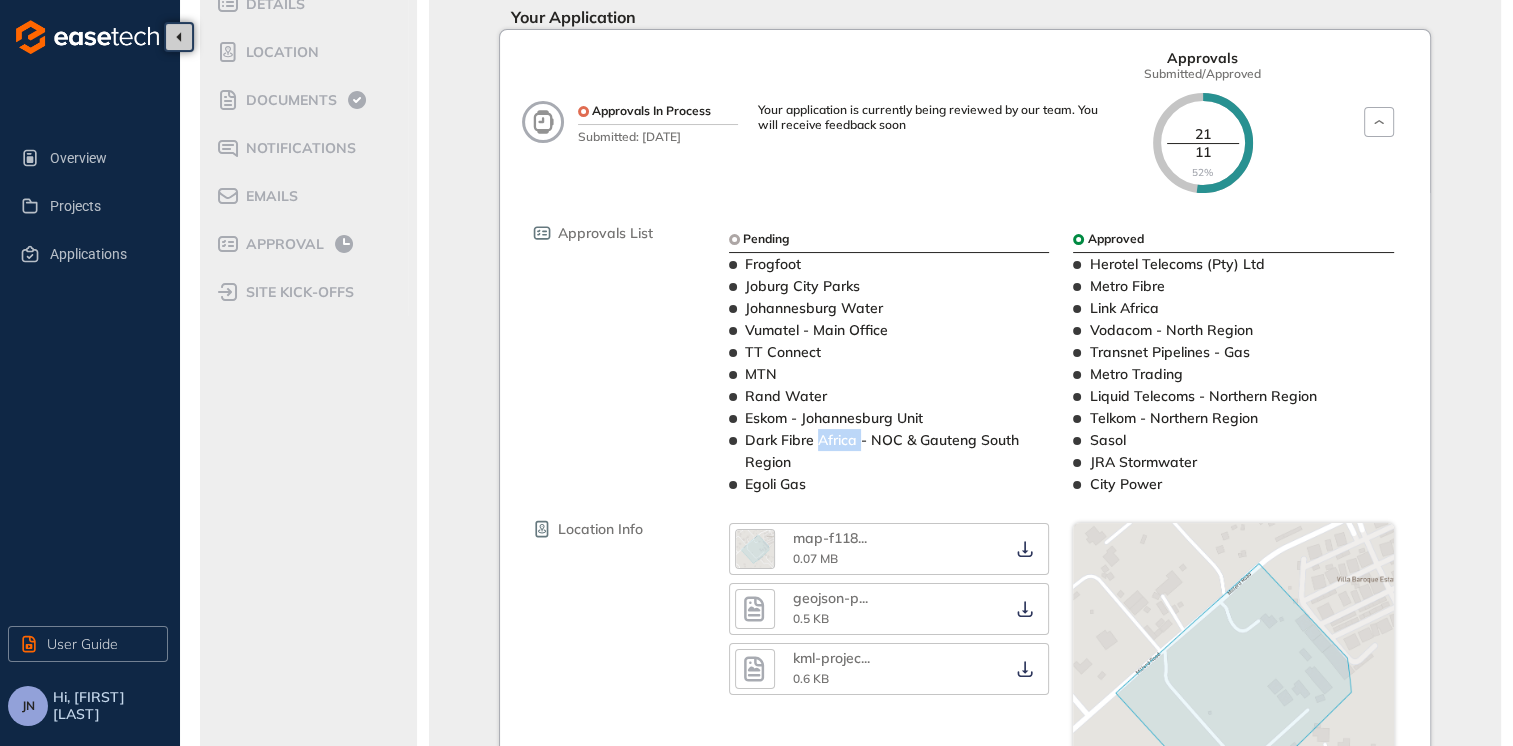click on "Dark Fibre Africa - NOC & Gauteng South Region" at bounding box center (882, 451) 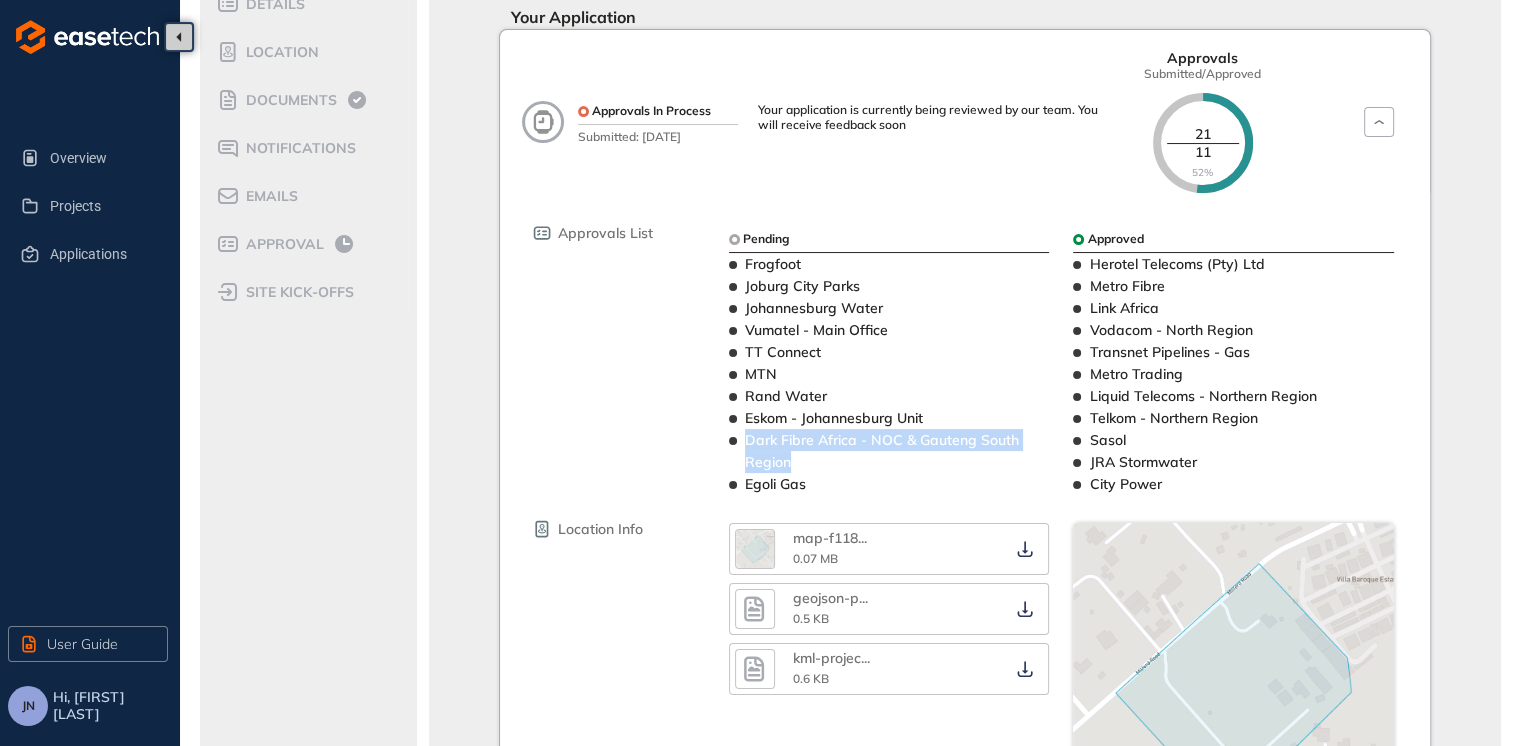 click on "Dark Fibre Africa - NOC & Gauteng South Region" at bounding box center [882, 451] 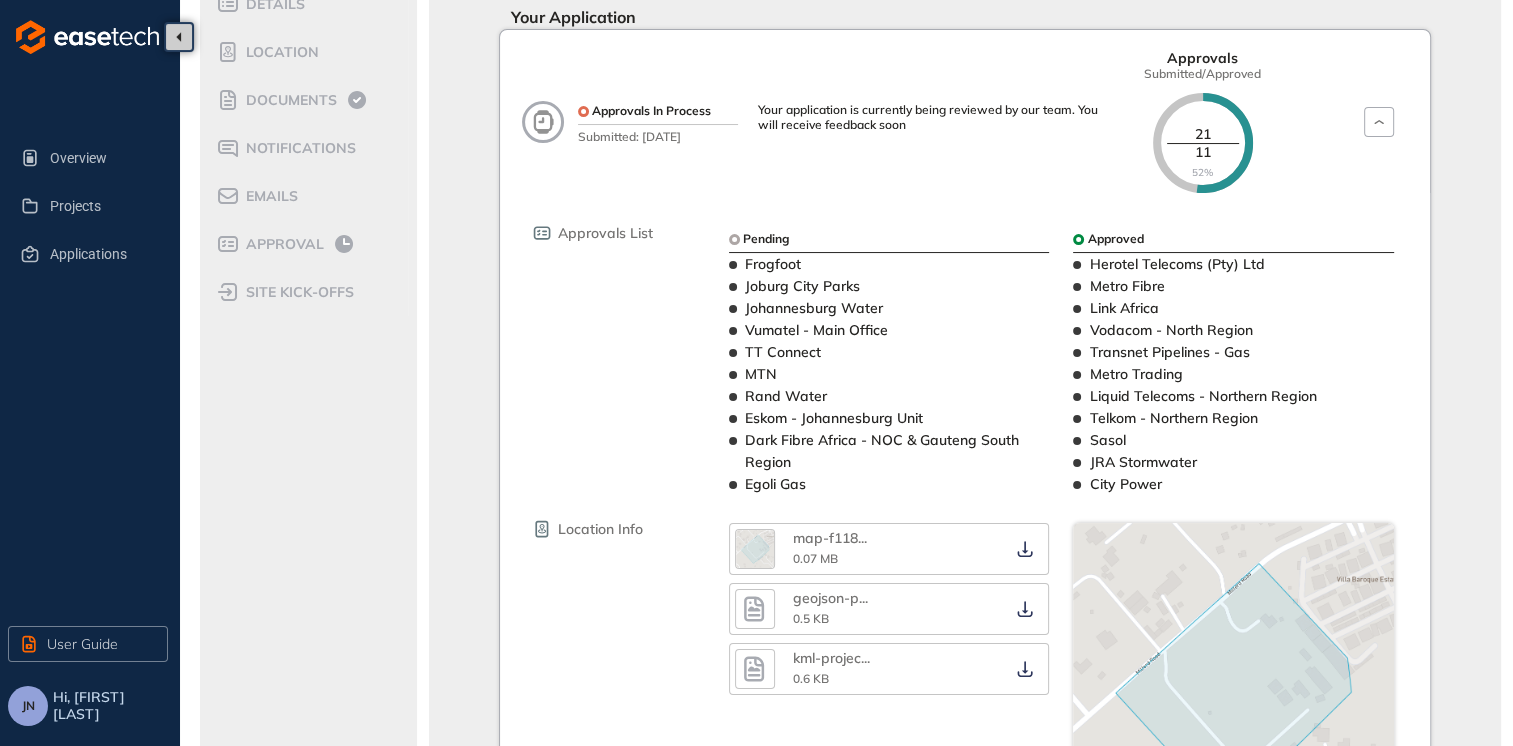drag, startPoint x: 820, startPoint y: 440, endPoint x: 796, endPoint y: 482, distance: 48.373547 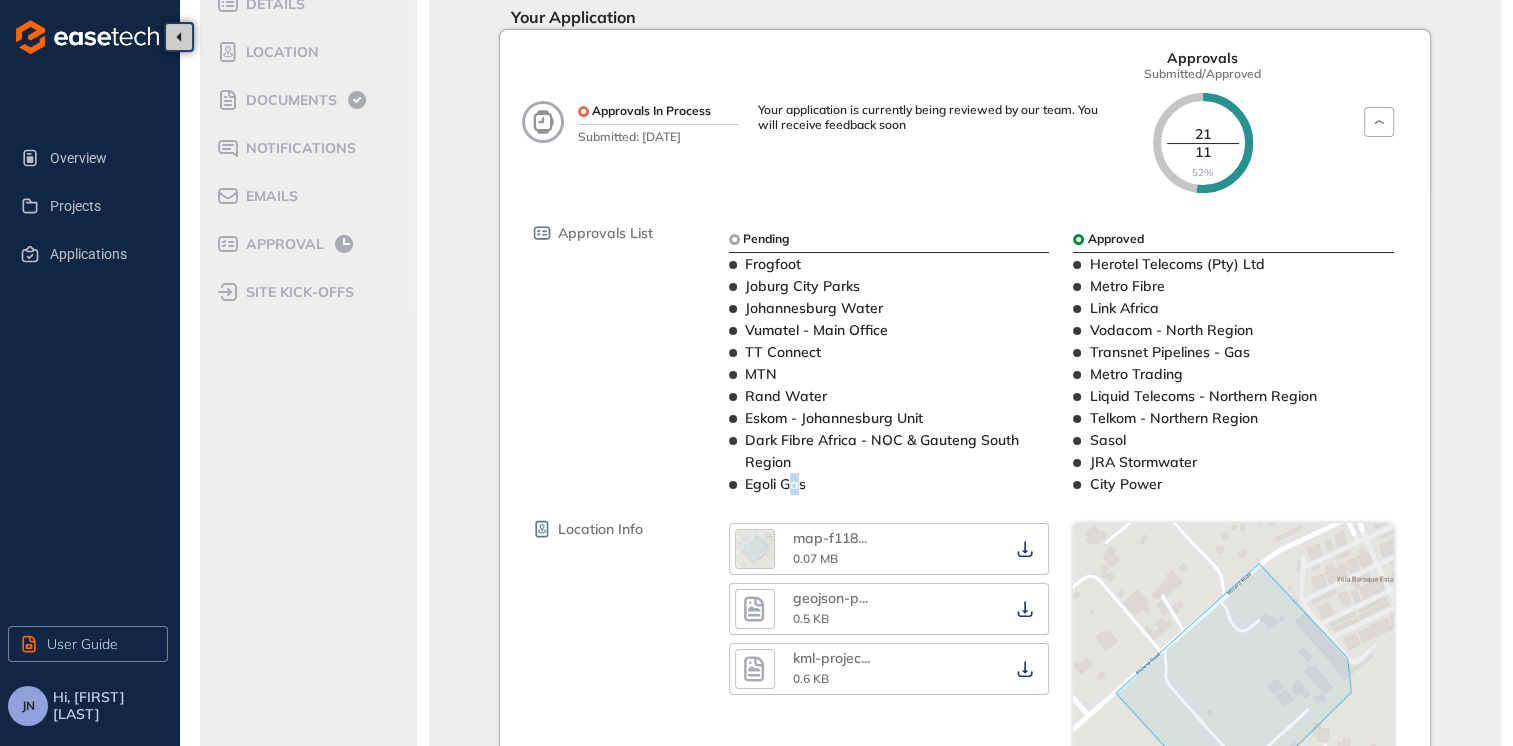 click on "Egoli Gas" at bounding box center (775, 484) 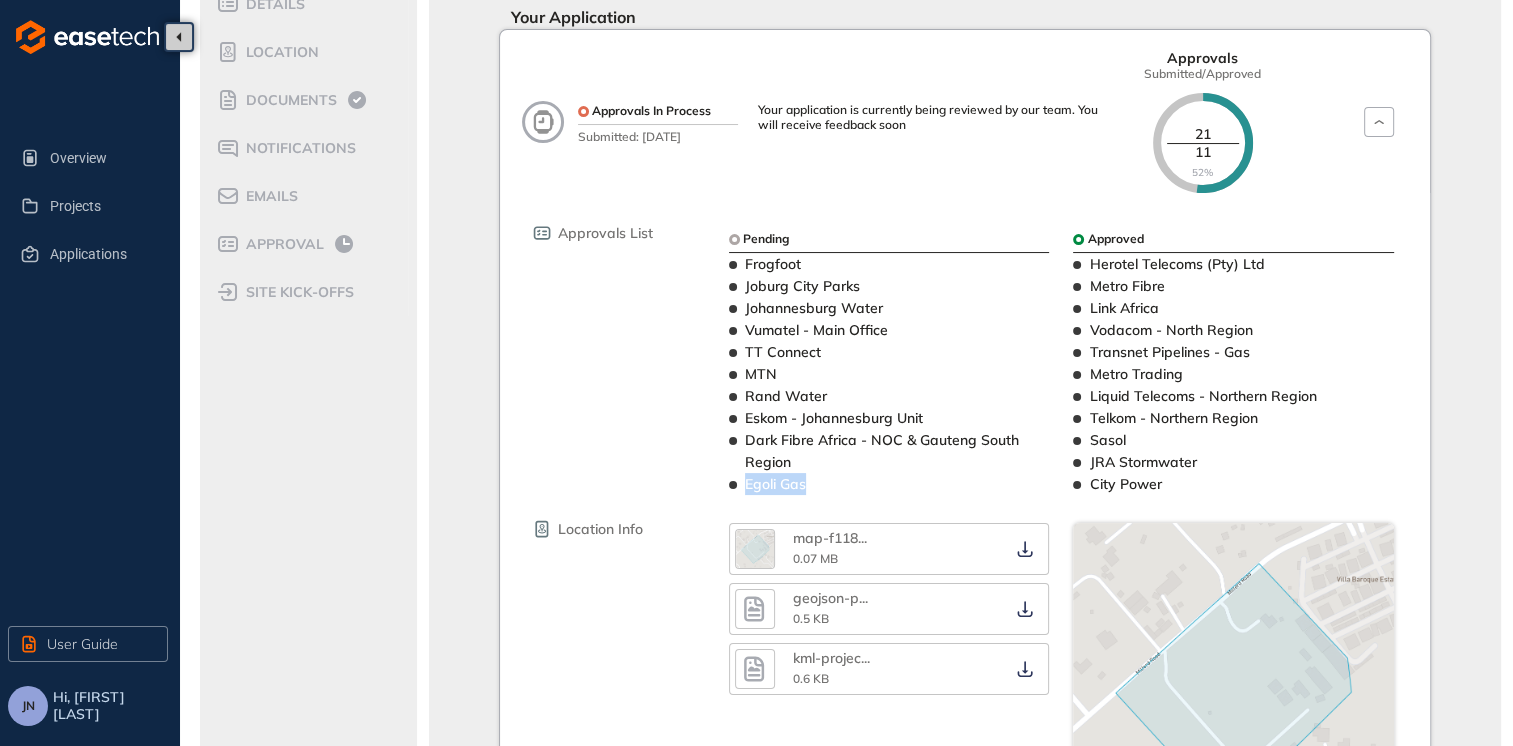 click on "Egoli Gas" at bounding box center [775, 484] 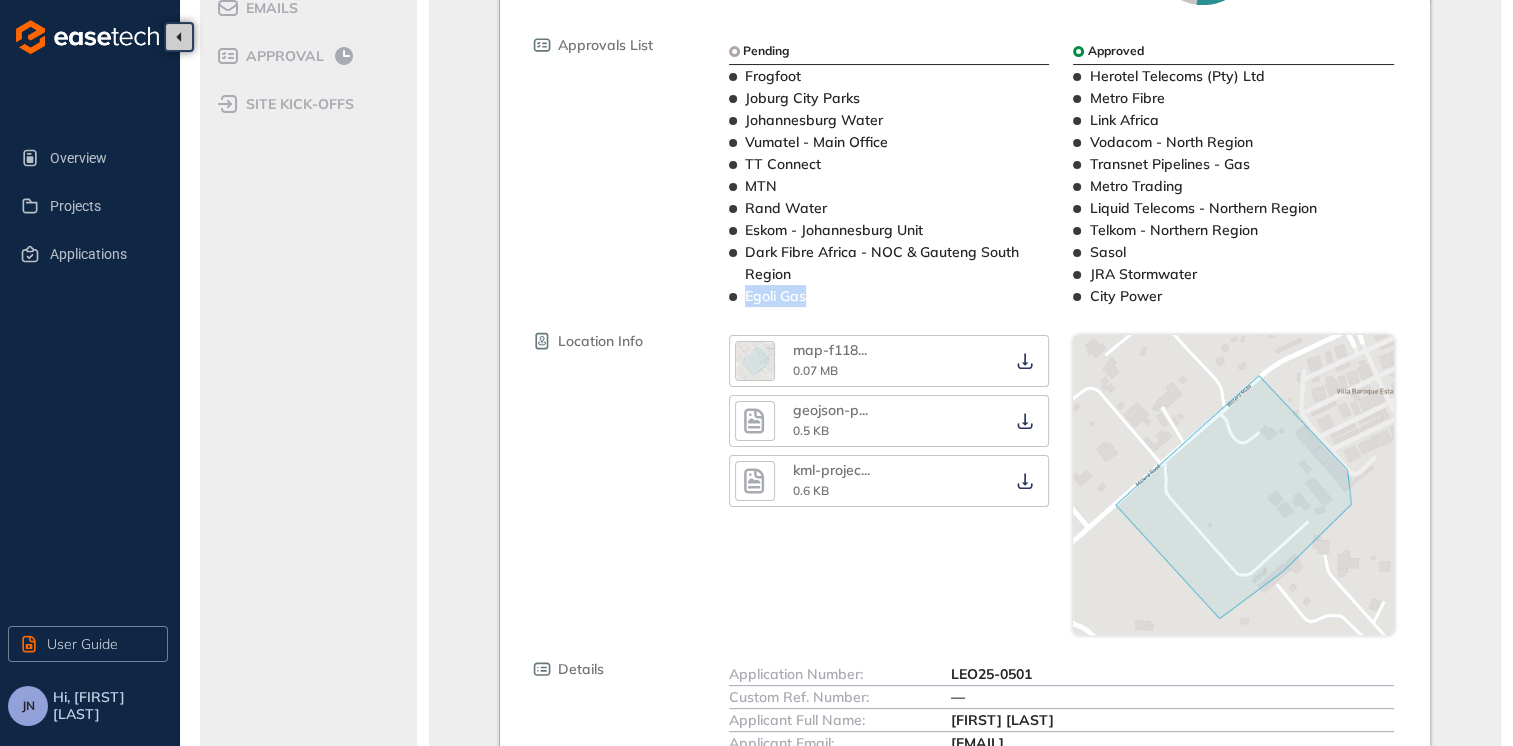 scroll, scrollTop: 0, scrollLeft: 0, axis: both 